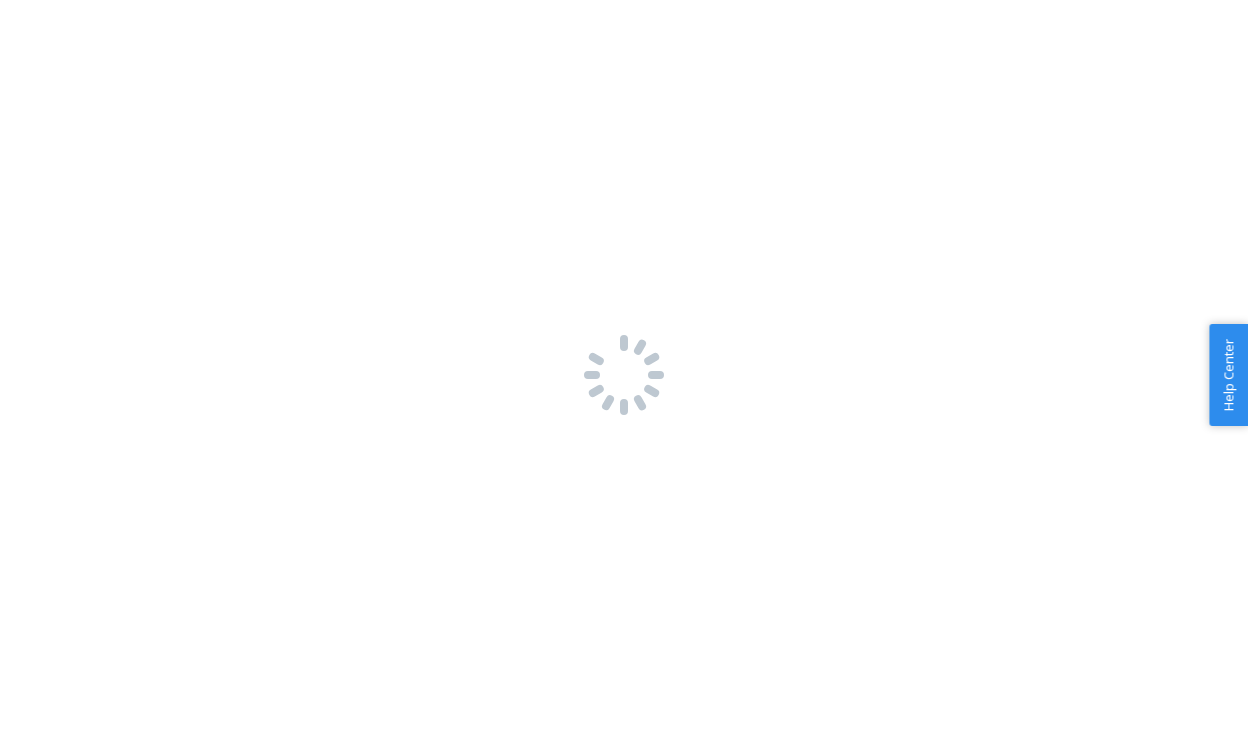 scroll, scrollTop: 0, scrollLeft: 0, axis: both 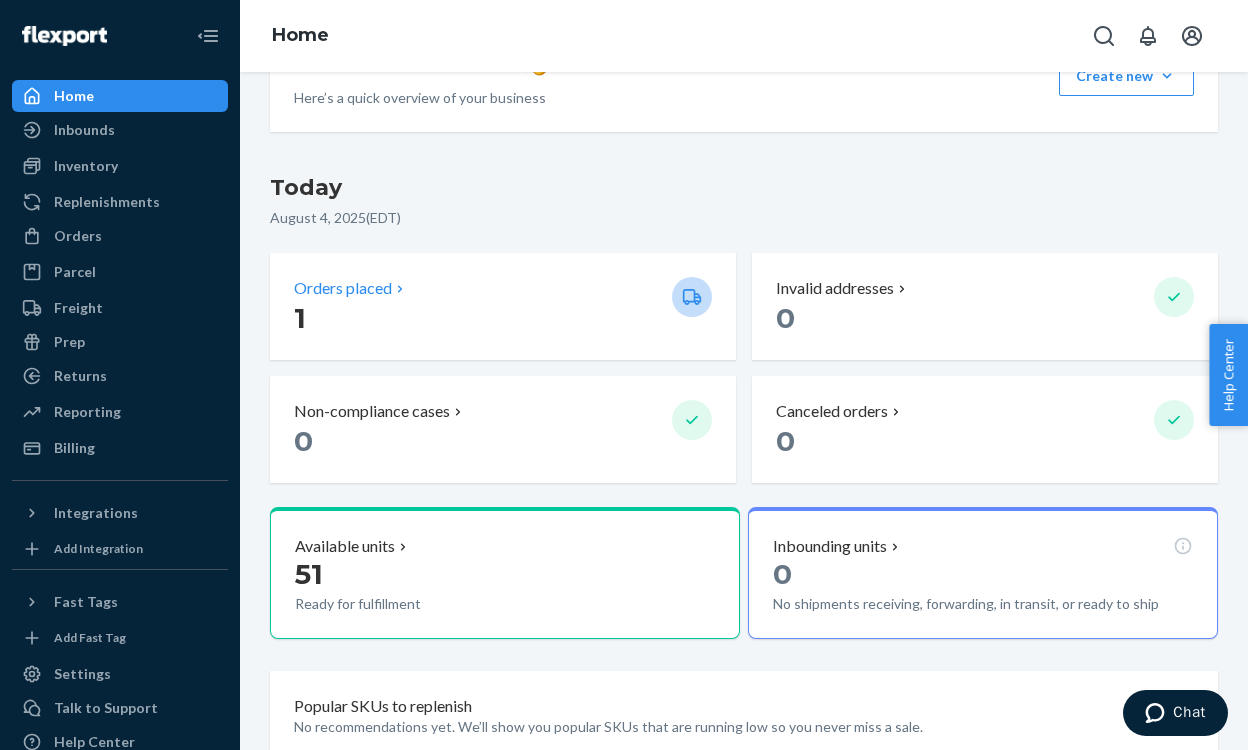 click on "1" at bounding box center [475, 318] 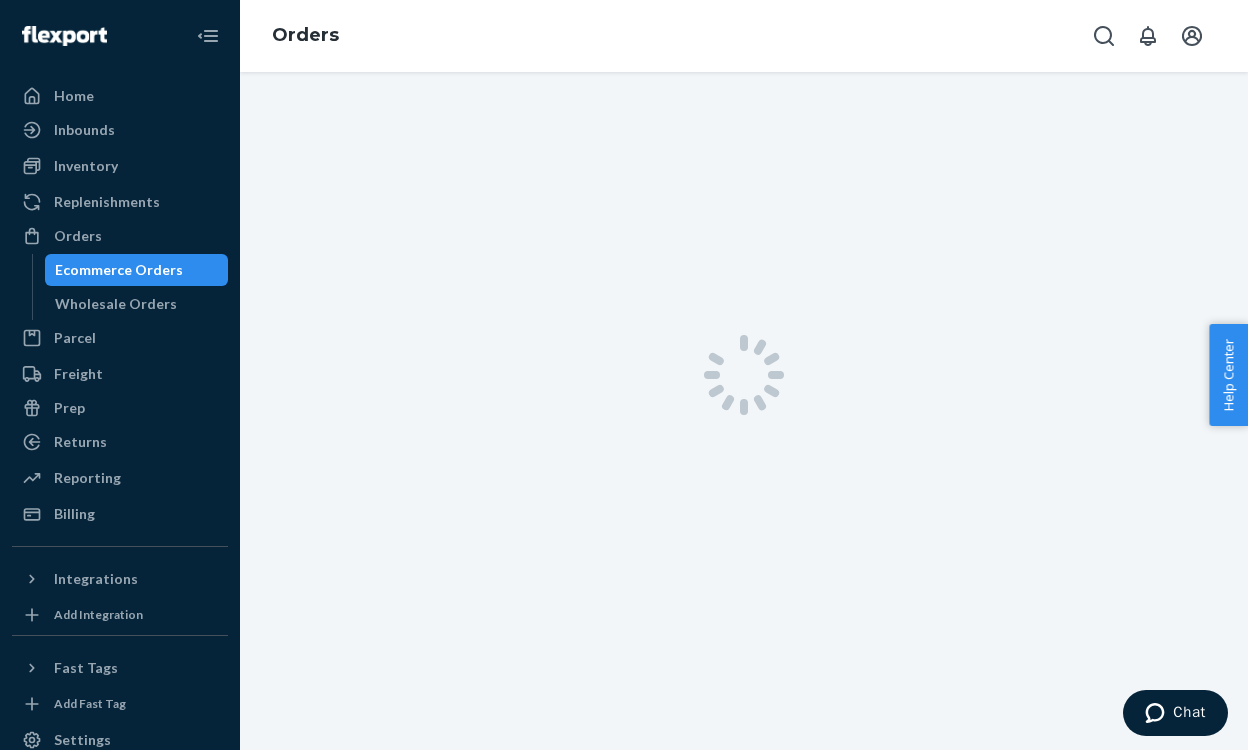 scroll, scrollTop: 0, scrollLeft: 0, axis: both 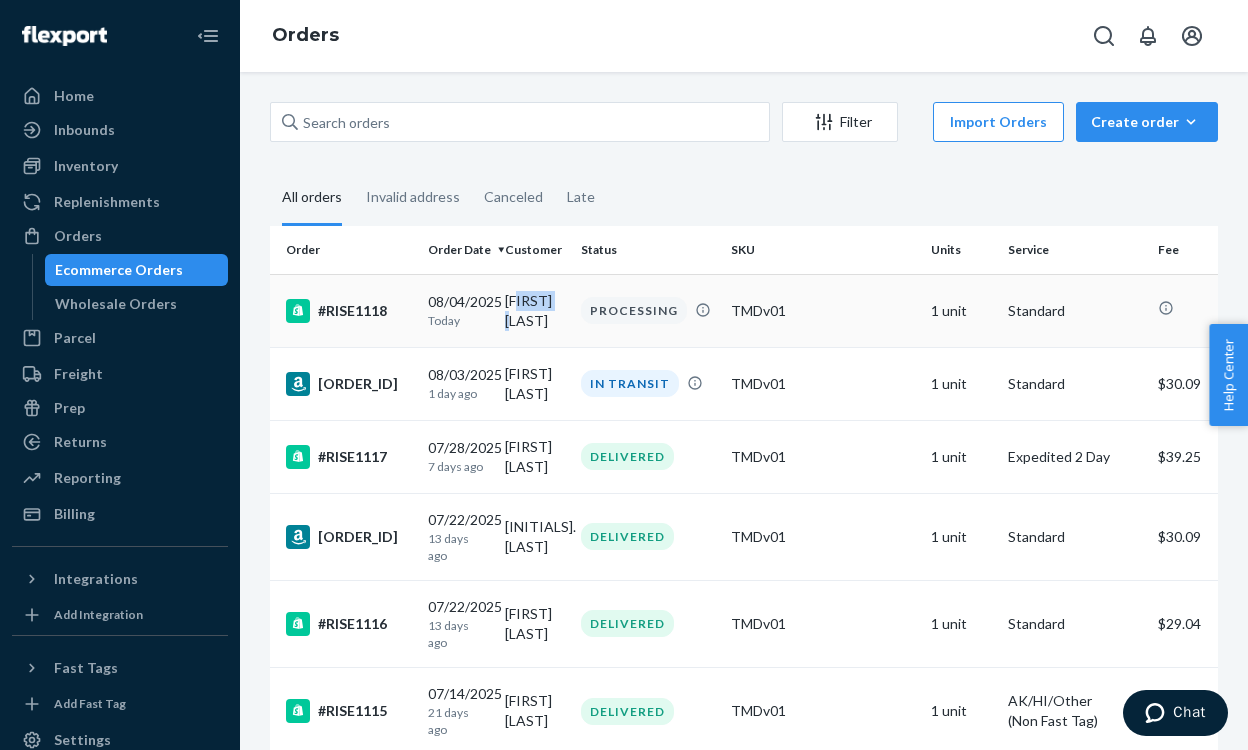 click on "[FIRST] [LAST]" at bounding box center [535, 310] 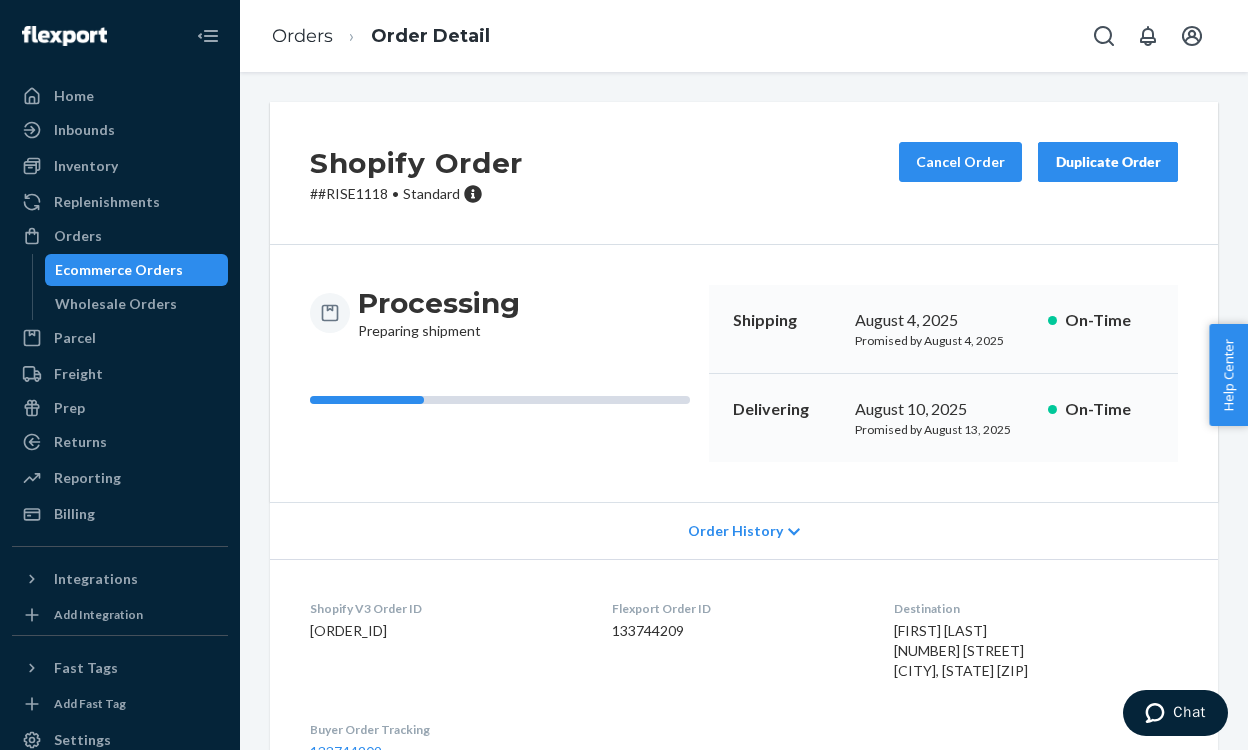 scroll, scrollTop: 2, scrollLeft: 0, axis: vertical 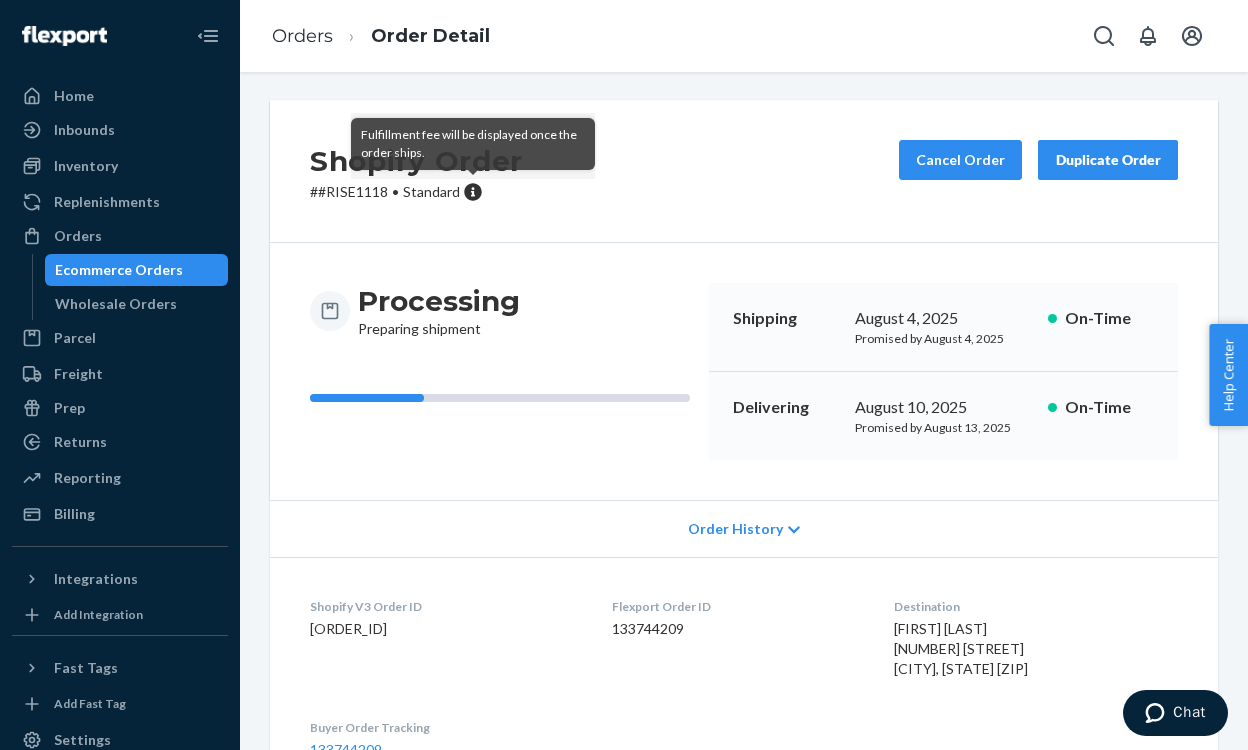 click 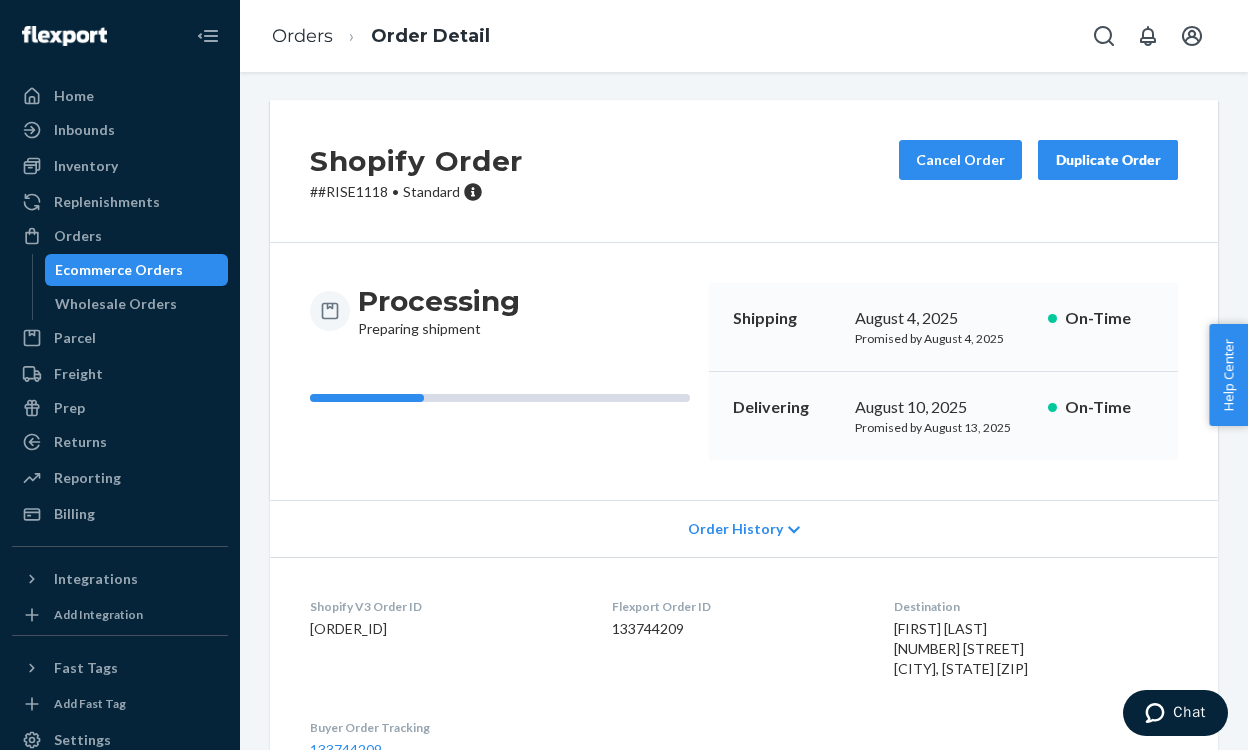 click on "Shopify Order # #RISE1118 • Standard Cancel Order Duplicate Order" at bounding box center (744, 171) 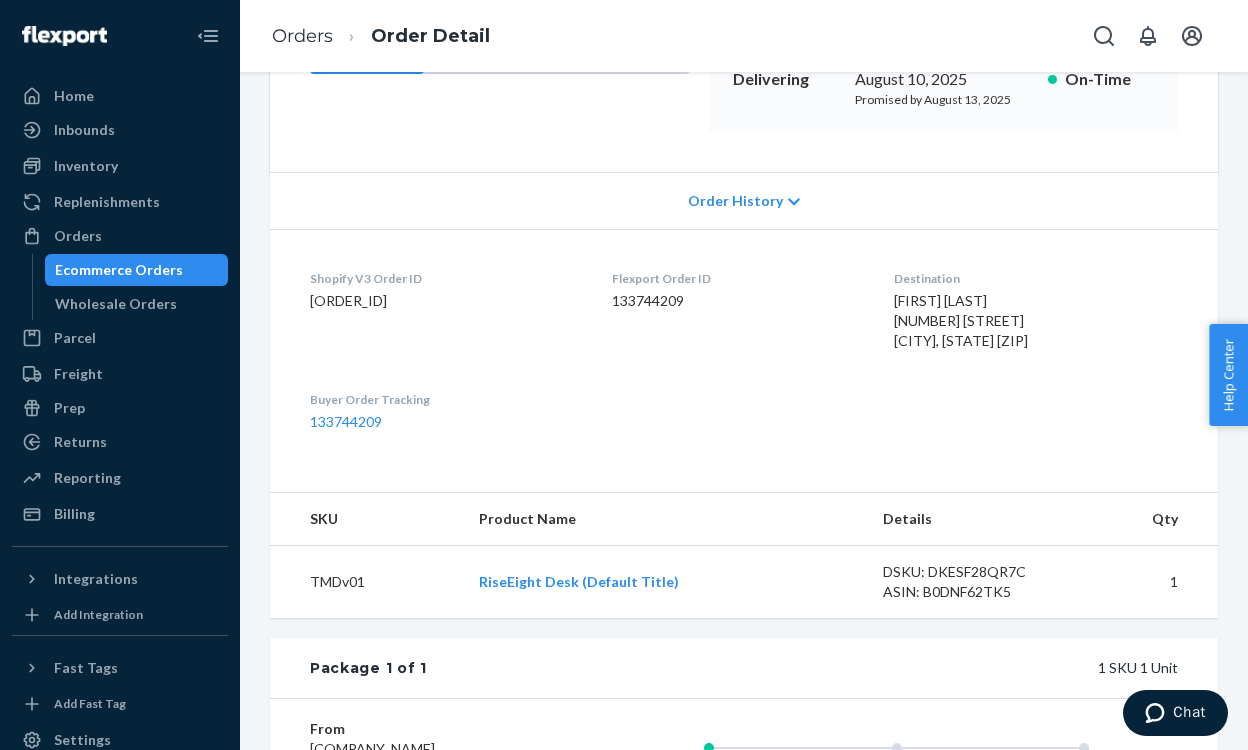 scroll, scrollTop: 0, scrollLeft: 0, axis: both 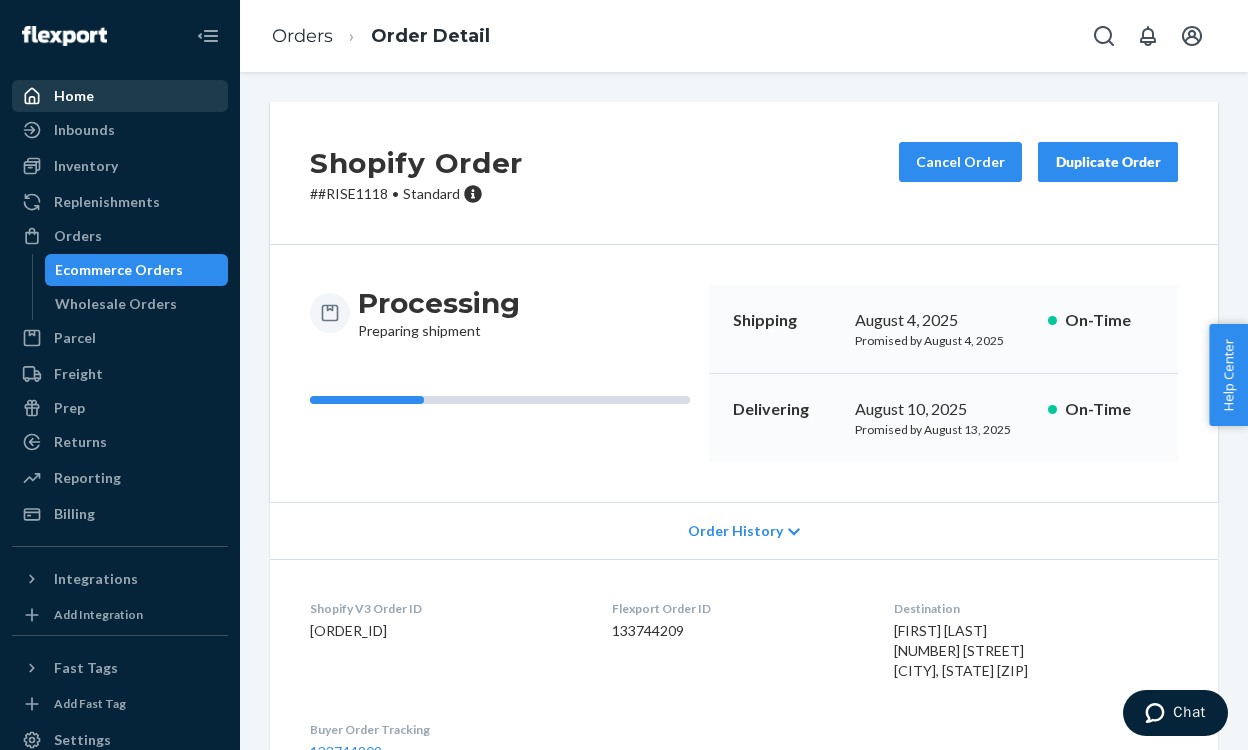 click on "Home" at bounding box center [74, 96] 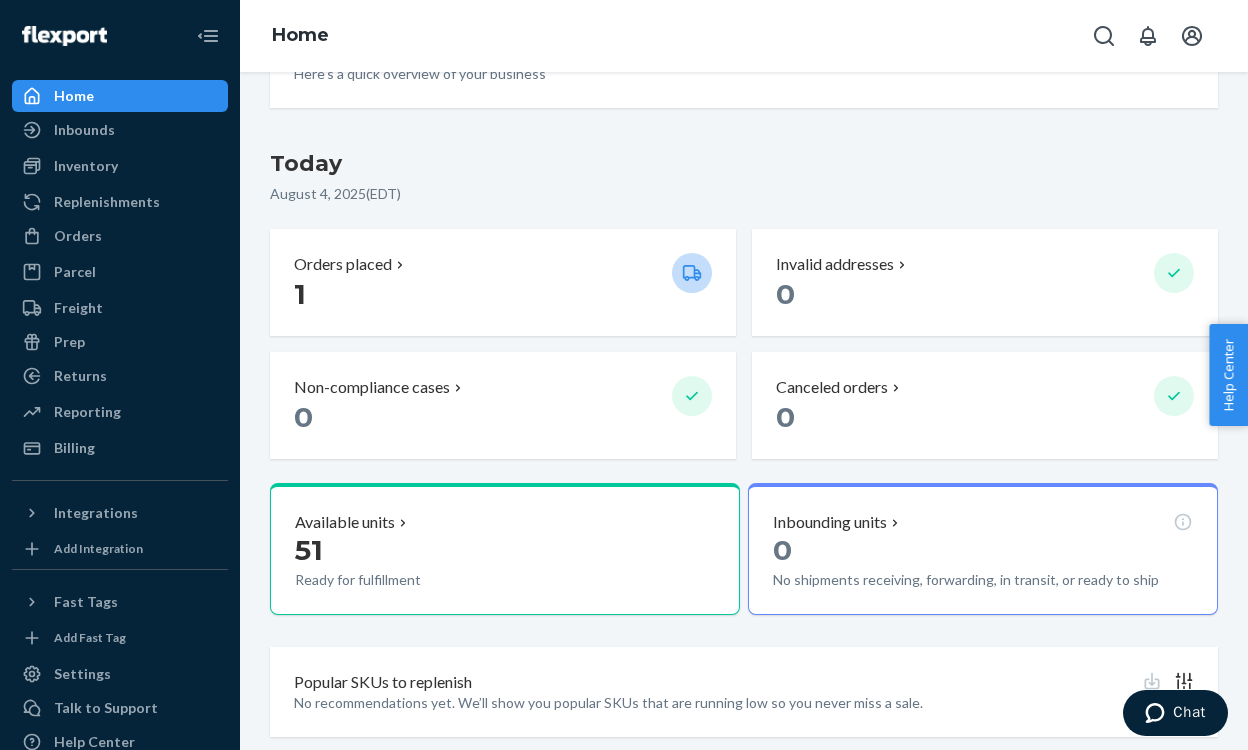 scroll, scrollTop: 245, scrollLeft: 0, axis: vertical 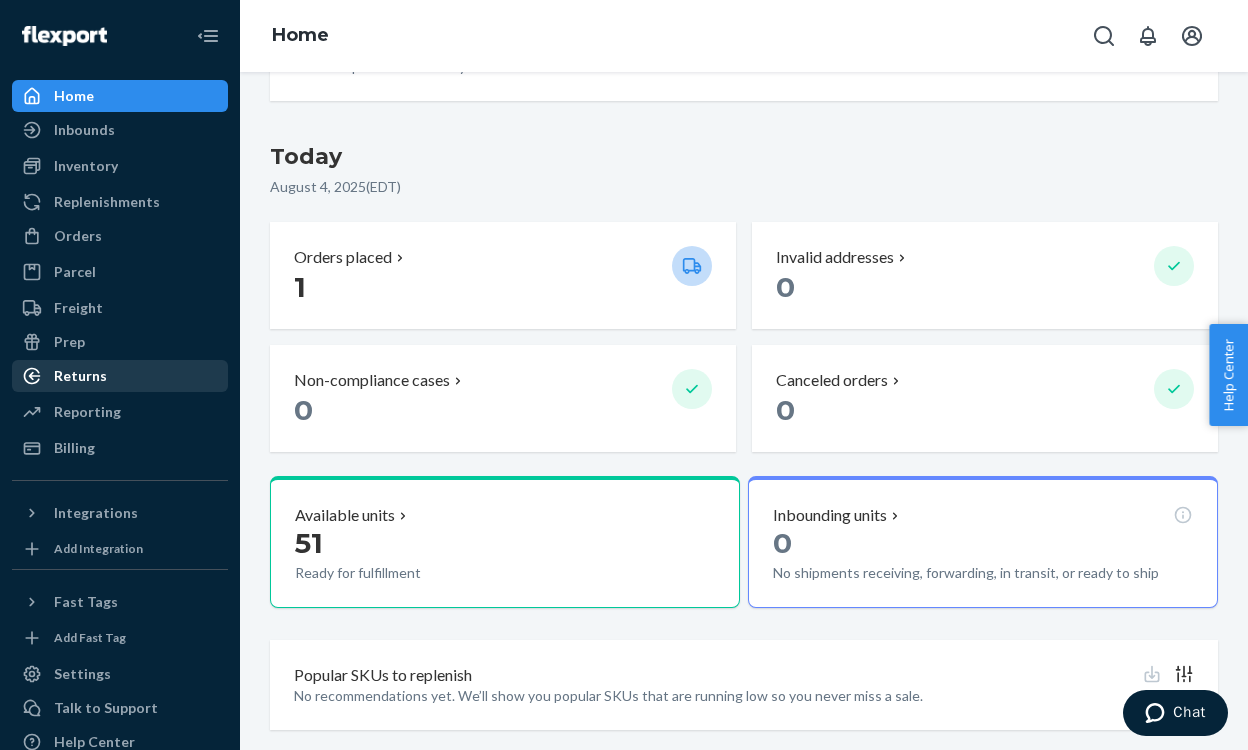 click on "Returns" at bounding box center (80, 376) 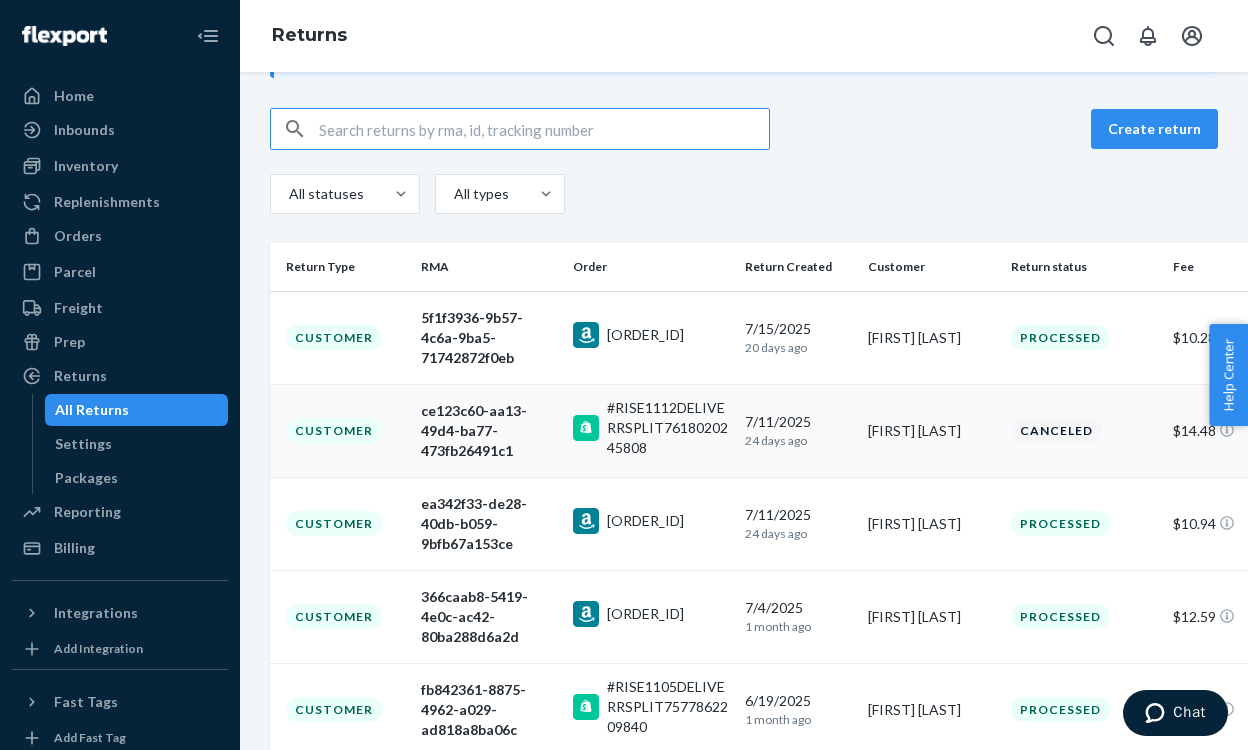 scroll, scrollTop: 118, scrollLeft: 0, axis: vertical 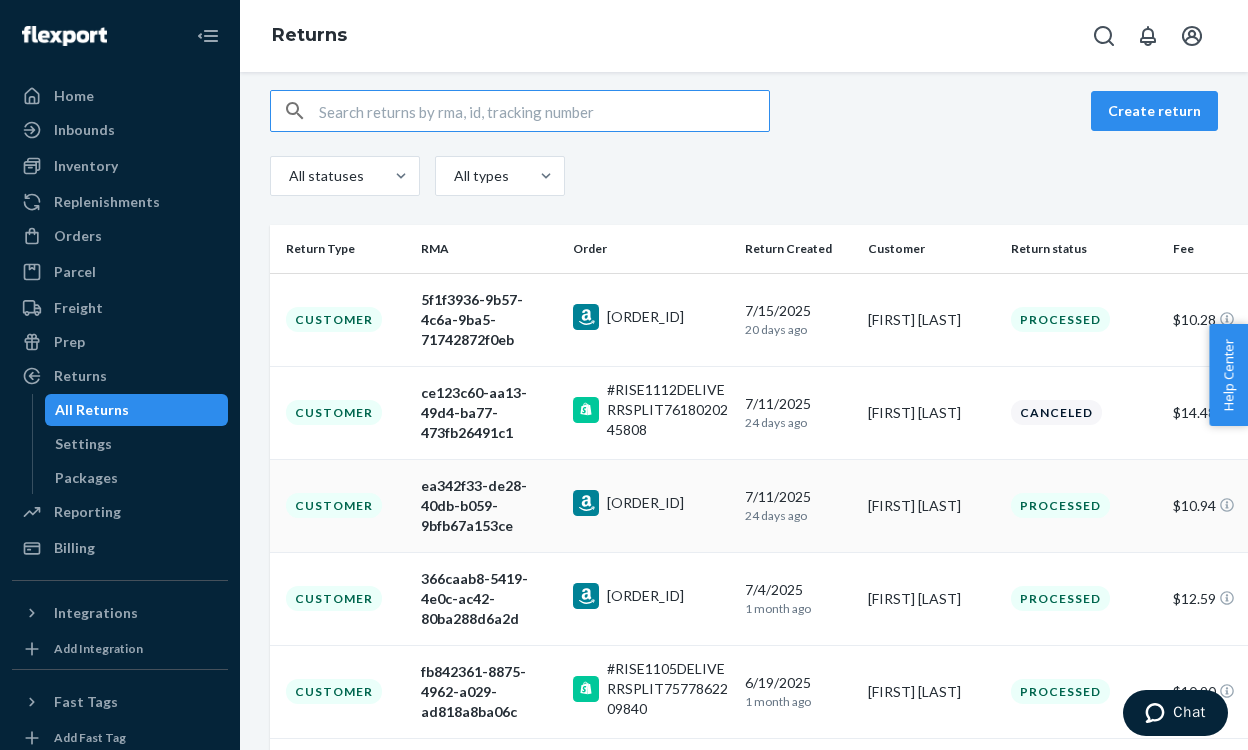 click on "[TRACKING_NUMBER]" at bounding box center (645, 503) 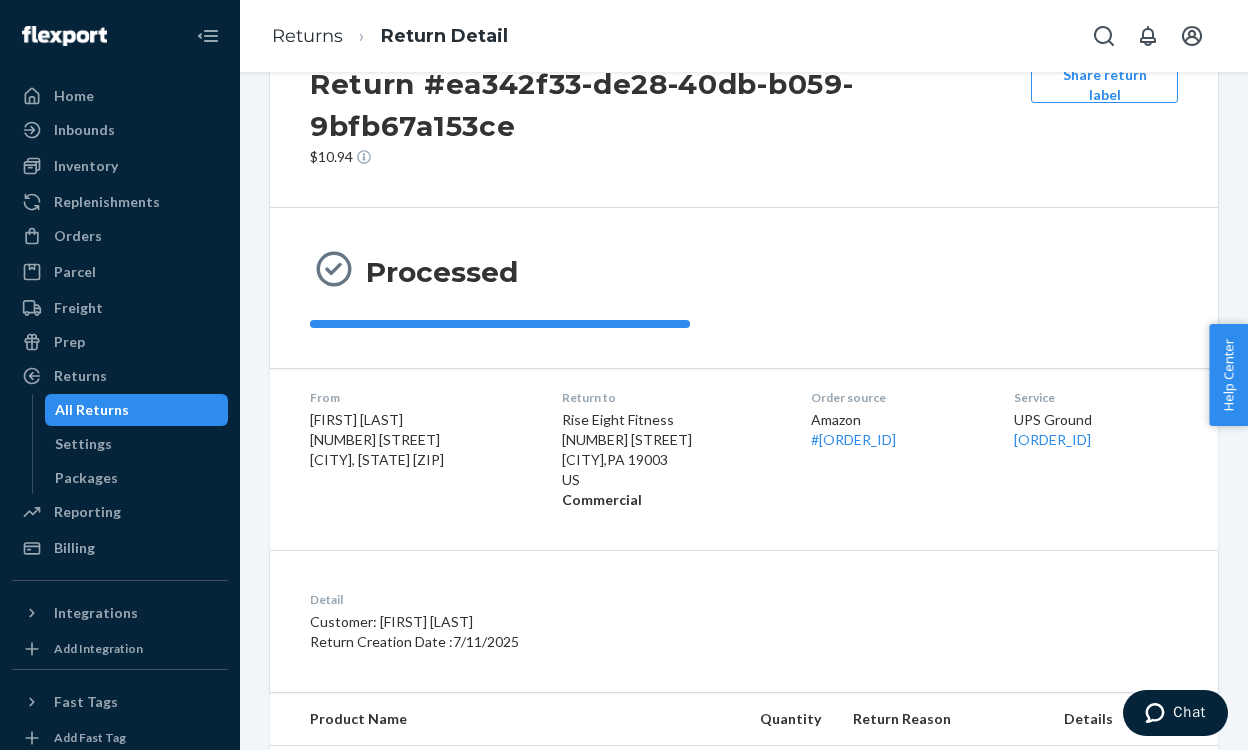 scroll, scrollTop: 0, scrollLeft: 0, axis: both 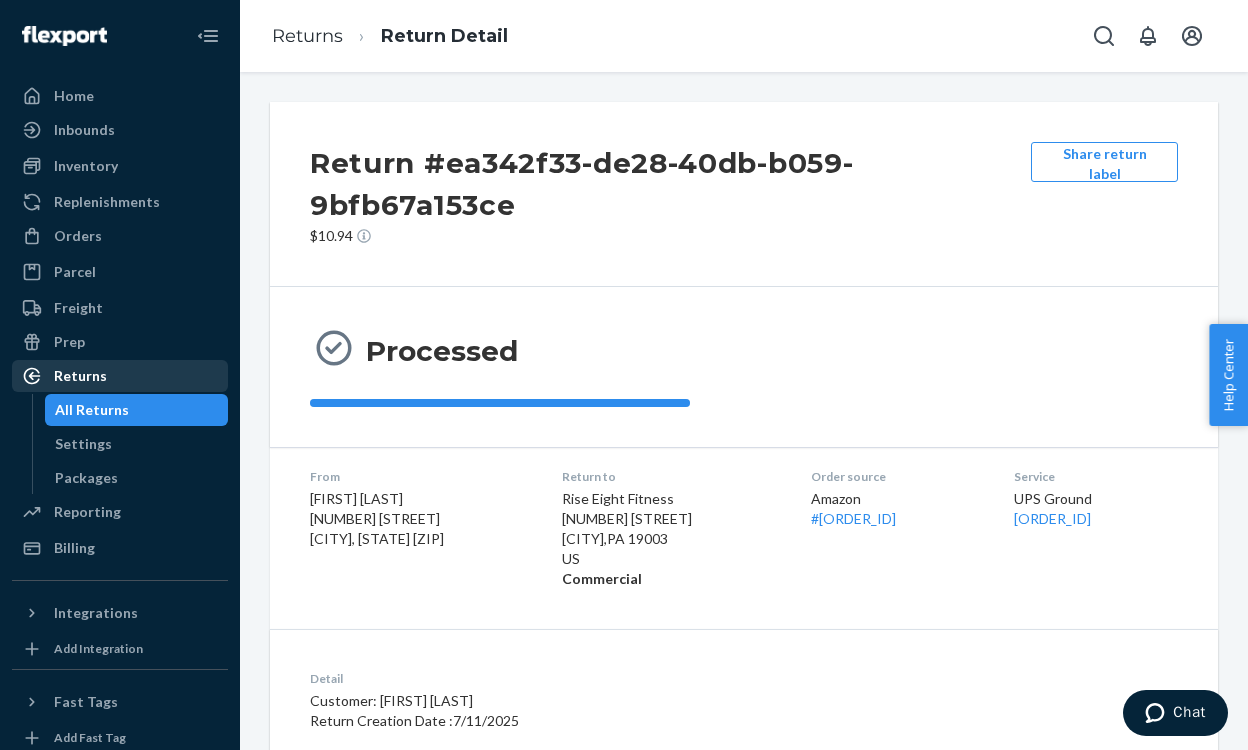 click on "Returns" at bounding box center (80, 376) 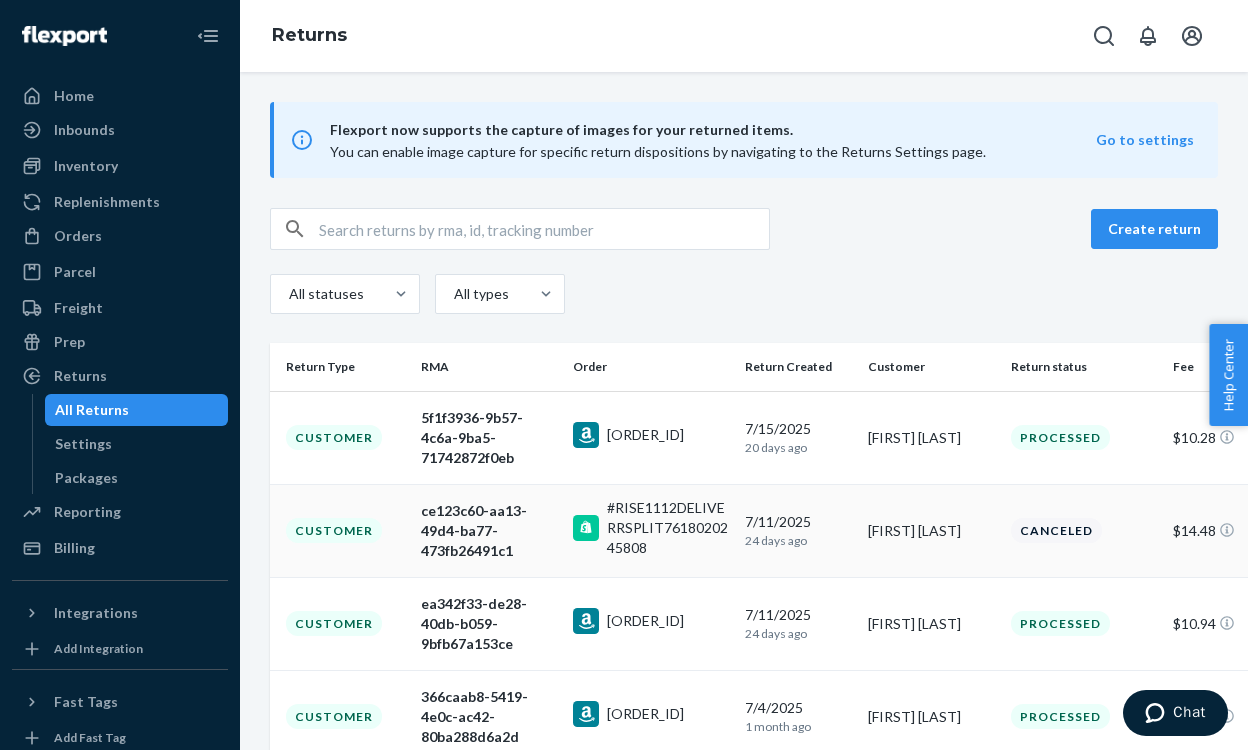 click on "[FIRST] [LAST]" at bounding box center [931, 530] 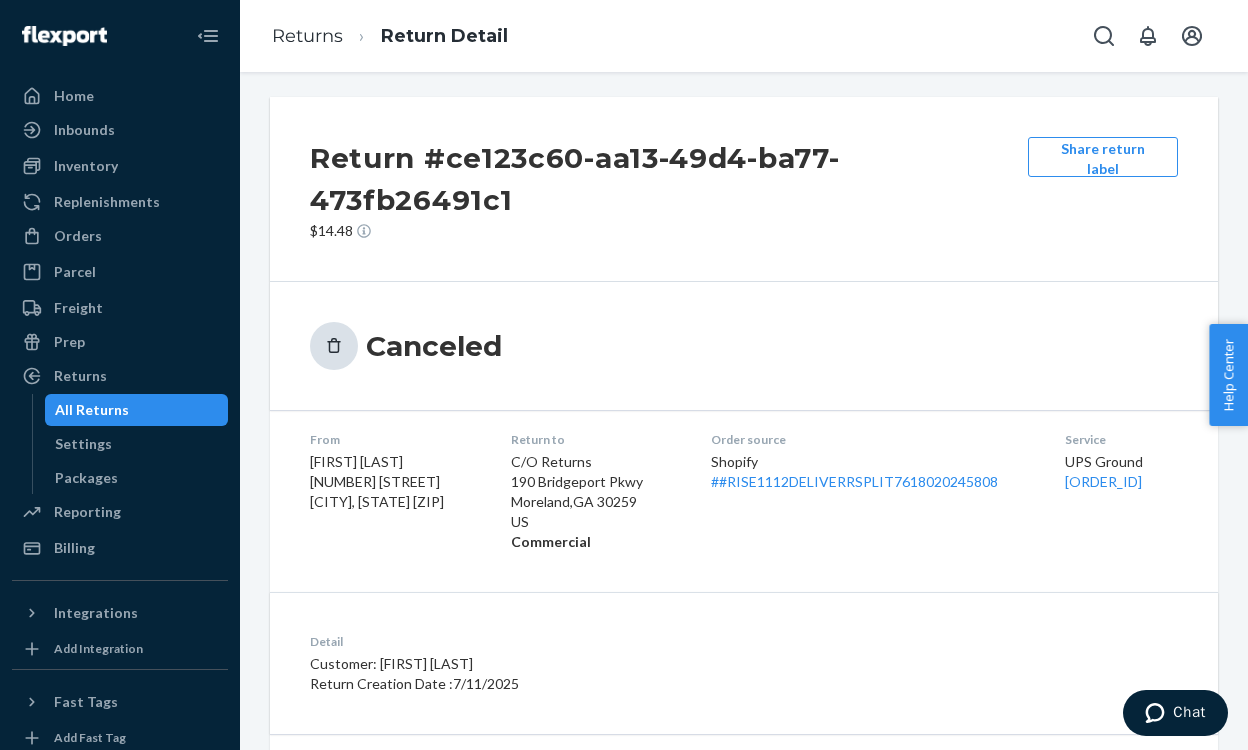 scroll, scrollTop: 0, scrollLeft: 0, axis: both 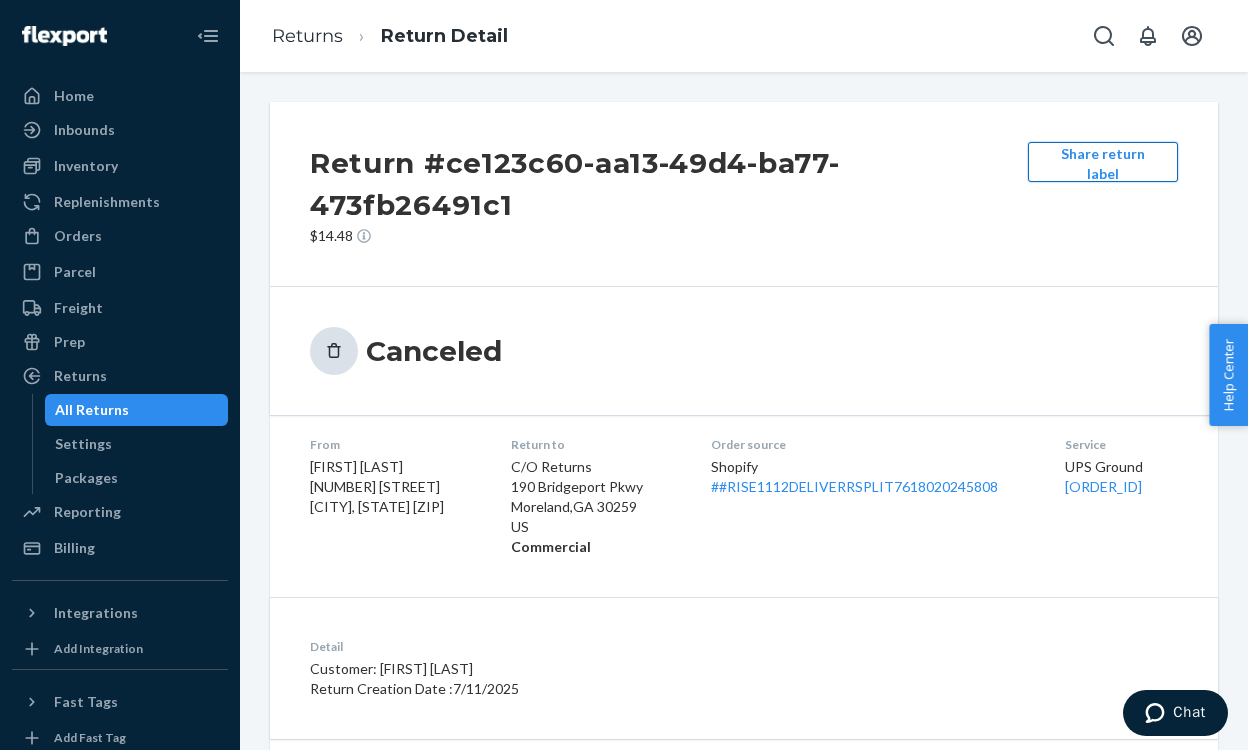 click on "Share return label" at bounding box center [1103, 162] 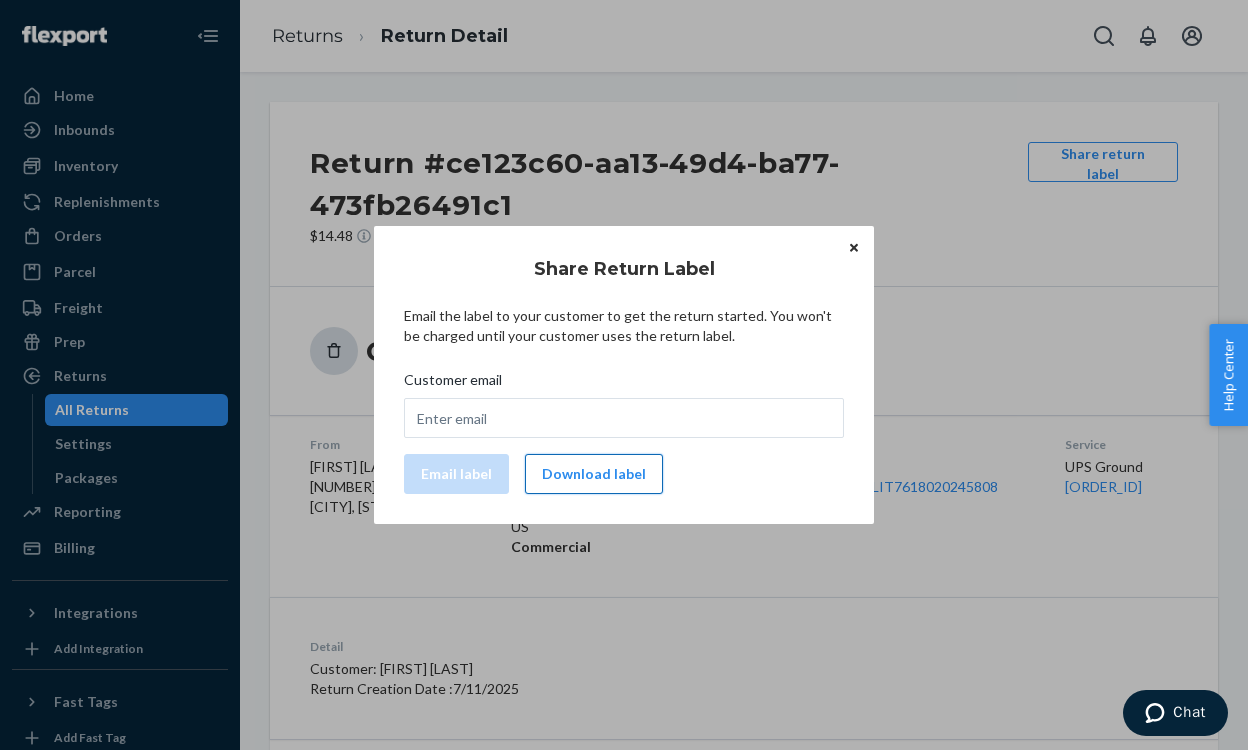 click on "Download label" at bounding box center (594, 474) 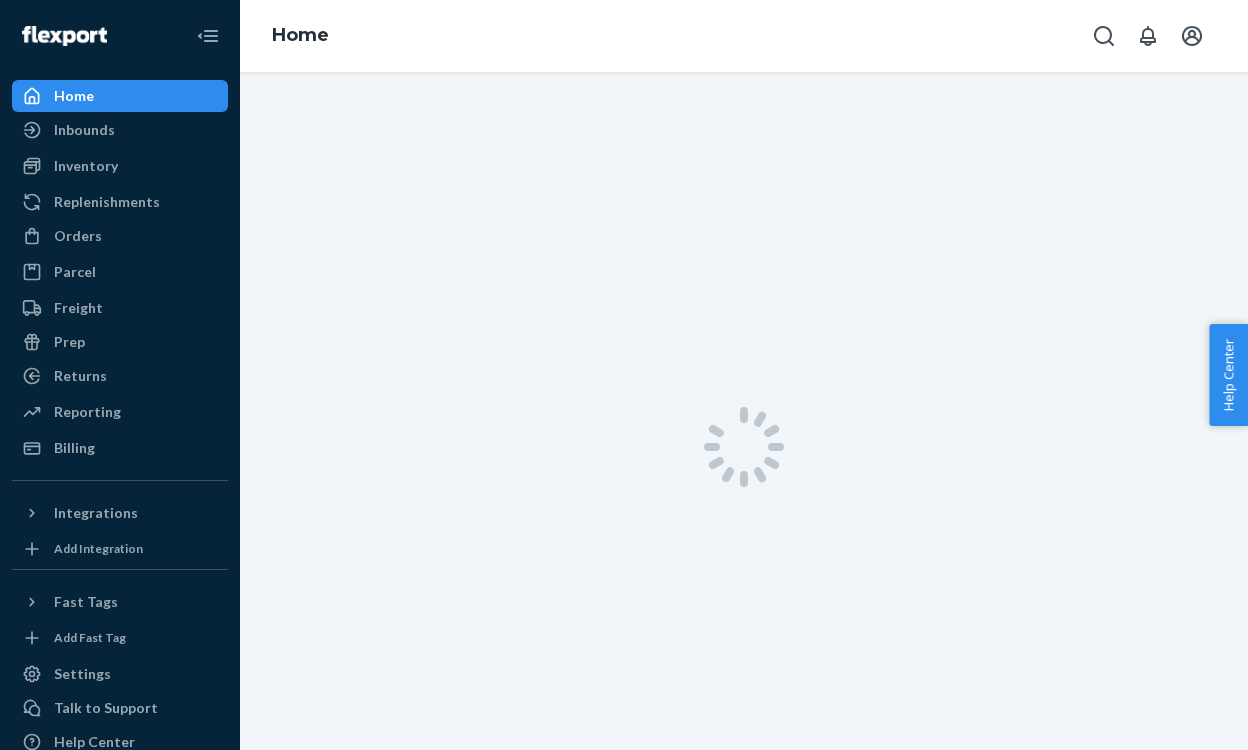 scroll, scrollTop: 0, scrollLeft: 0, axis: both 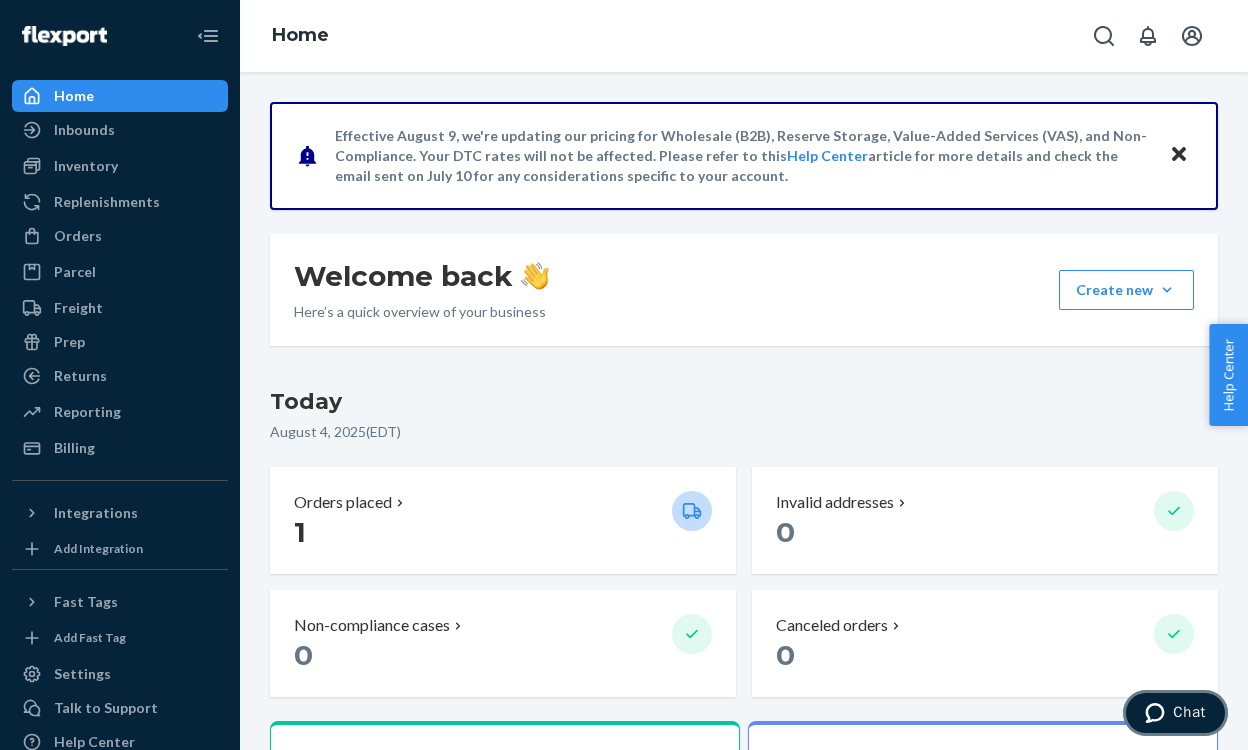 click on "Chat" at bounding box center [1189, 712] 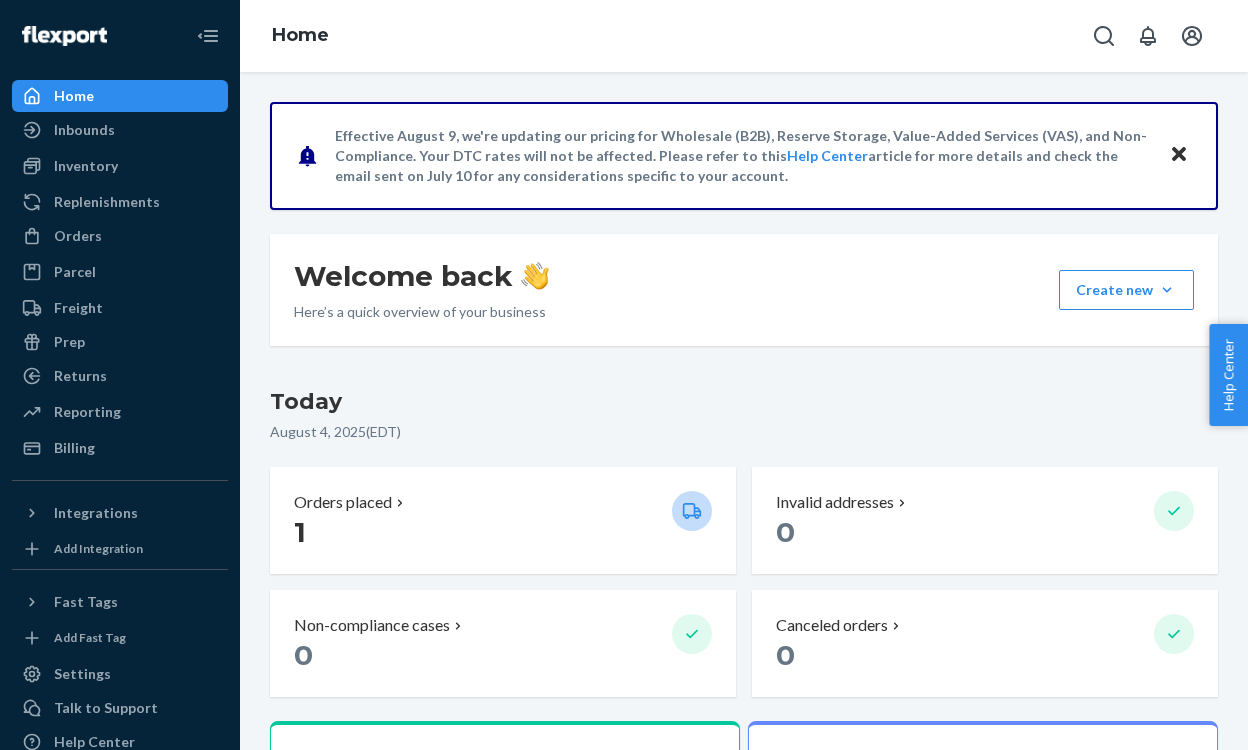 scroll, scrollTop: 0, scrollLeft: 0, axis: both 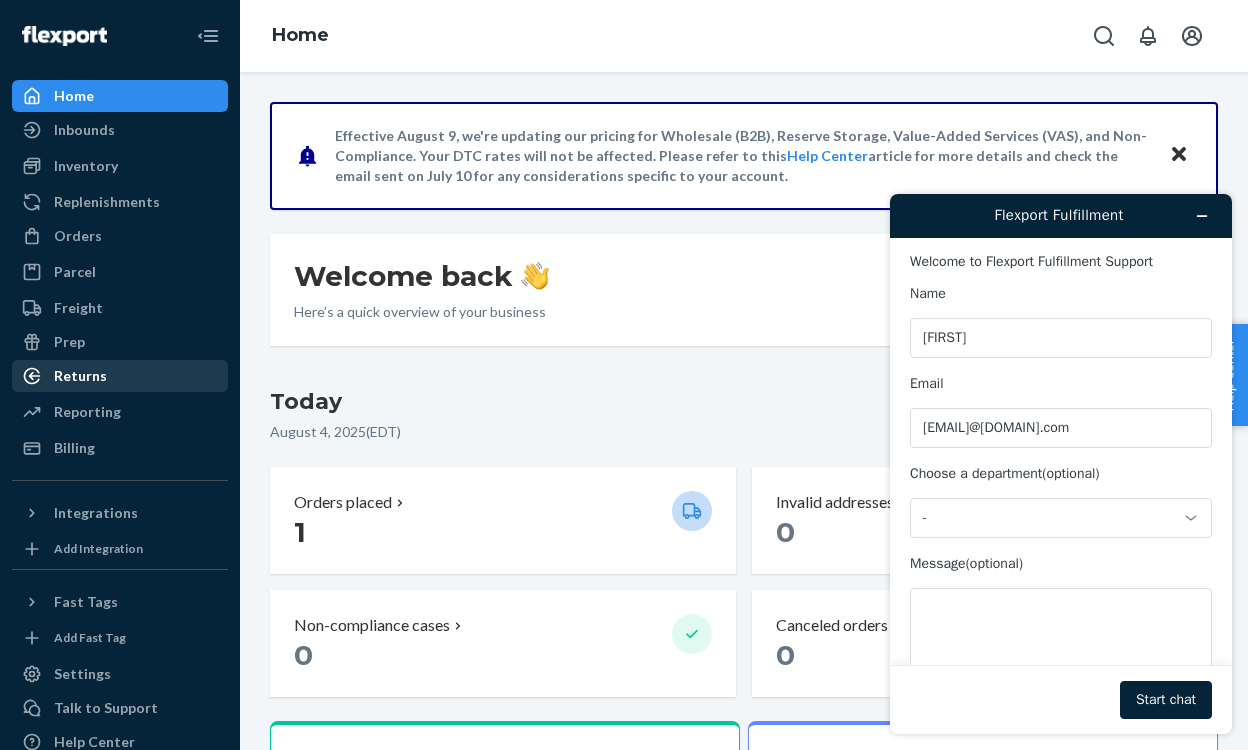 click on "Returns" at bounding box center (80, 376) 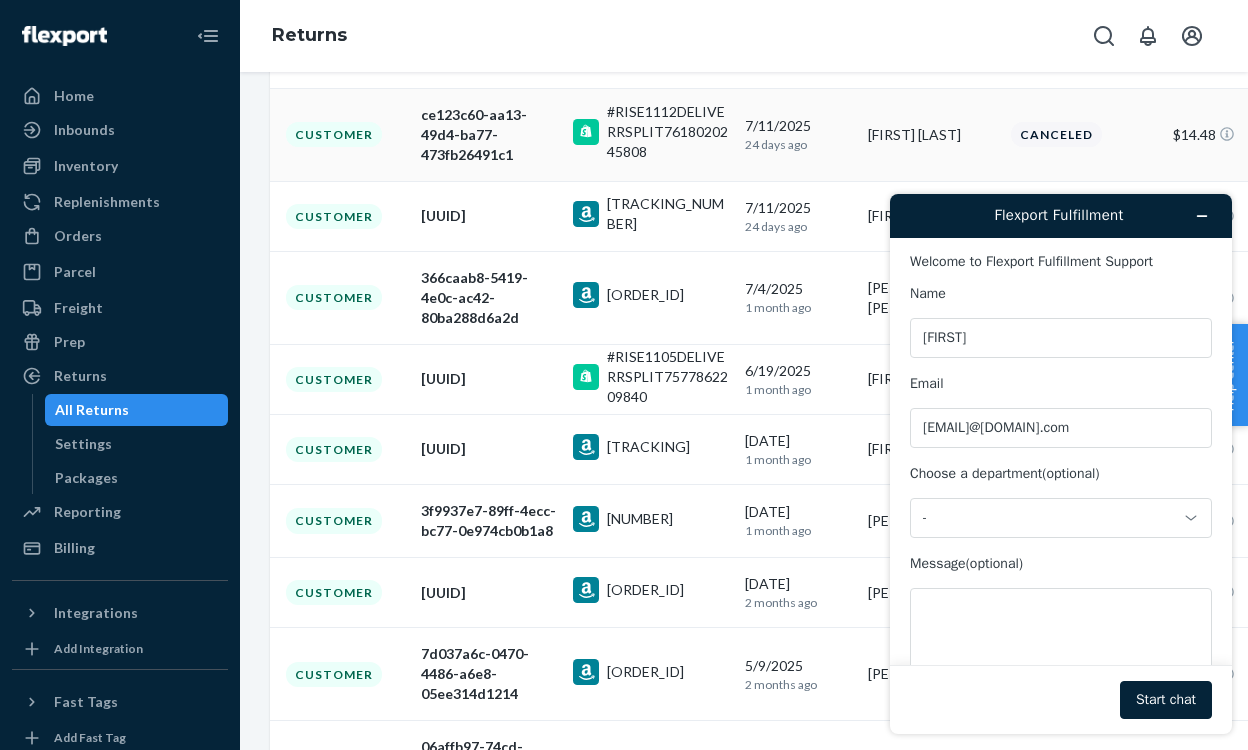 scroll, scrollTop: 342, scrollLeft: 0, axis: vertical 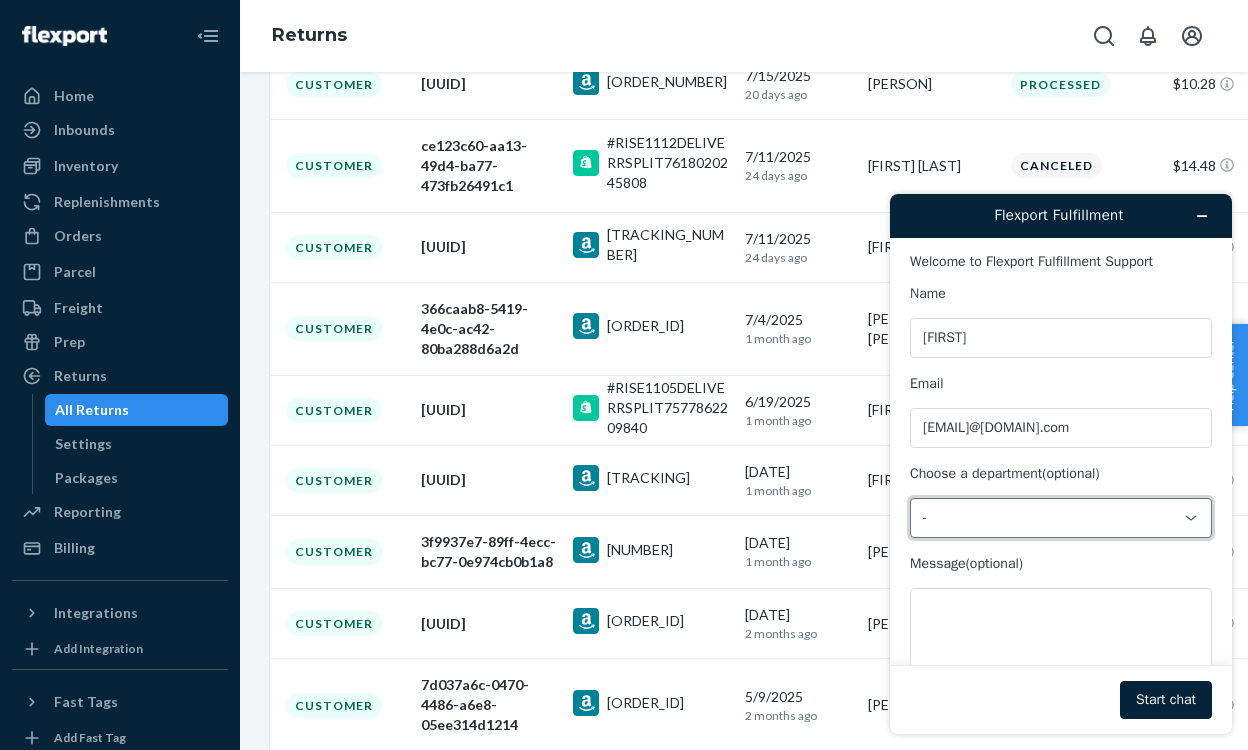 click on "-" at bounding box center (1049, 518) 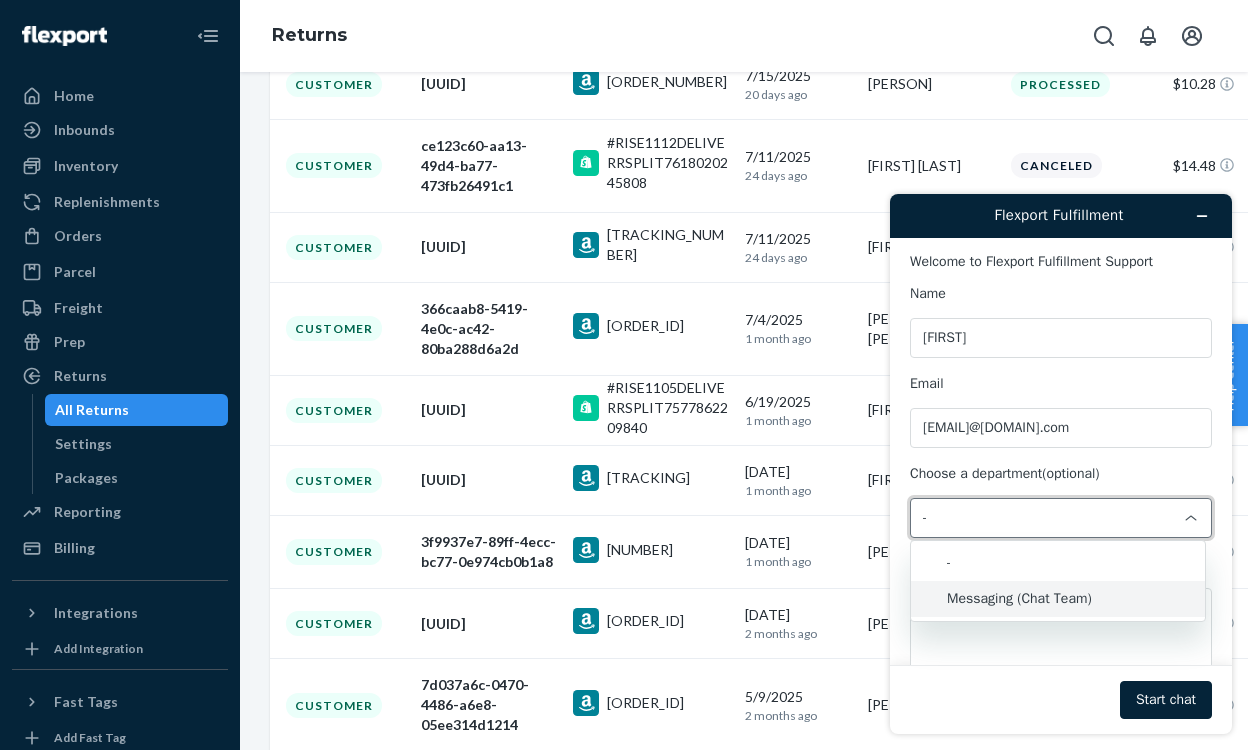click on "Messaging (Chat Team)" at bounding box center (1058, 599) 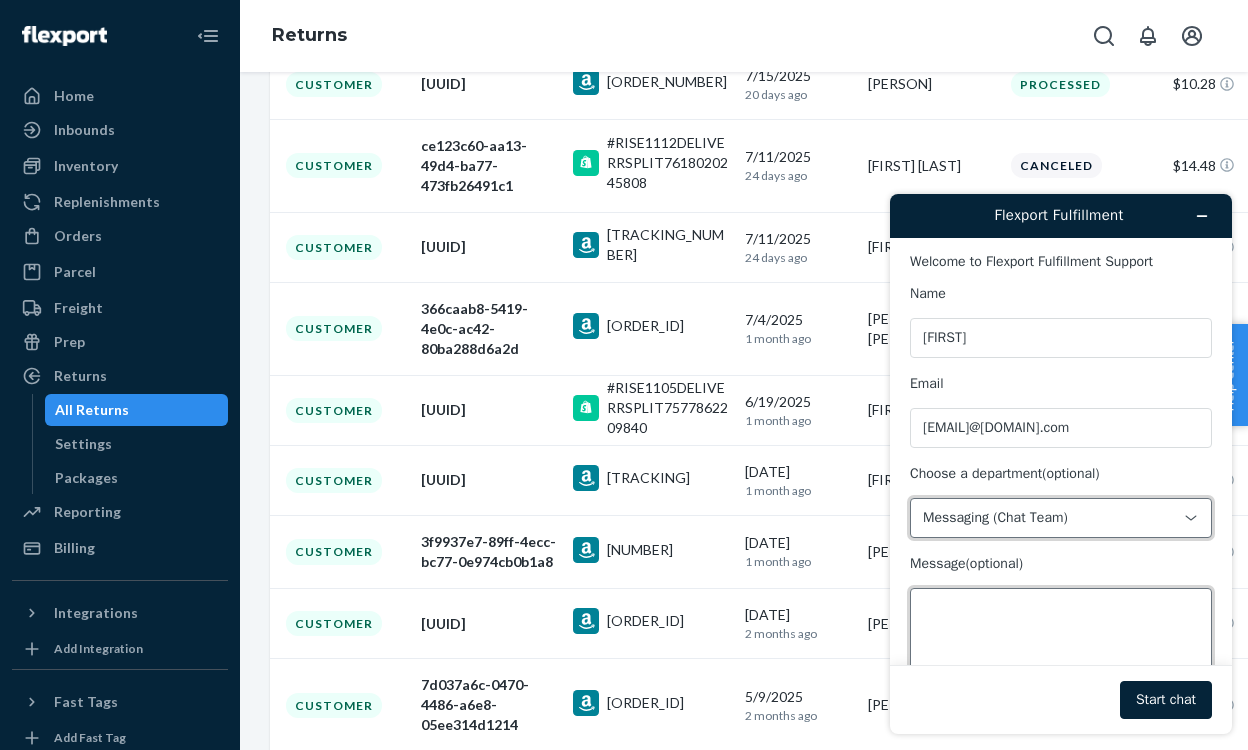 click on "Message  (optional)" at bounding box center (1061, 644) 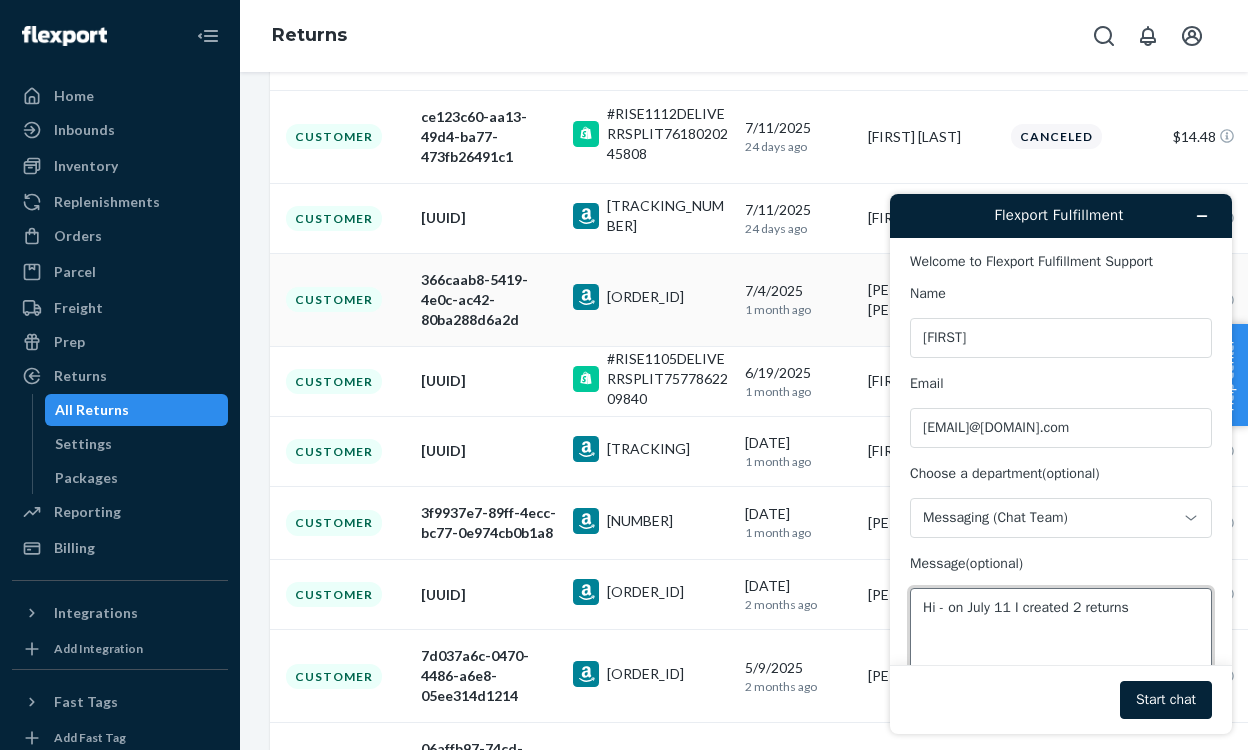 scroll, scrollTop: 371, scrollLeft: 1, axis: both 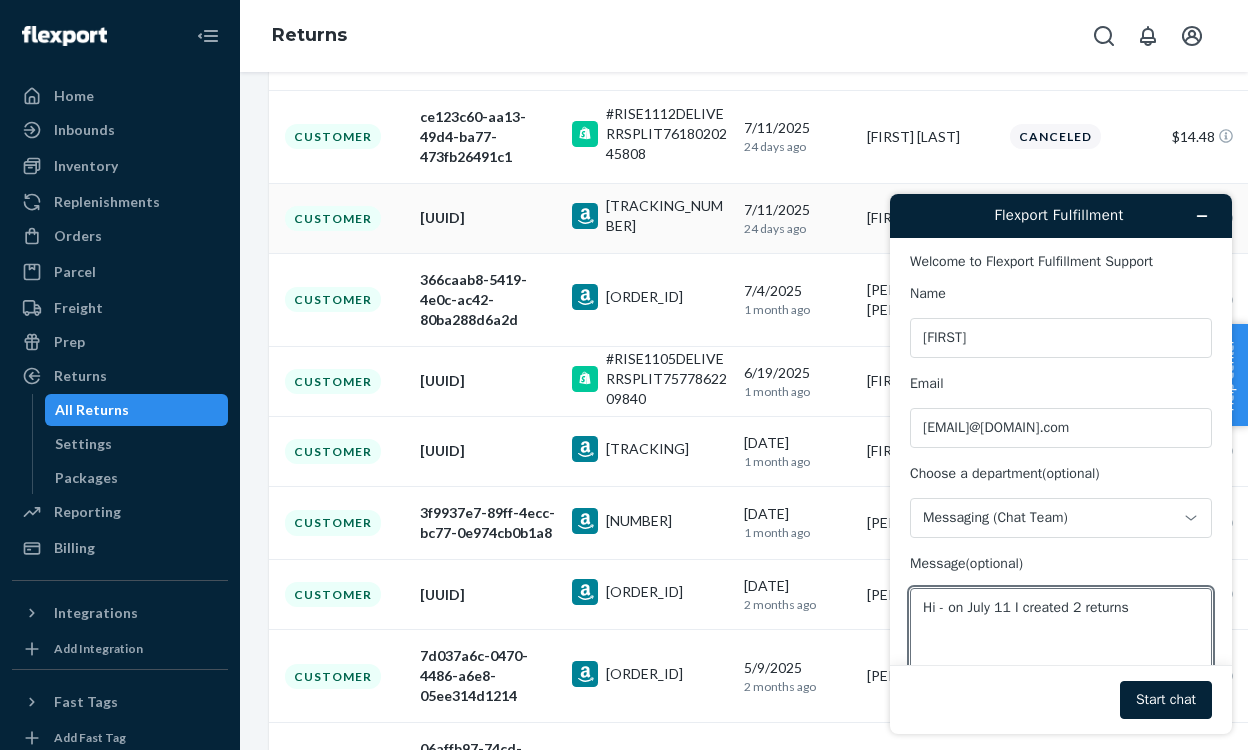 click on "[UUID]" at bounding box center [488, 218] 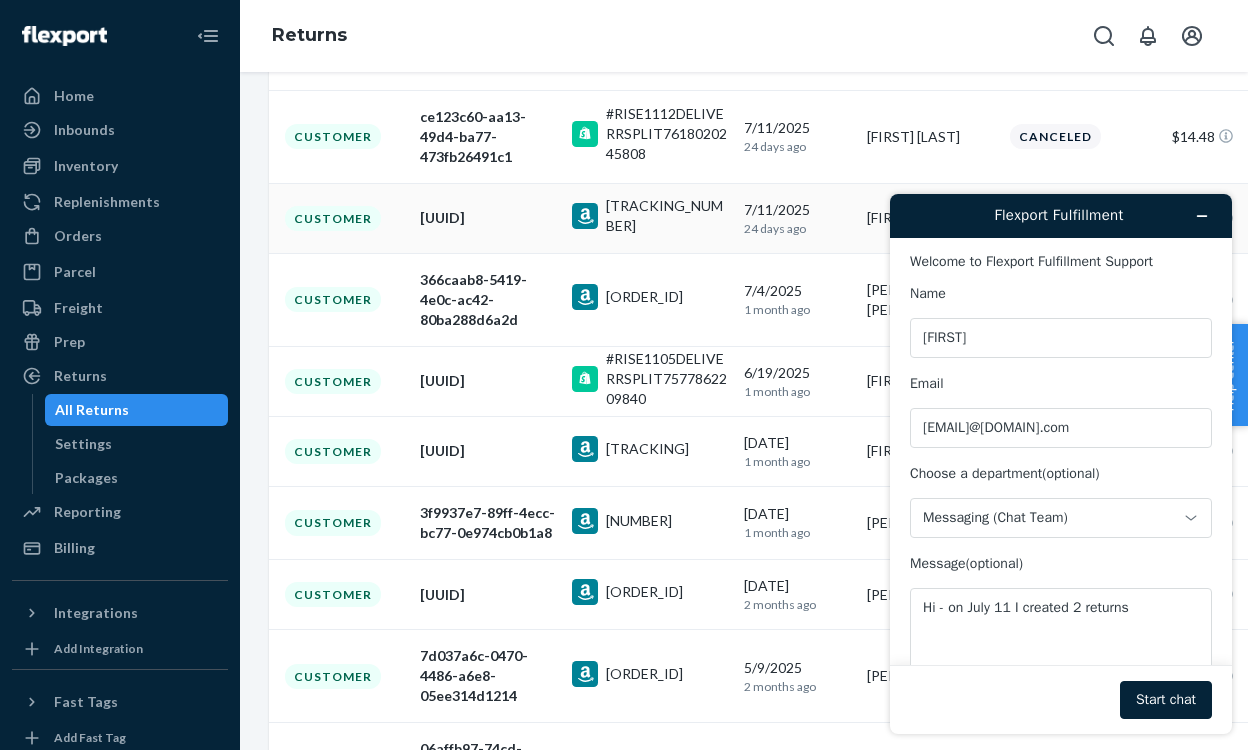 scroll, scrollTop: 0, scrollLeft: 0, axis: both 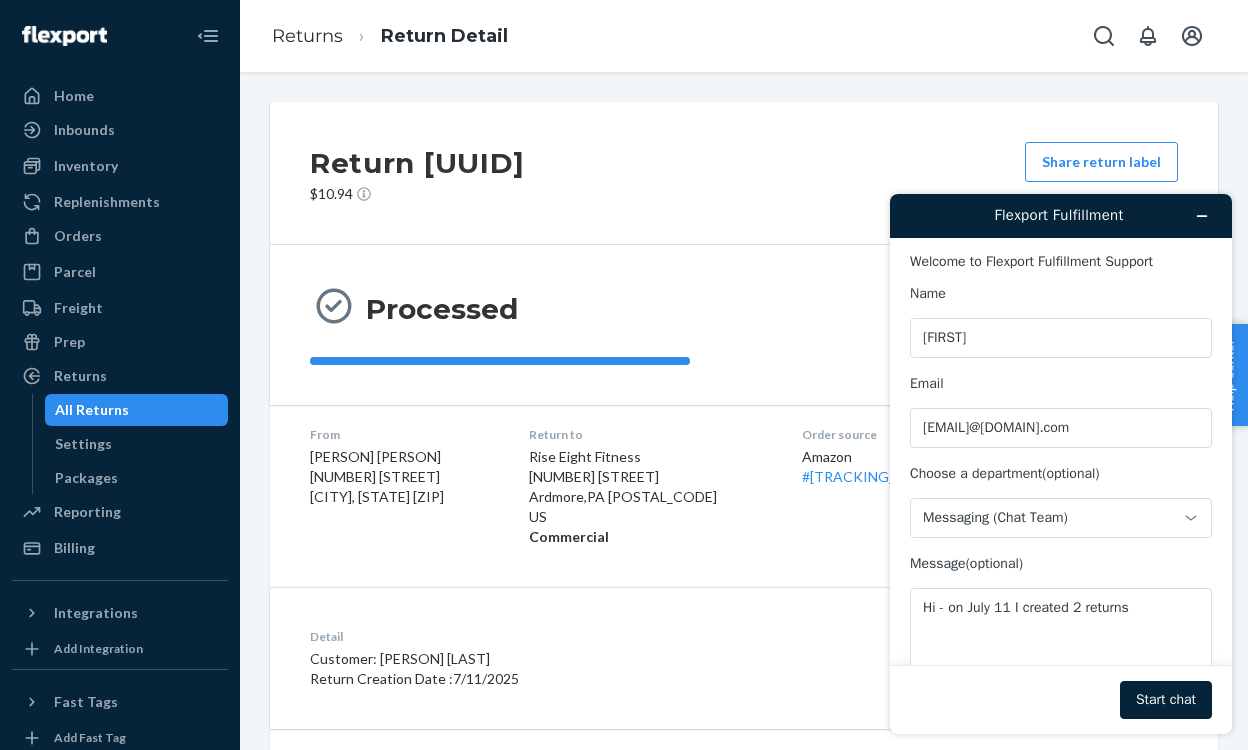 drag, startPoint x: 525, startPoint y: 208, endPoint x: 429, endPoint y: 165, distance: 105.1903 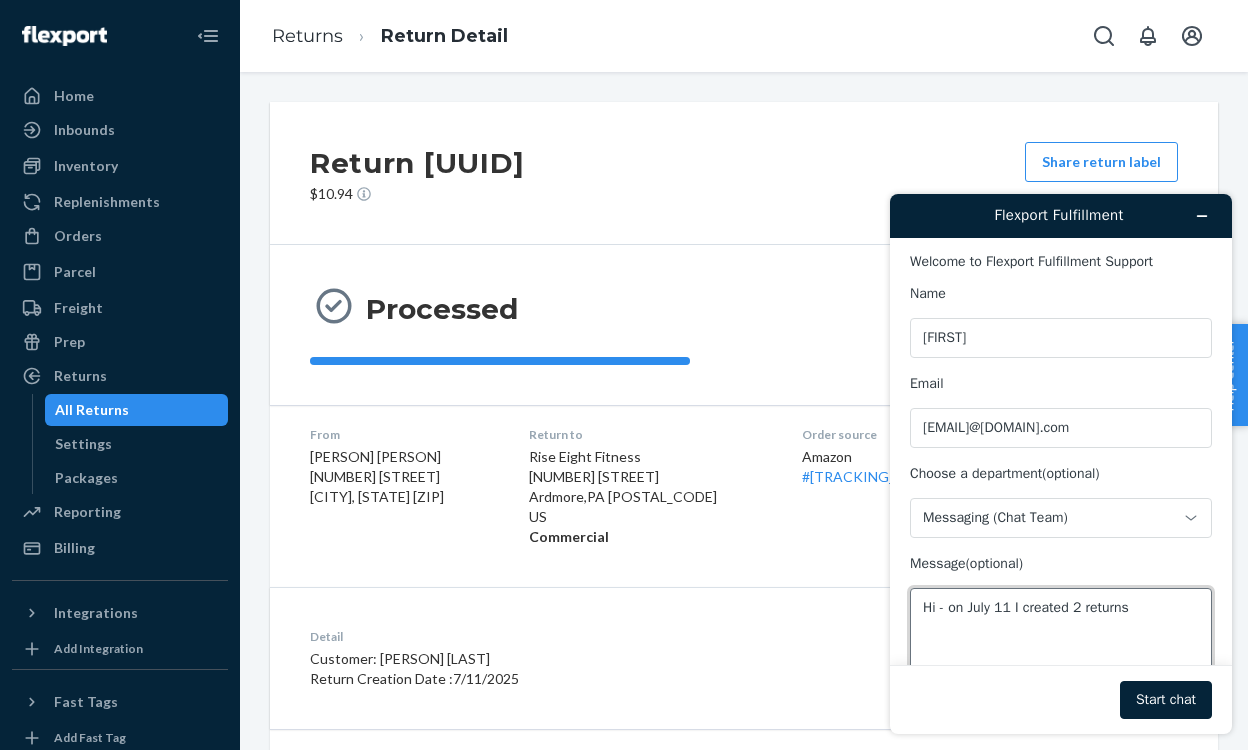 click on "Hi - on July 11 I created 2 returns" at bounding box center [1061, 644] 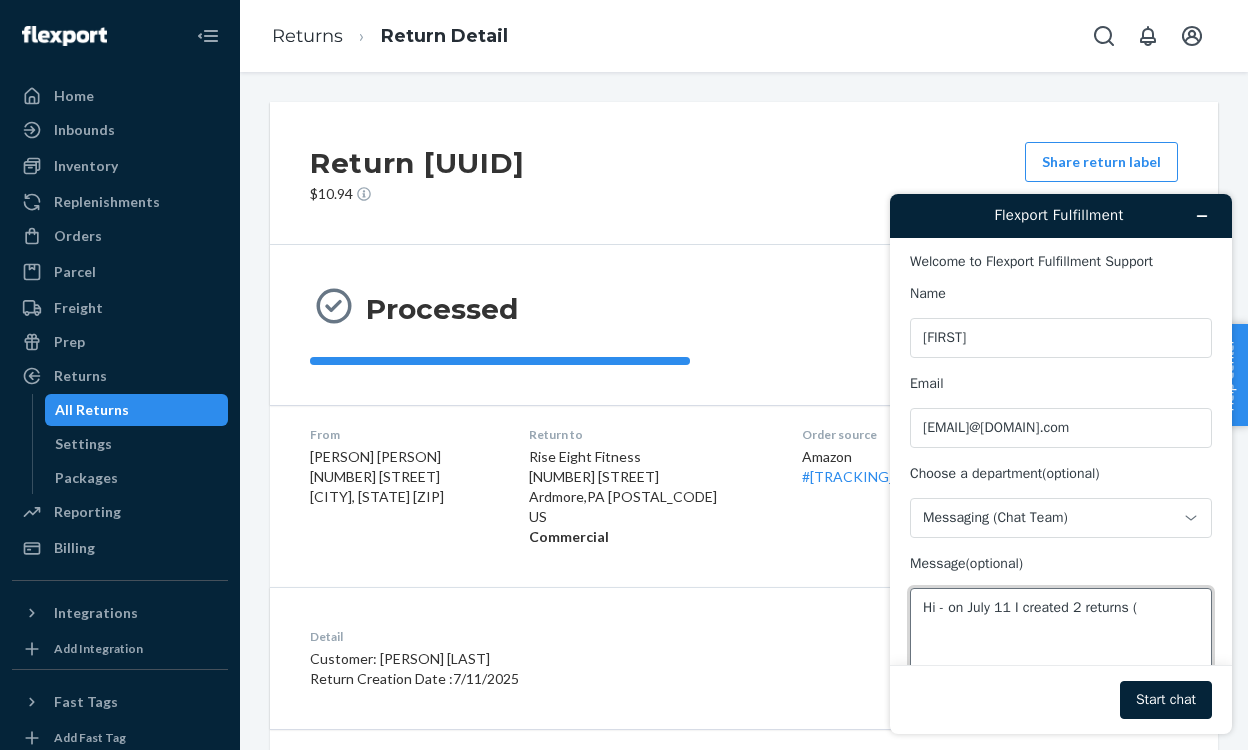 paste on "[UUID]" 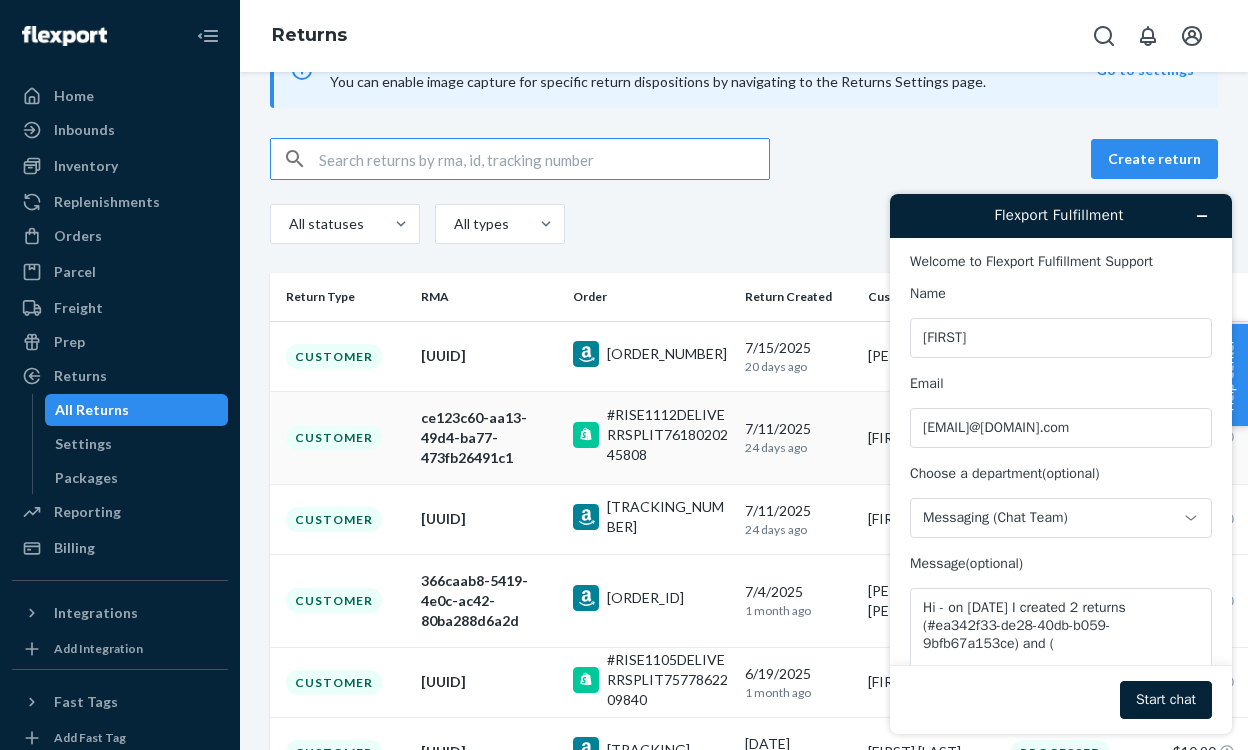 scroll, scrollTop: 240, scrollLeft: 0, axis: vertical 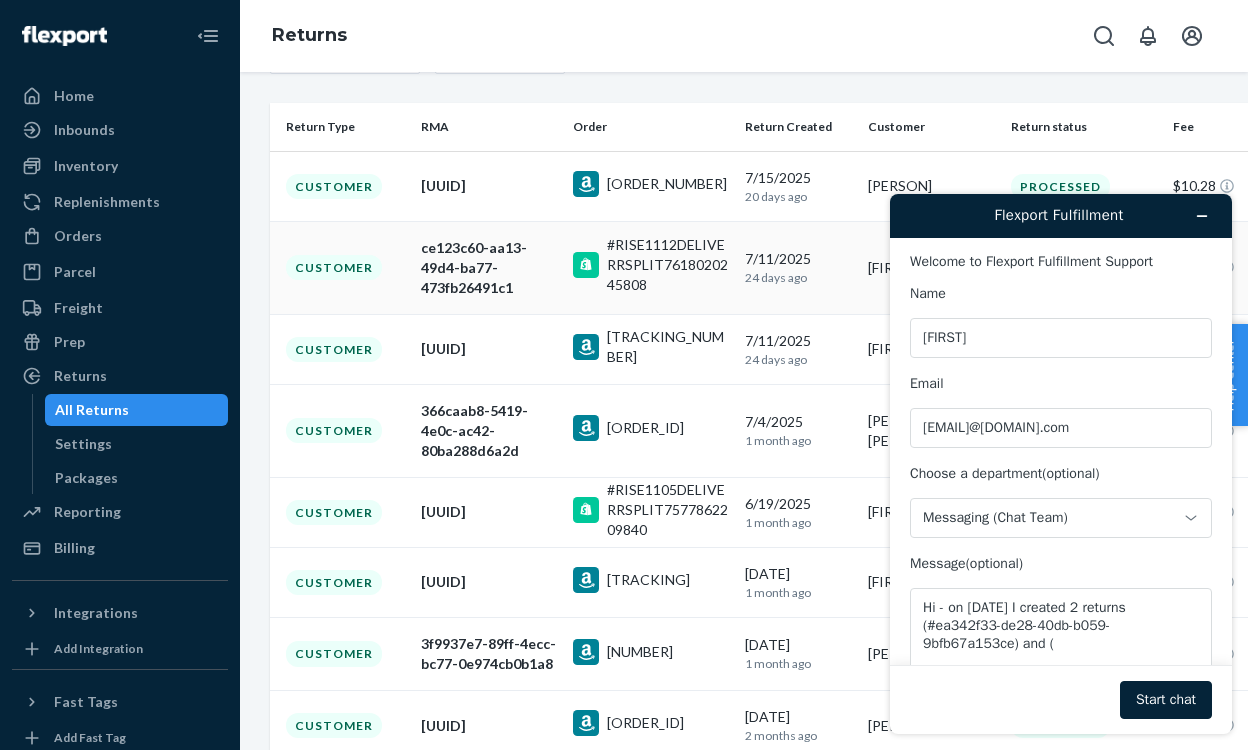 click on "ce123c60-aa13-49d4-ba77-473fb26491c1" at bounding box center [489, 267] 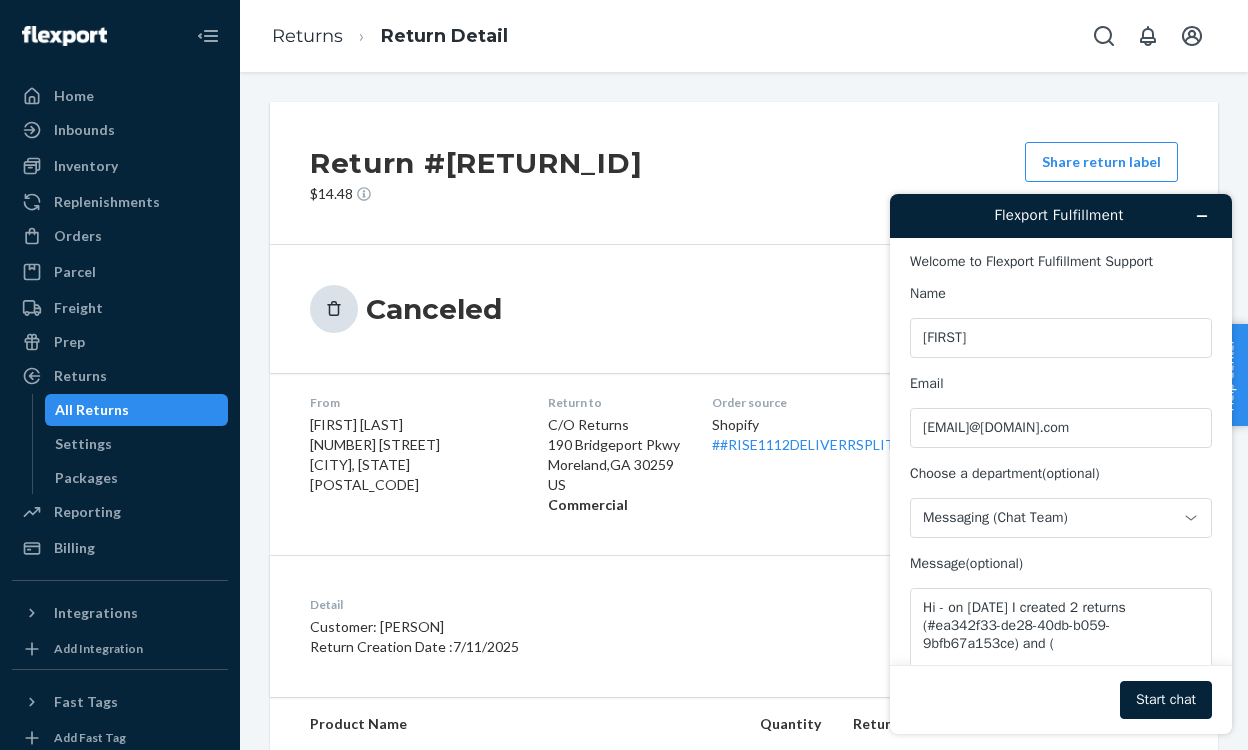 drag, startPoint x: 515, startPoint y: 206, endPoint x: 421, endPoint y: 163, distance: 103.36827 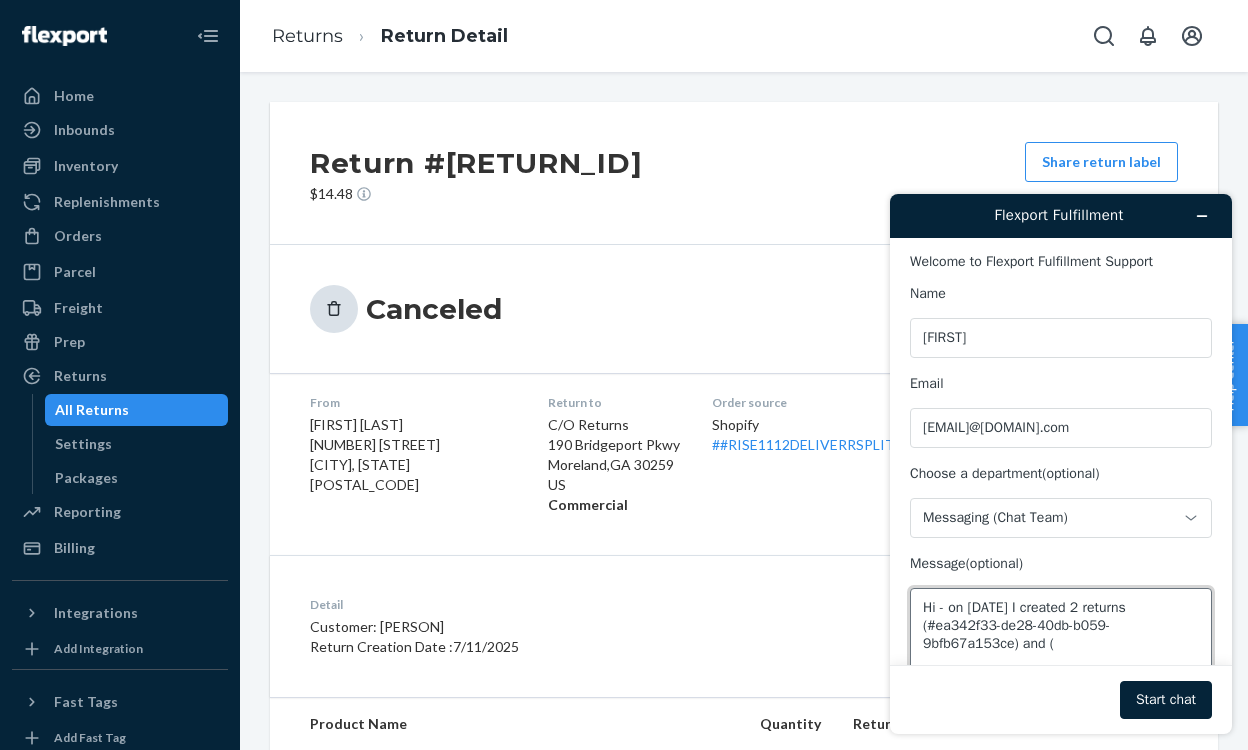 click on "Hi - on [DATE] I created 2 returns (#ea342f33-de28-40db-b059-9bfb67a153ce) and (" at bounding box center (1061, 644) 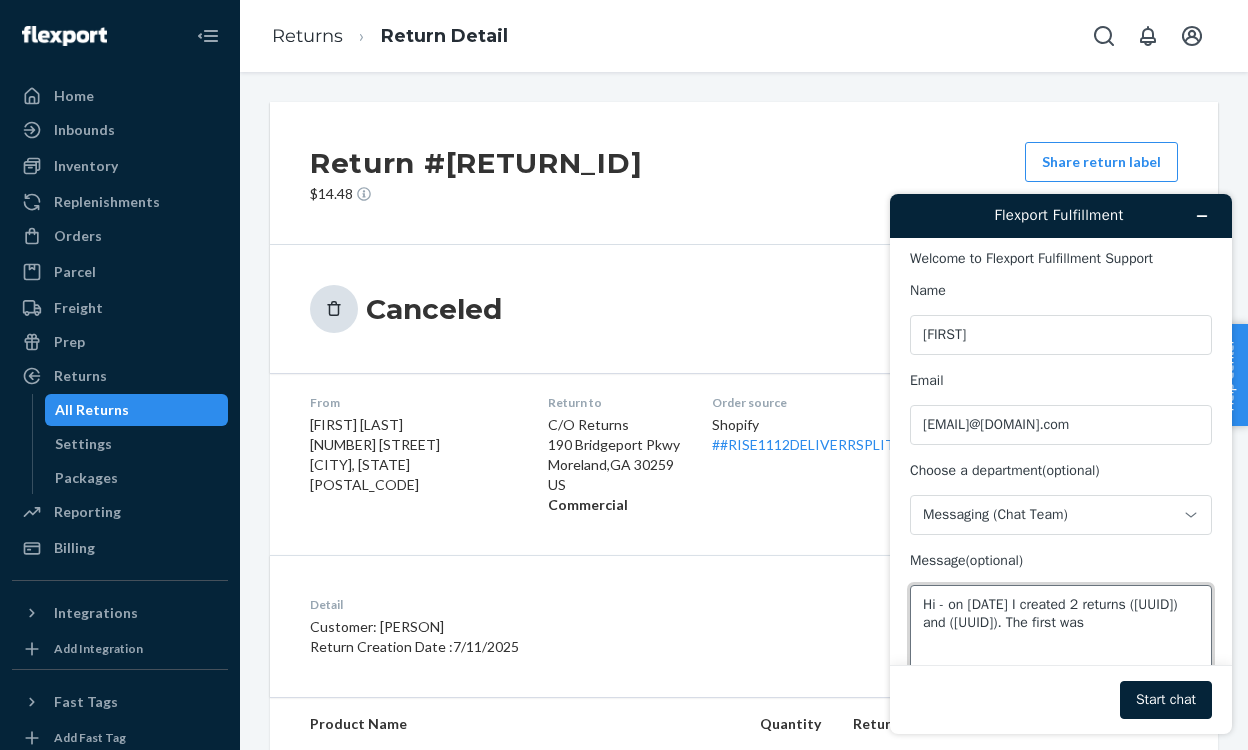 scroll, scrollTop: 21, scrollLeft: 0, axis: vertical 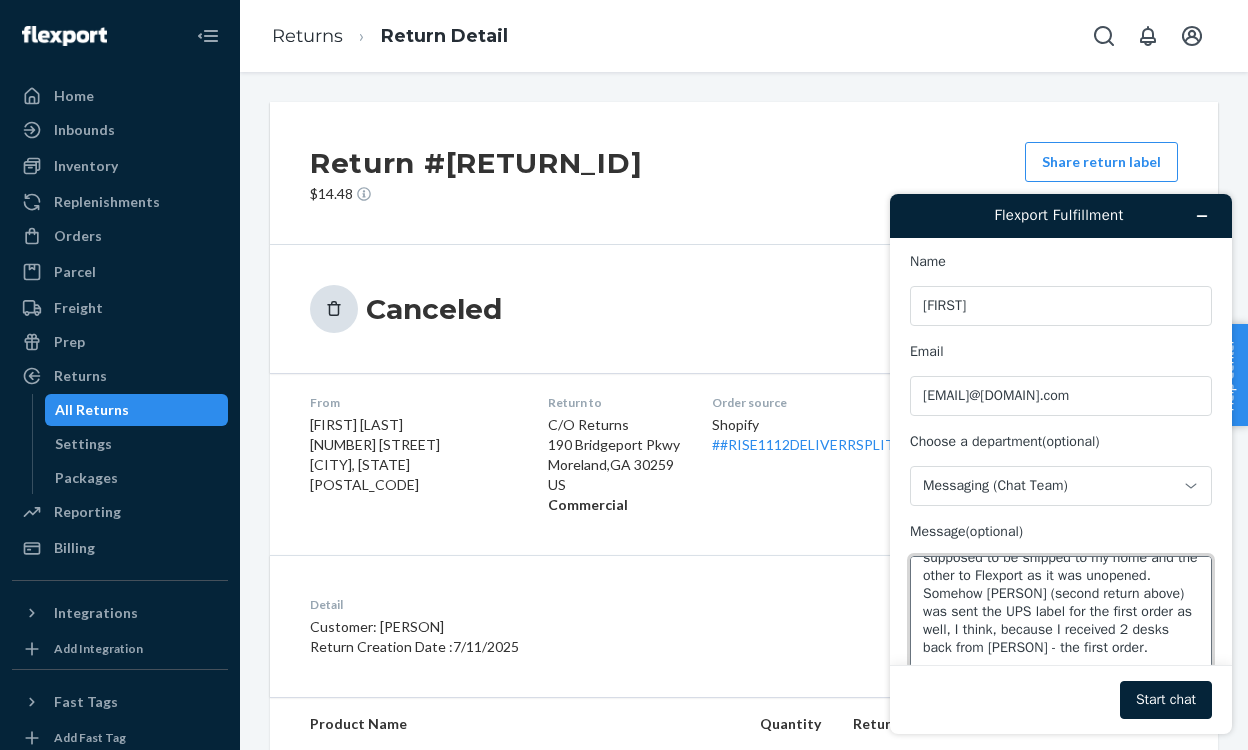 click on "Hi - on [DATE] I created 2 returns (#ea342f33-de28-40db-b059-9bfb67a153ce) and (#ce123c60-aa13-49d4-ba77-473fb26491c1).  The first was supposed to be shipped to my home and the other to Flexport as it was unopened.  Somehow [PERSON] (second return above) was sent the UPS label for the first order as well, I think, because I received 2 desks back from [PERSON] - the first order." at bounding box center [1061, 612] 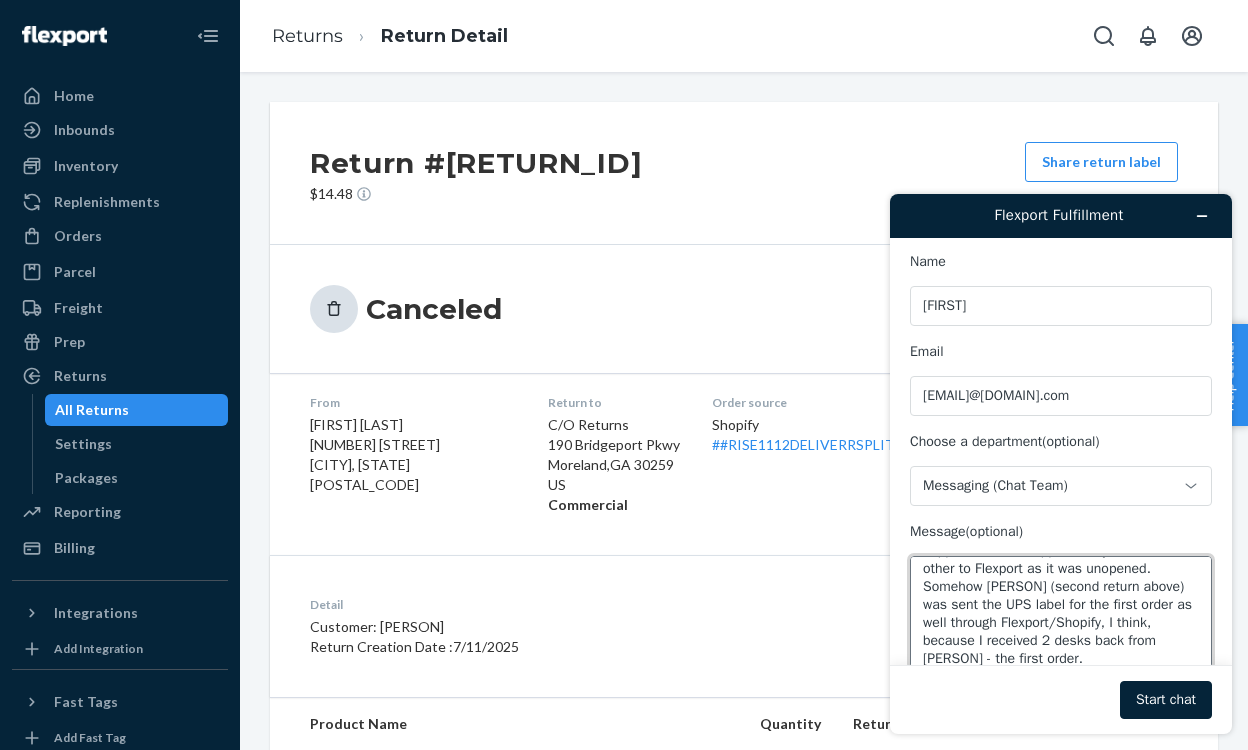scroll, scrollTop: 126, scrollLeft: 0, axis: vertical 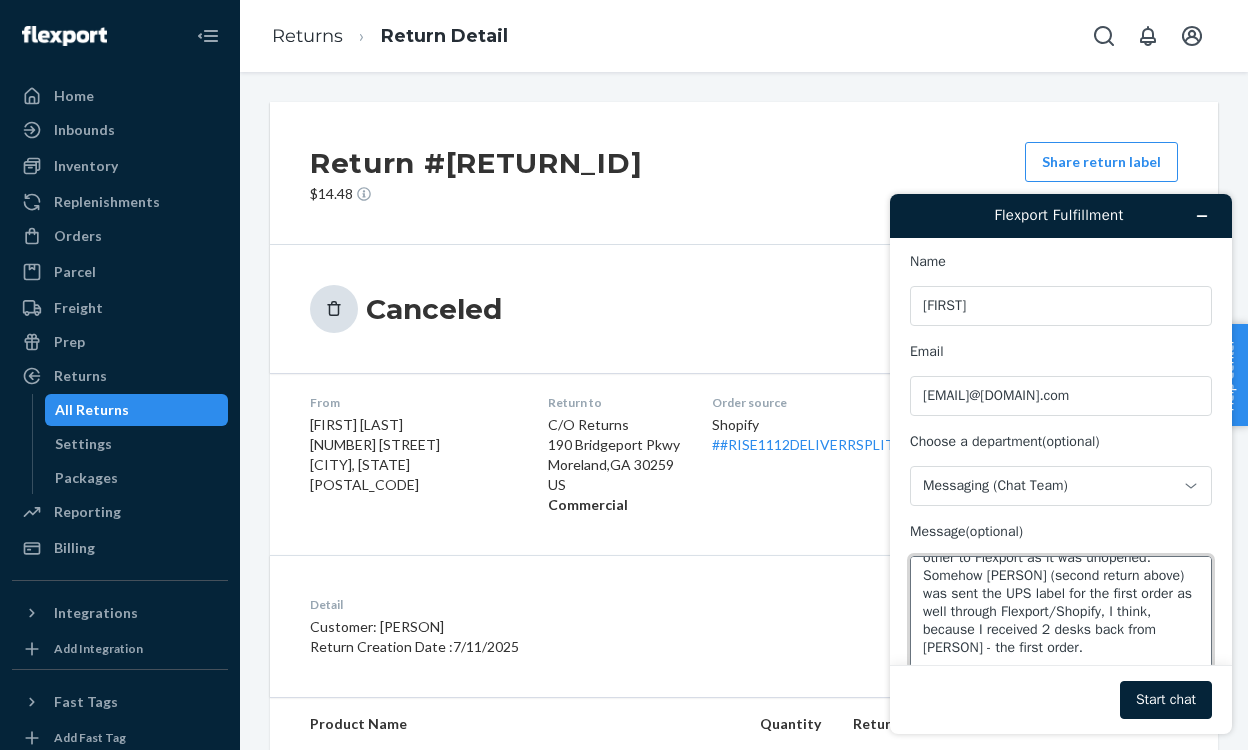 click on "Hi - on [DATE] I created 2 returns (#ea342f33-de28-40db-b059-9bfb67a153ce) and (#ce123c60-aa13-49d4-ba77-473fb26491c1).  The first was supposed to be shipped to my home and the other to Flexport as it was unopened.  Somehow [PERSON] (second return above) was sent the UPS label for the first order as well through Flexport/Shopify, I think, because I received 2 desks back from [PERSON] - the first order." at bounding box center [1061, 612] 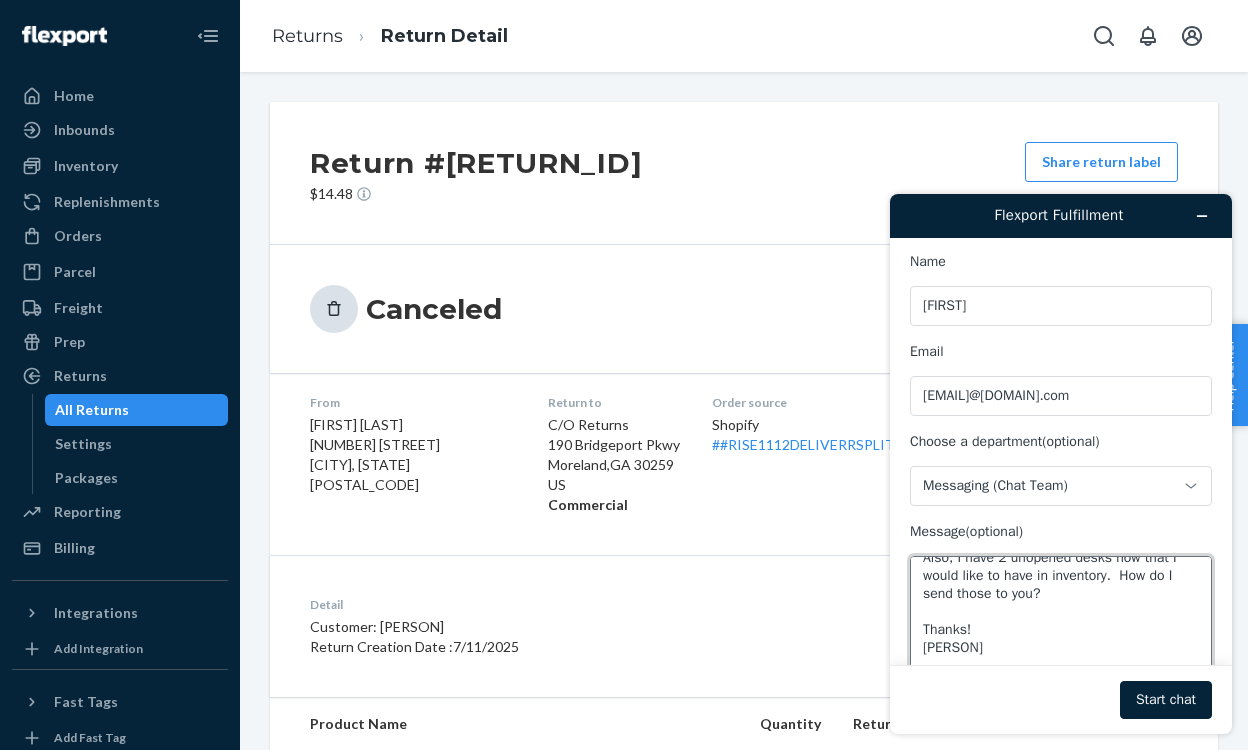 scroll, scrollTop: 295, scrollLeft: 0, axis: vertical 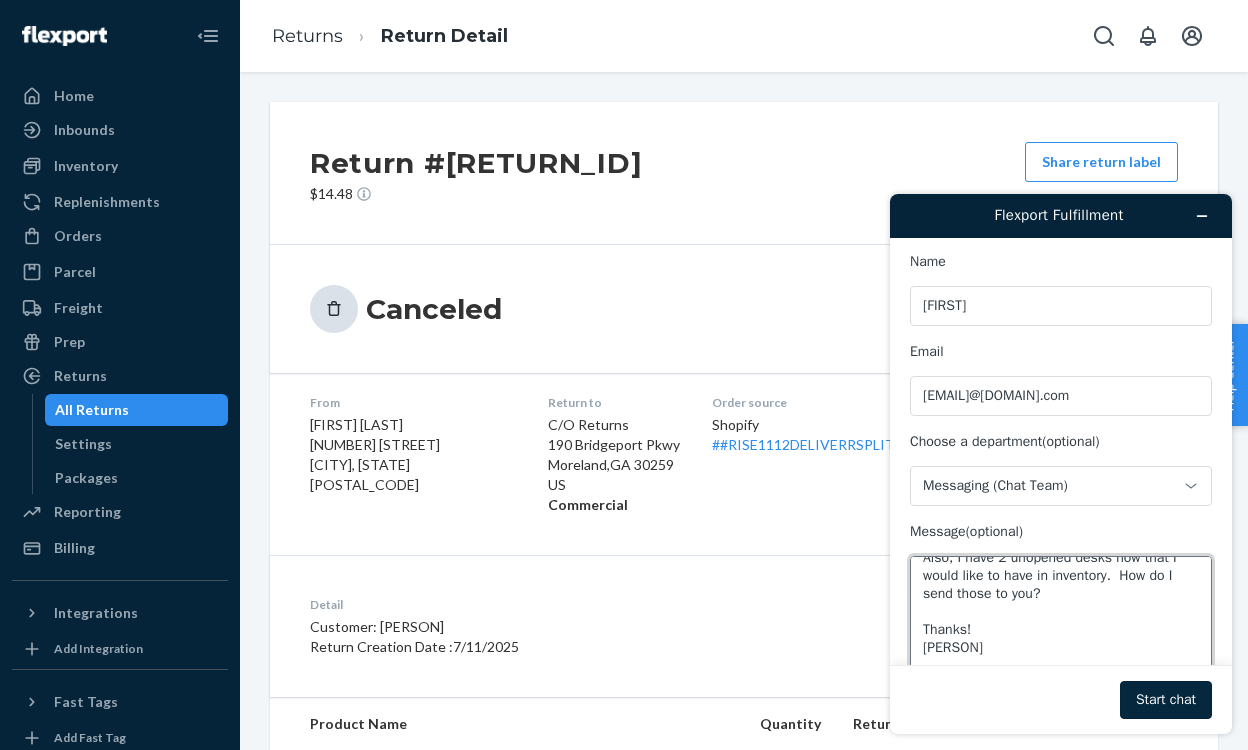 type on "Hi - on [DATE] I created 2 returns (#ea342f33-de28-40db-b059-9bfb67a153ce) and (#ce123c60-aa13-49d4-ba77-473fb26491c1).  The first was supposed to be shipped to my home and the other to Flexport as it was unopened.  Somehow [PERSON] (second return above) was sent the UPS label for the first order as well through Flexport/Shopify, I think, because I received 2 desks back from [PERSON] - the first order and she only ordered 1 desk.  It now appears that [PERSON]'s return has been canceled.  Can you shed any more light on what happened?  Also, I have 2 unopened desks now that I would like to have in inventory.  How do I send those to you?
Thanks!
[PERSON]" 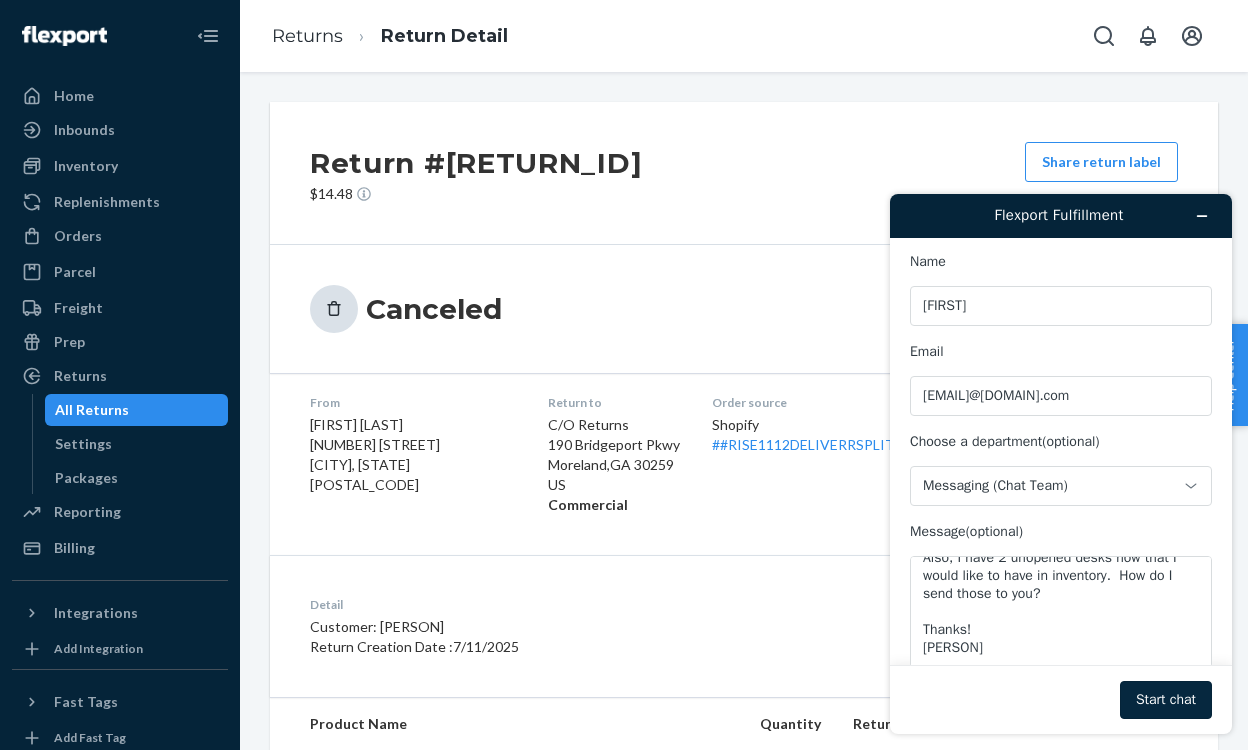 click on "Start chat" at bounding box center (1166, 700) 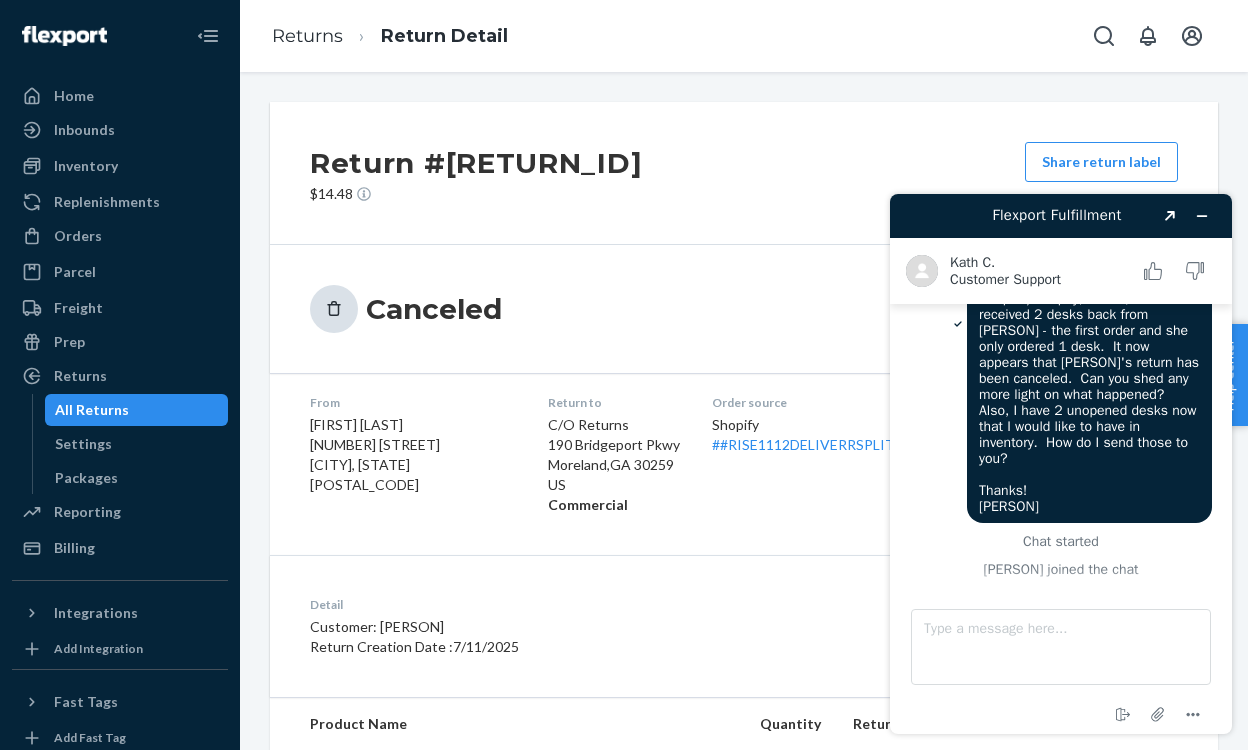 scroll, scrollTop: 342, scrollLeft: 0, axis: vertical 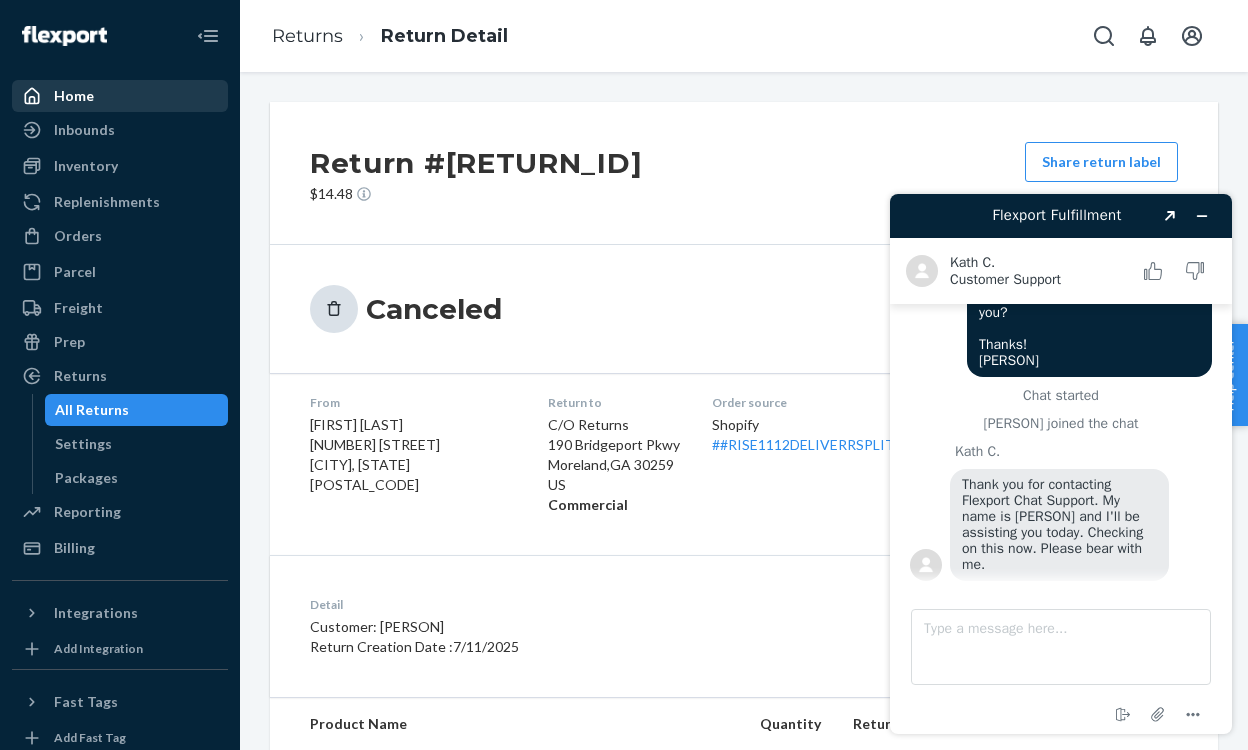 click on "Home" at bounding box center [74, 96] 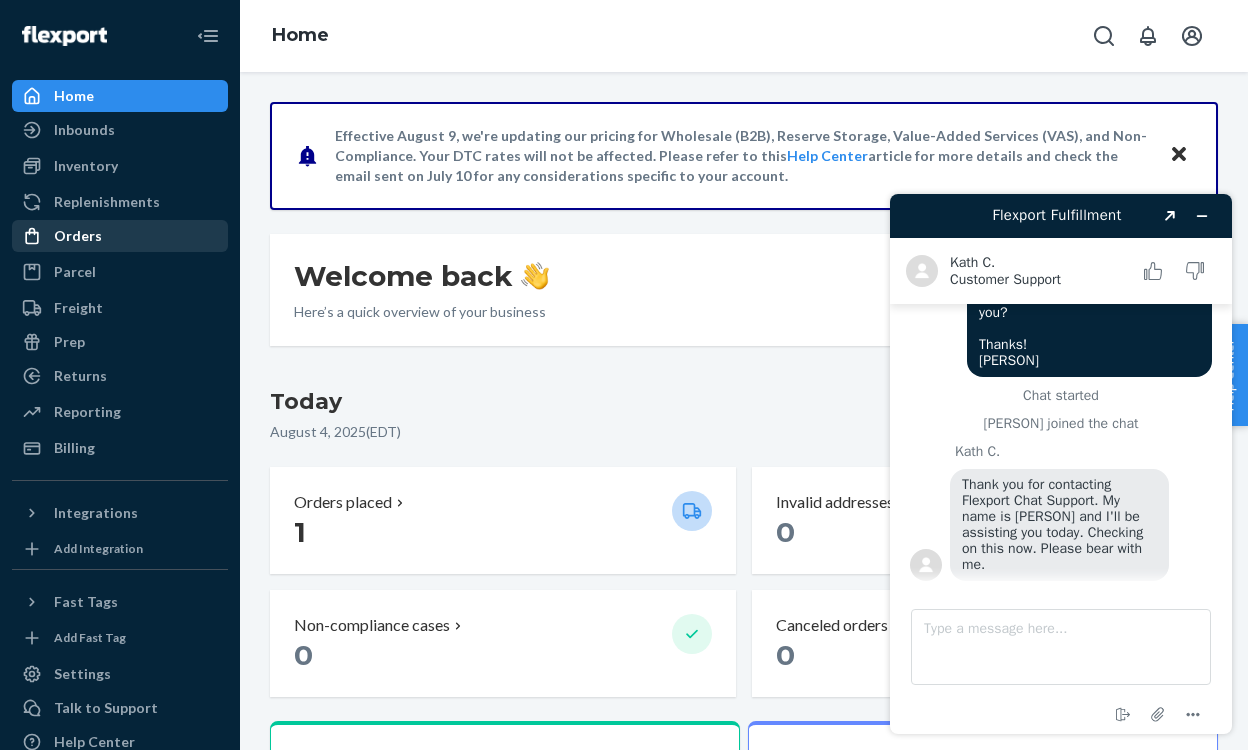 click on "Orders" at bounding box center [78, 236] 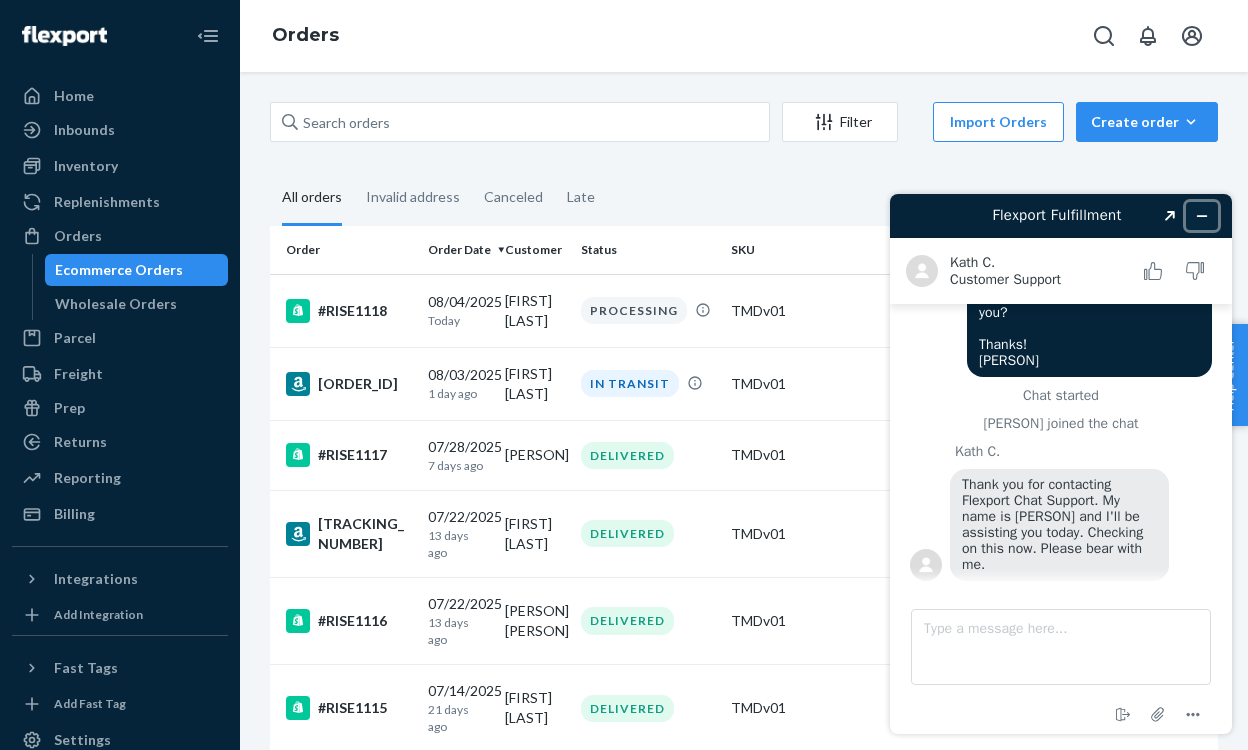 click 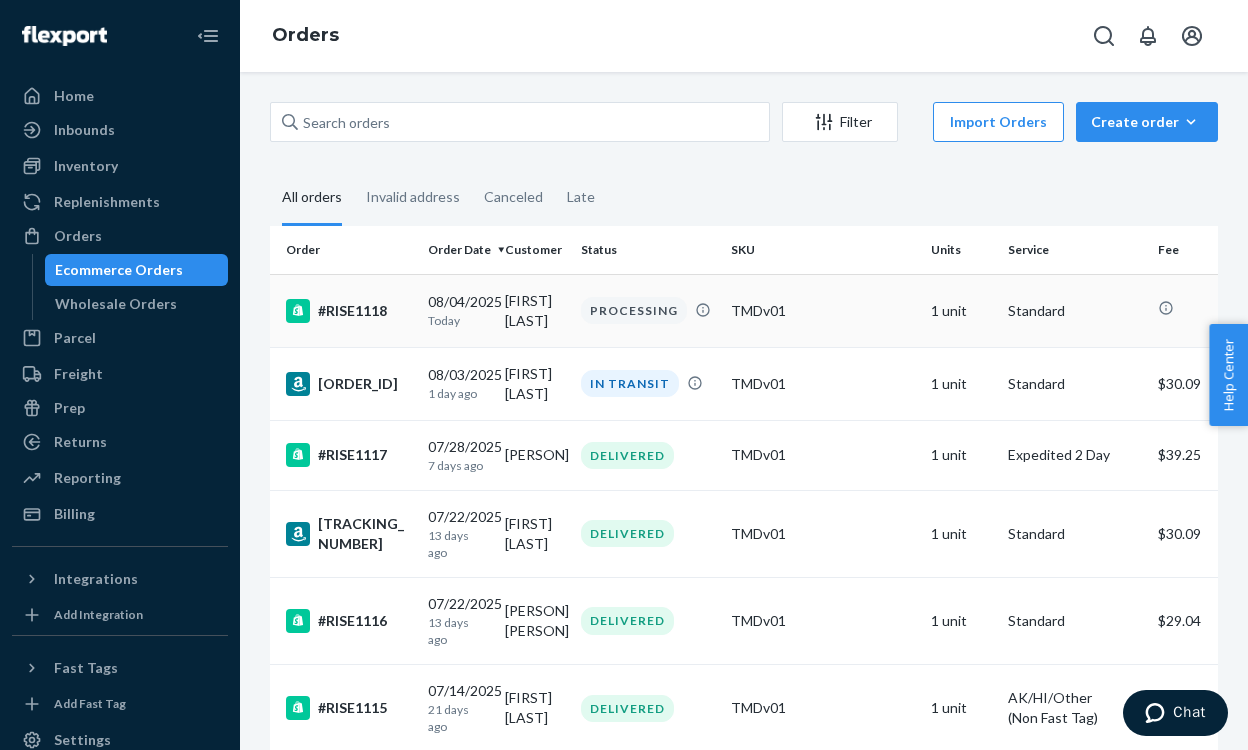 click on "[FIRST] [LAST]" at bounding box center (535, 310) 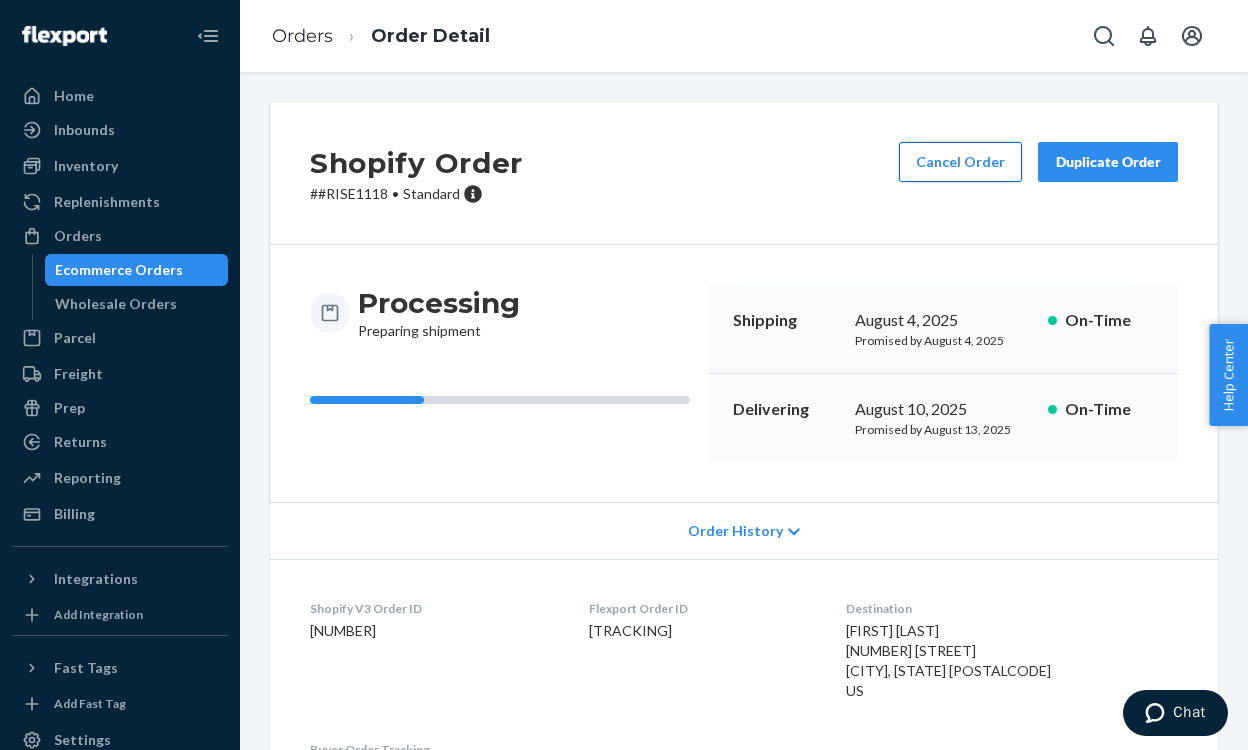 click on "Cancel Order" at bounding box center (960, 162) 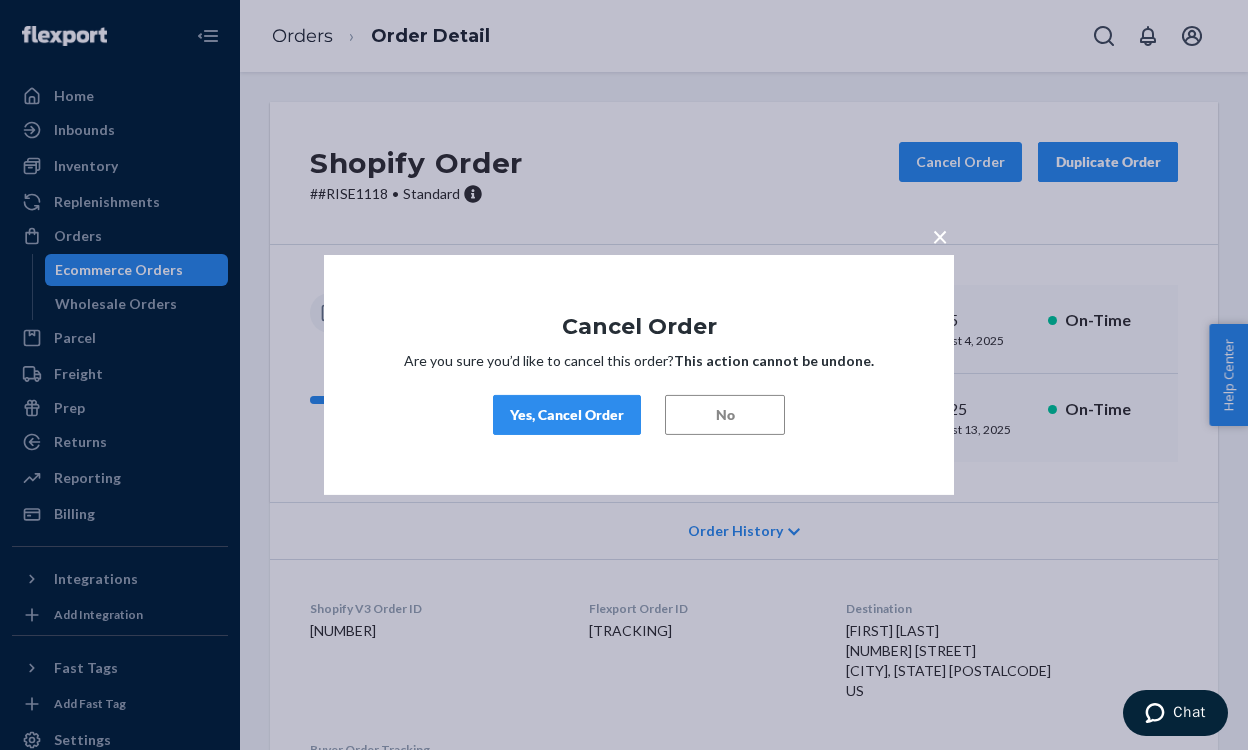 click on "Yes, Cancel Order" at bounding box center [567, 415] 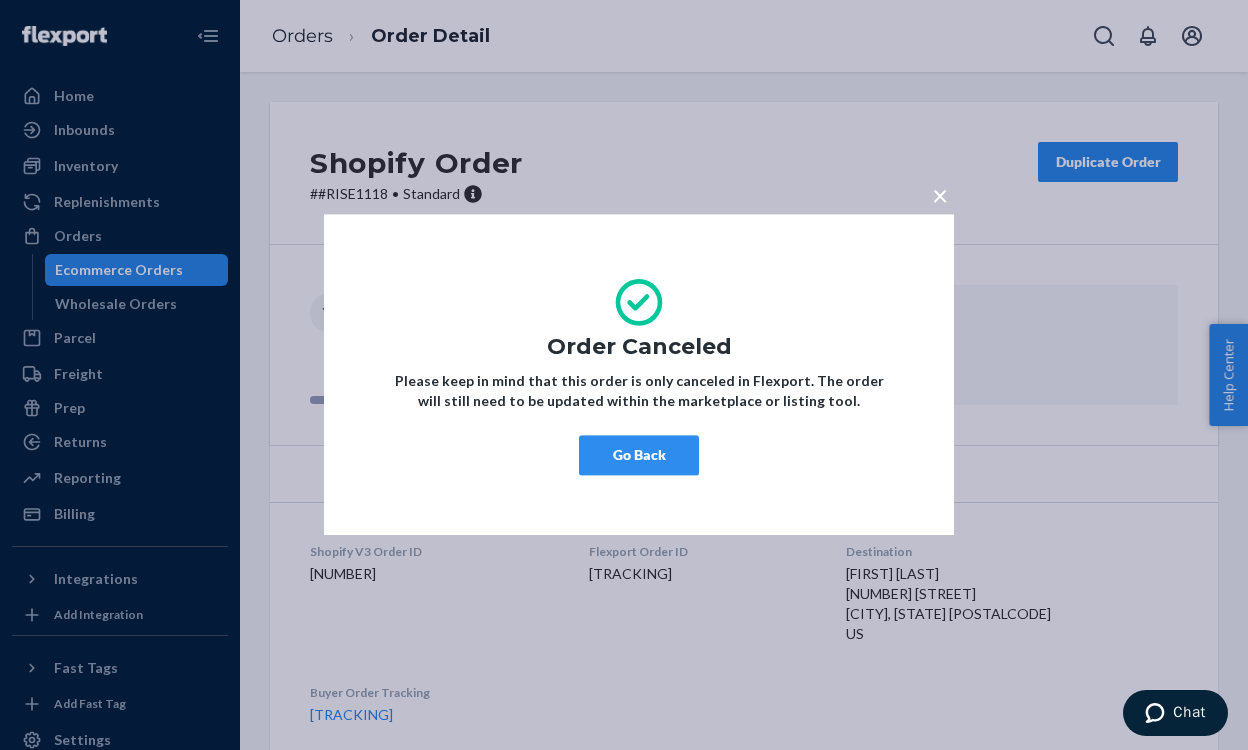 click on "×" at bounding box center [940, 195] 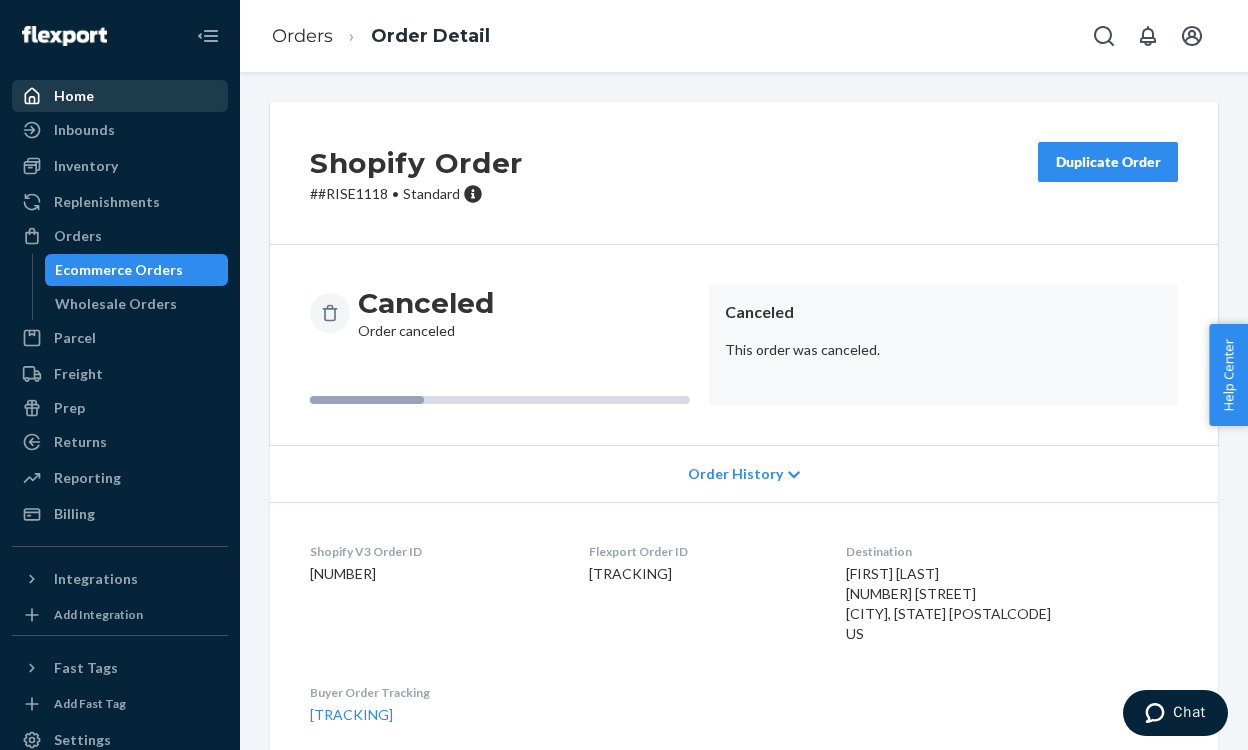 click on "Home" at bounding box center (74, 96) 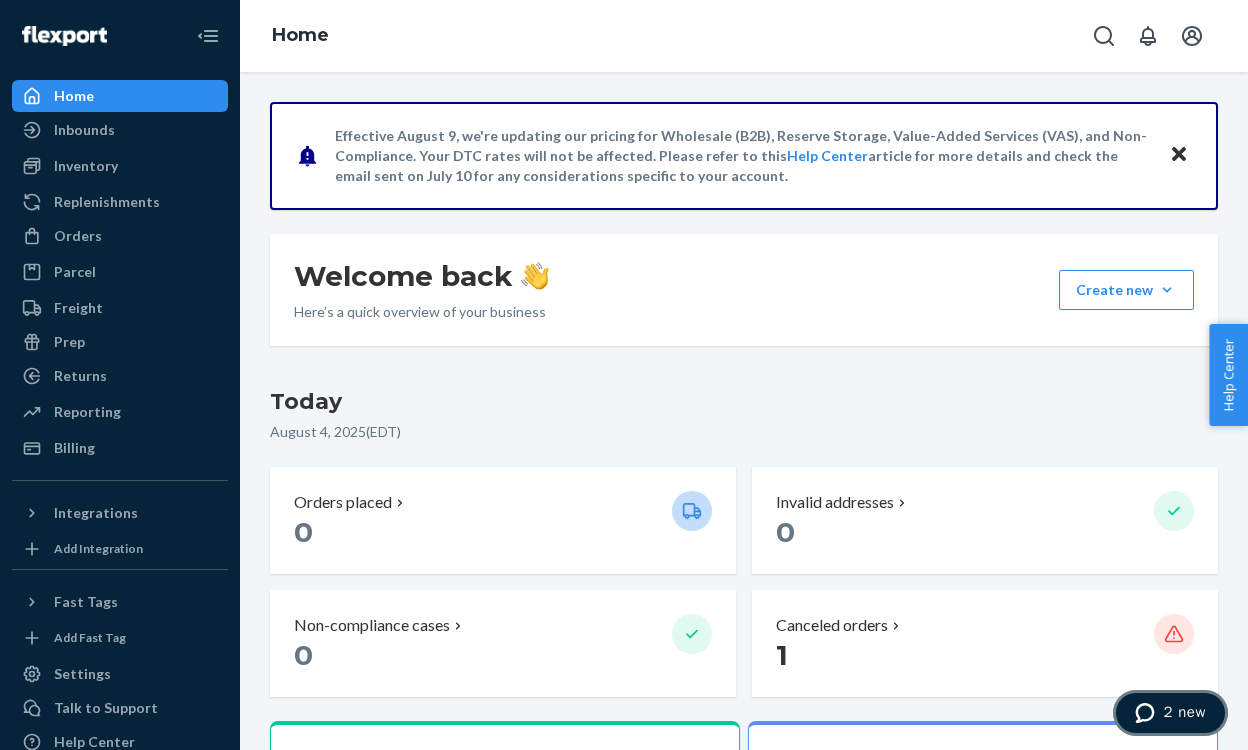 click on "2 new" at bounding box center (1184, 712) 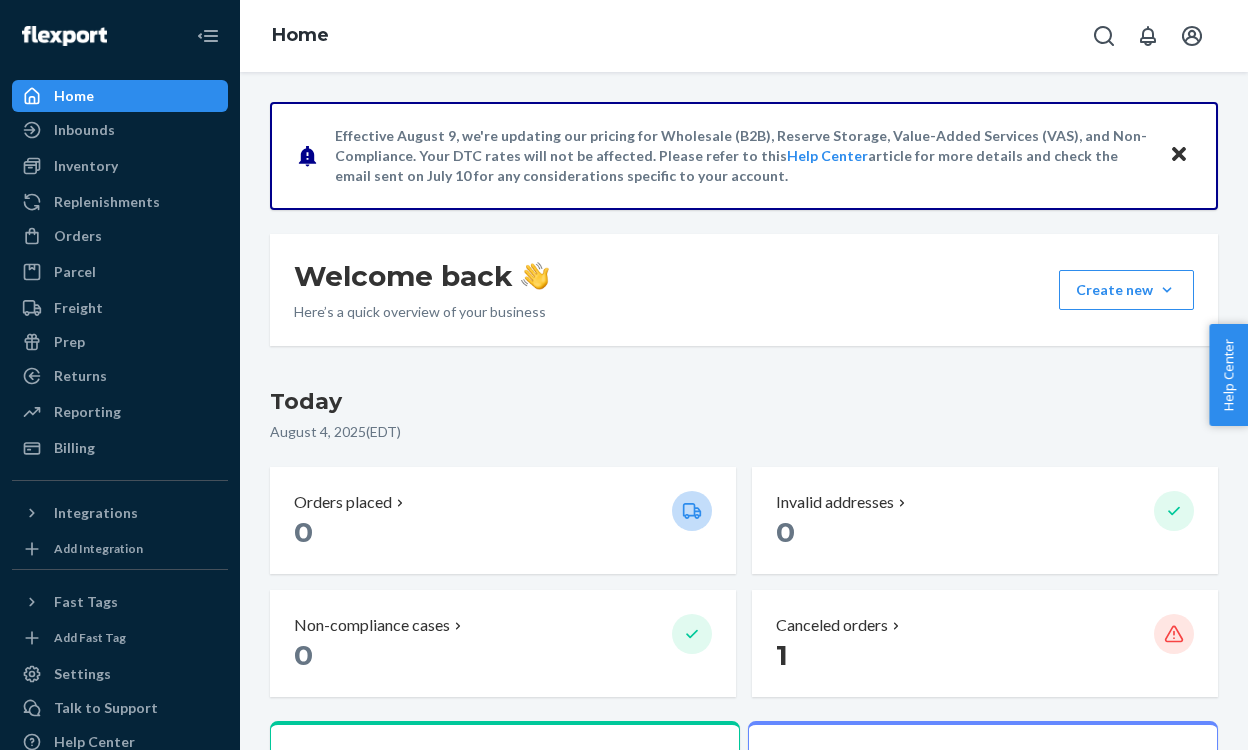 scroll, scrollTop: 0, scrollLeft: 0, axis: both 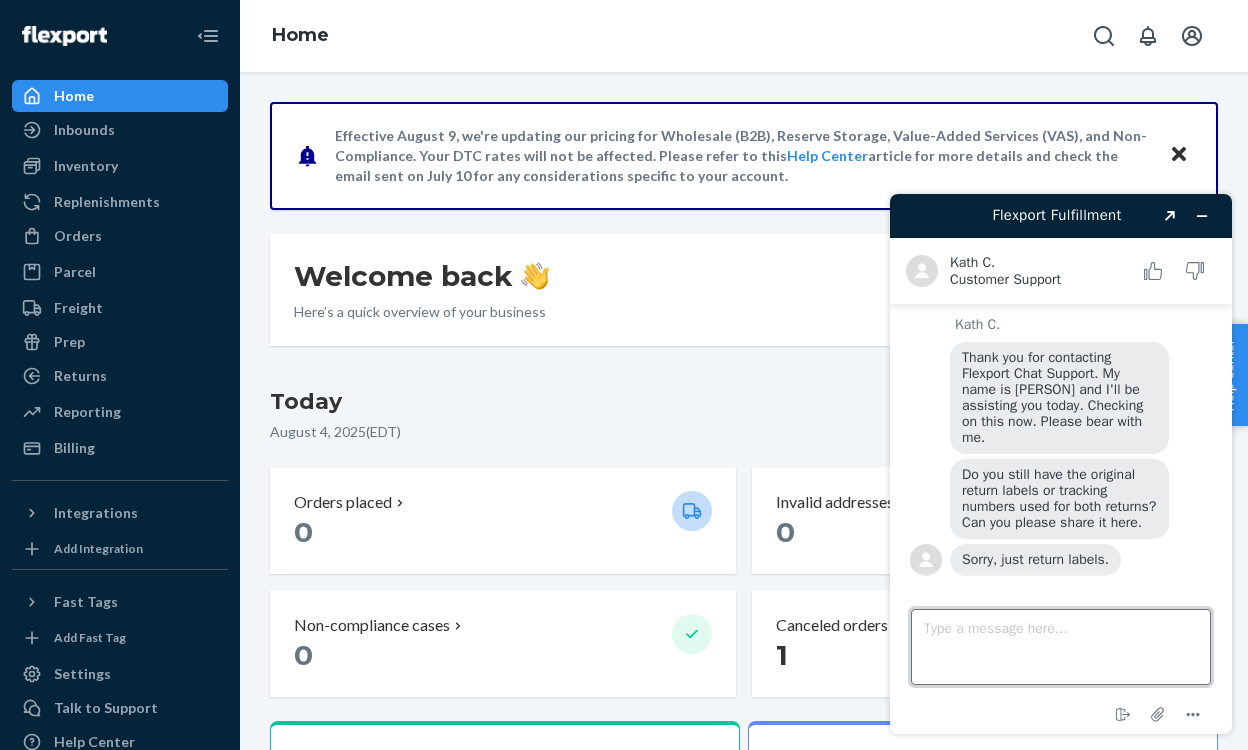 click on "Type a message here..." at bounding box center [1061, 647] 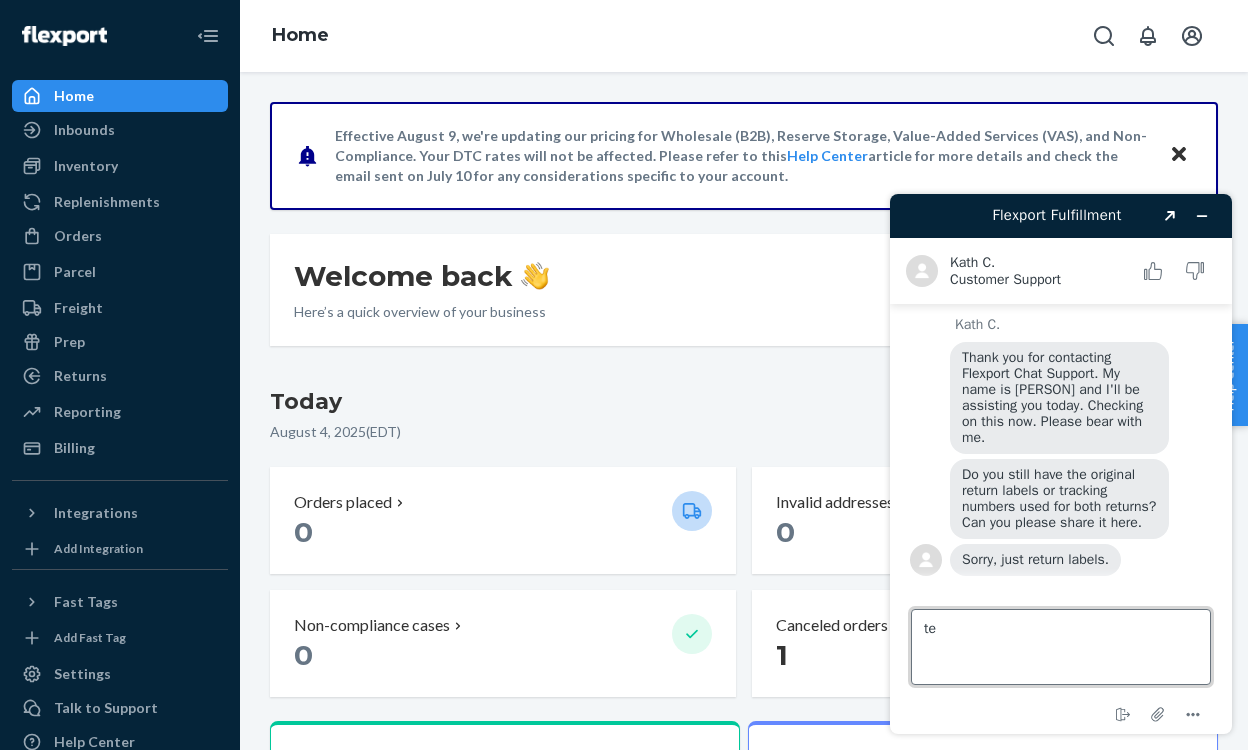 type on "t" 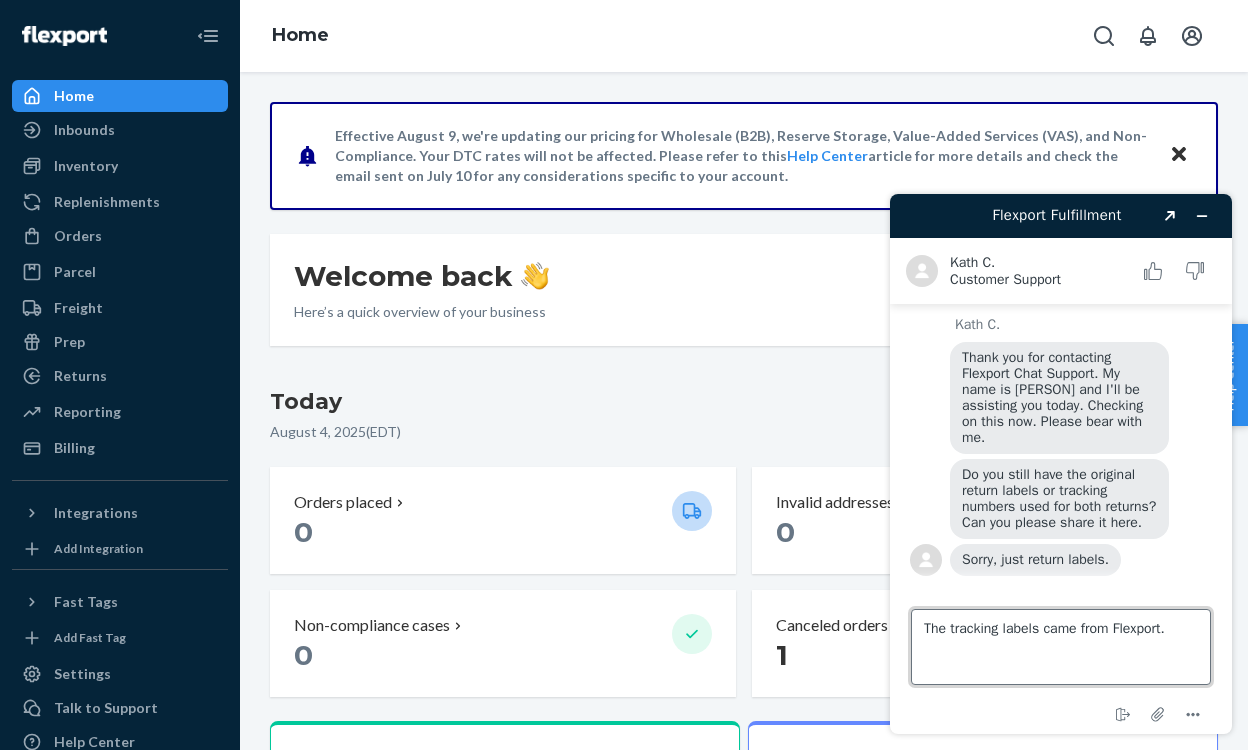 type on "The tracking labels came from Flexport." 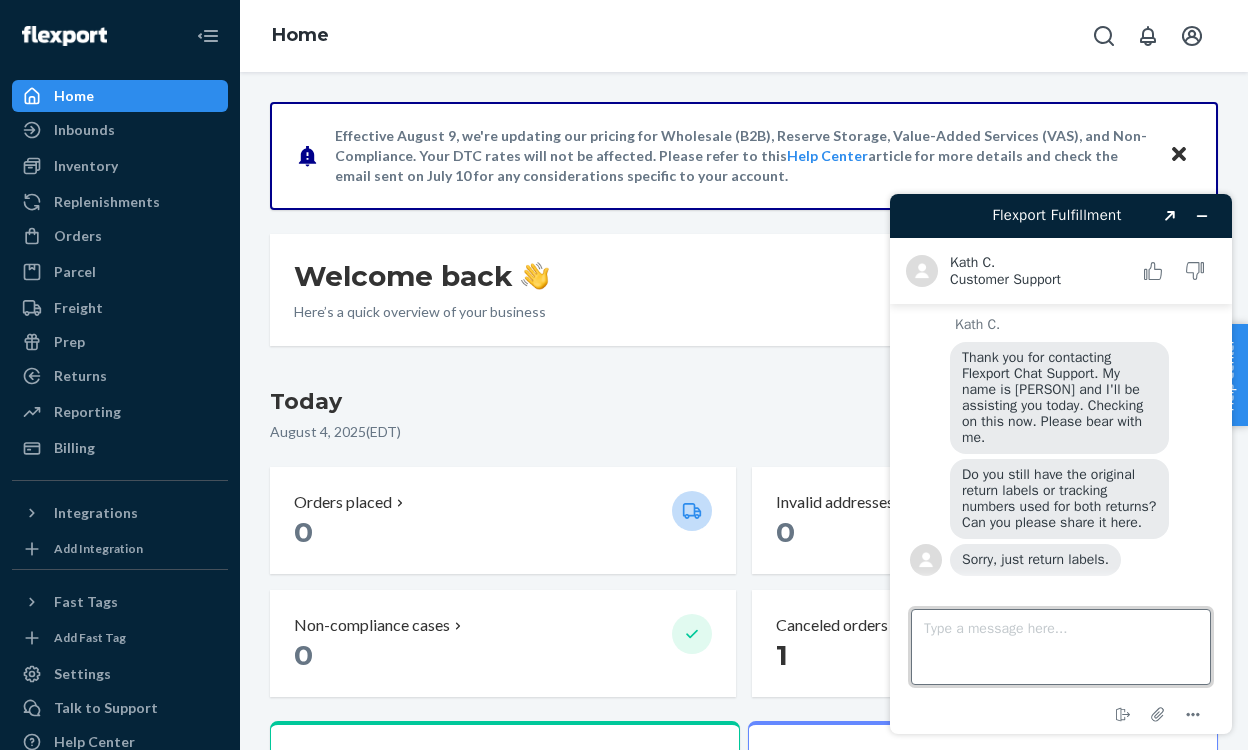 scroll, scrollTop: 538, scrollLeft: 0, axis: vertical 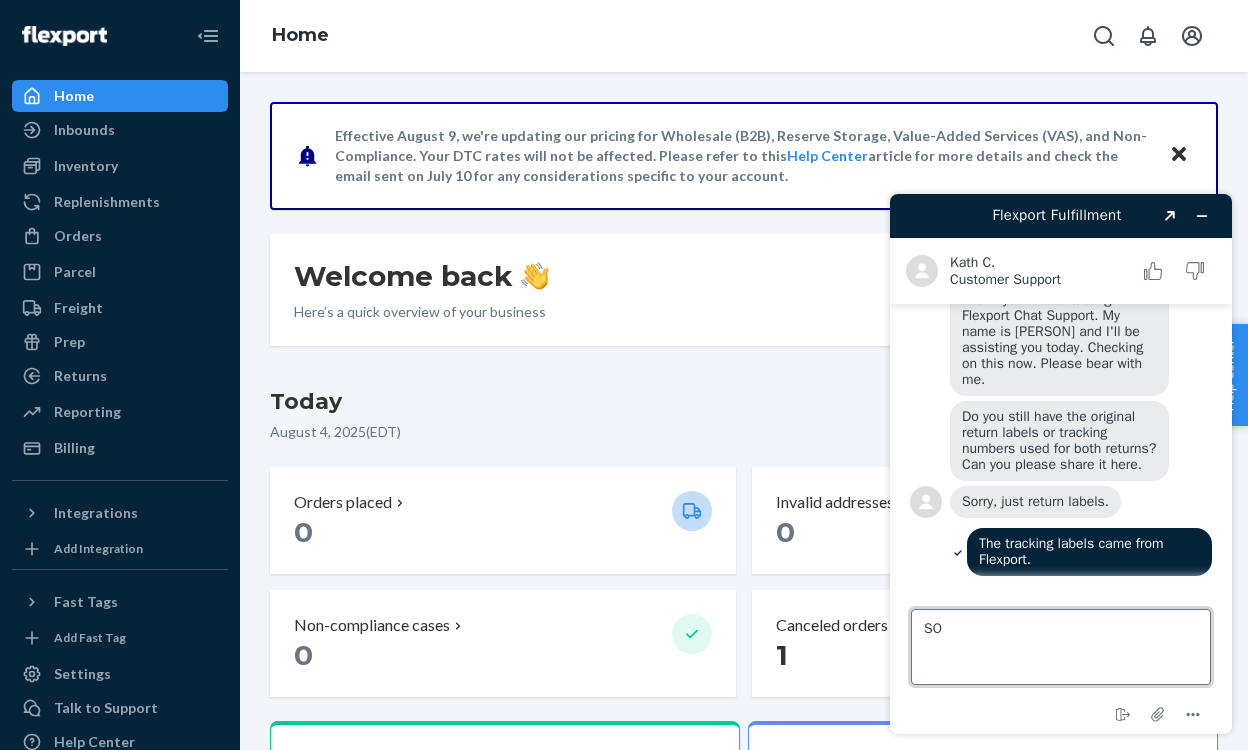 type on "S" 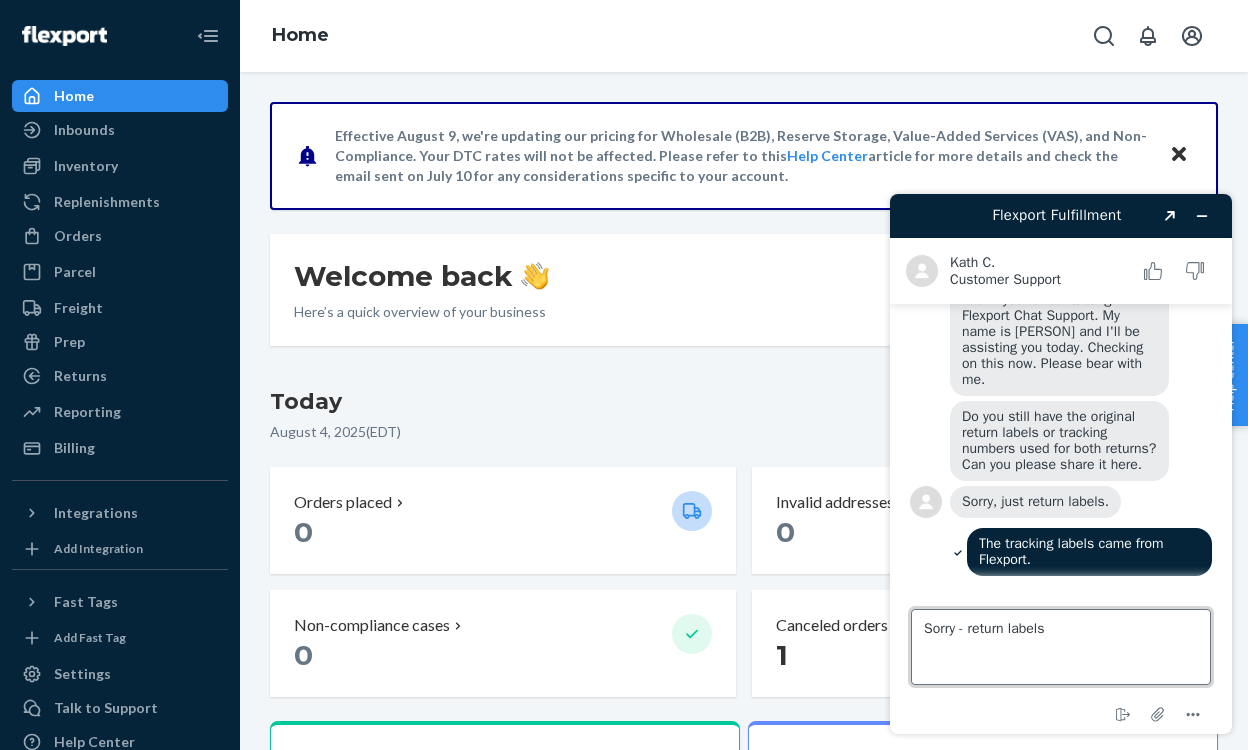 type on "Sorry - return labels." 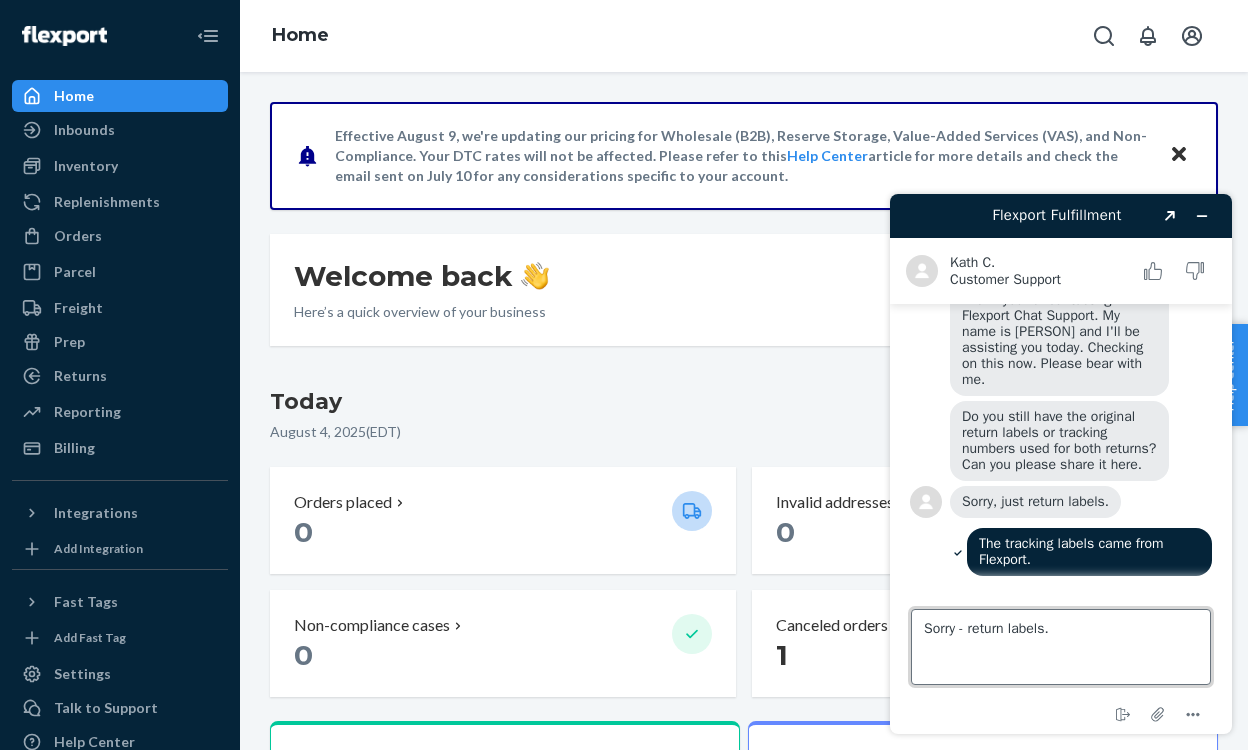 type 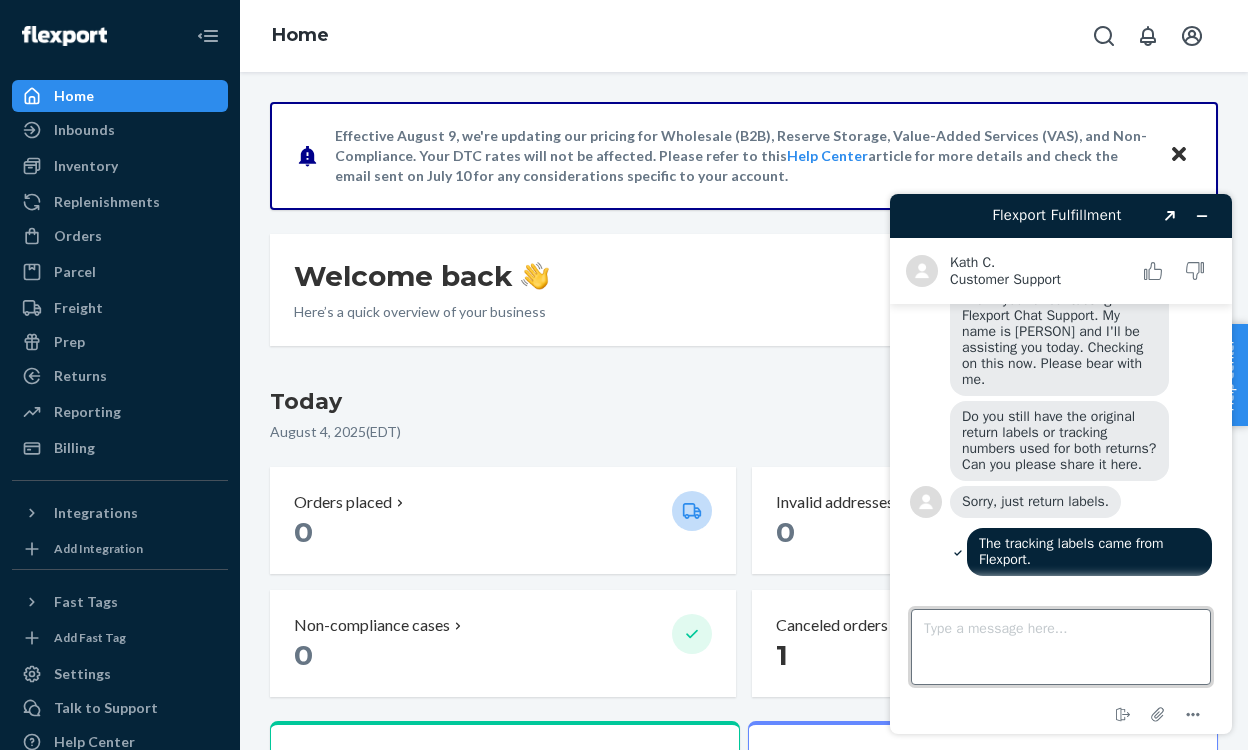 scroll, scrollTop: 575, scrollLeft: 0, axis: vertical 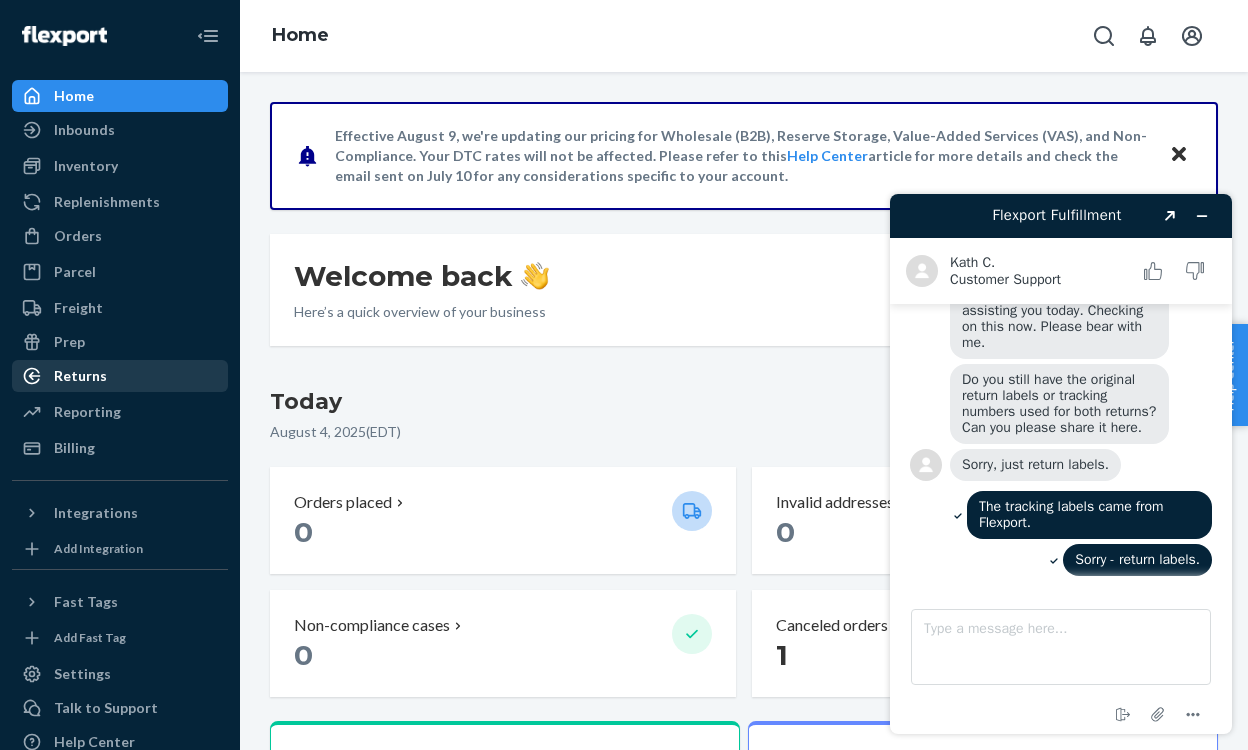 click on "Returns" at bounding box center [80, 376] 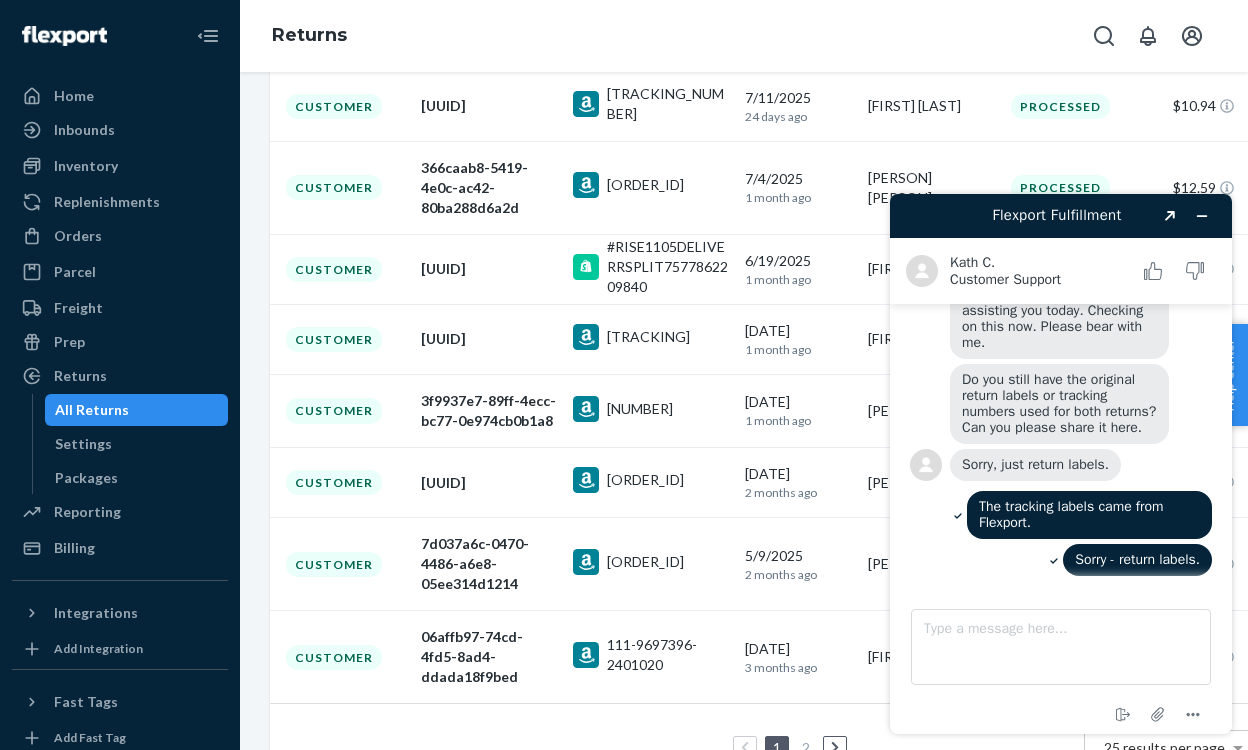 scroll, scrollTop: 486, scrollLeft: 0, axis: vertical 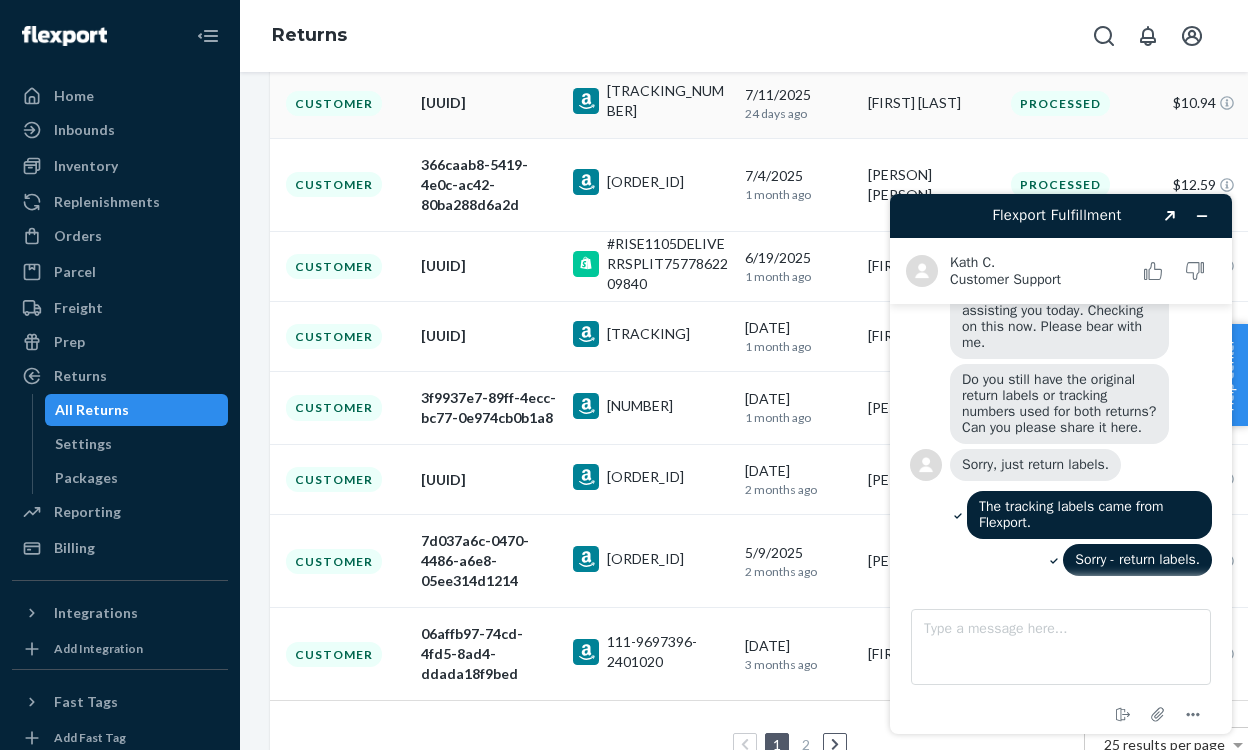 click on "[UUID]" at bounding box center (489, 103) 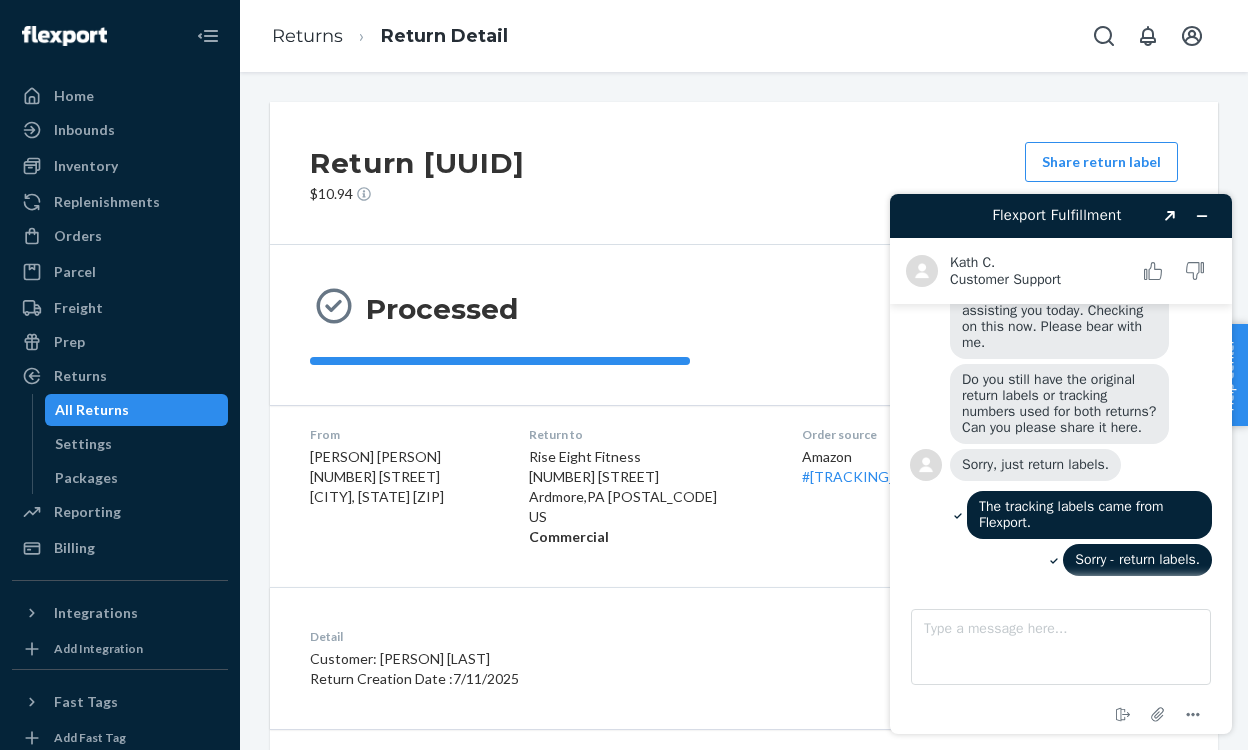 scroll, scrollTop: 197, scrollLeft: 0, axis: vertical 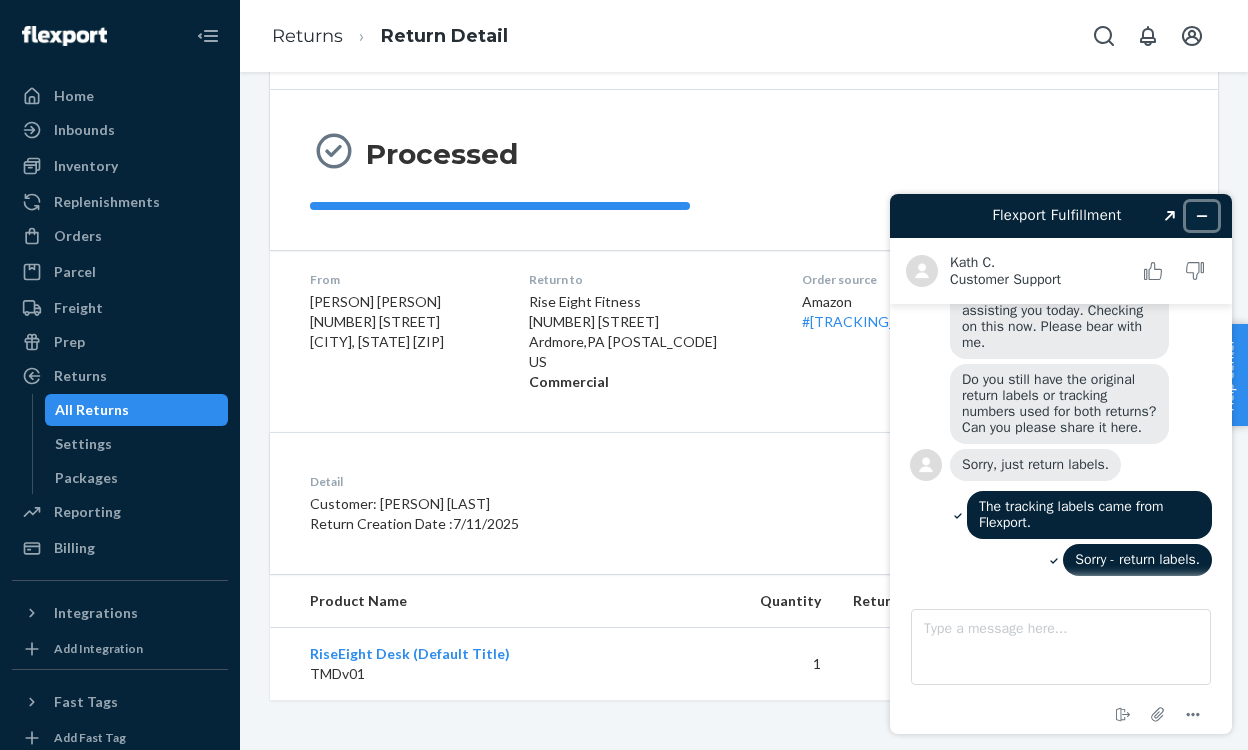 click 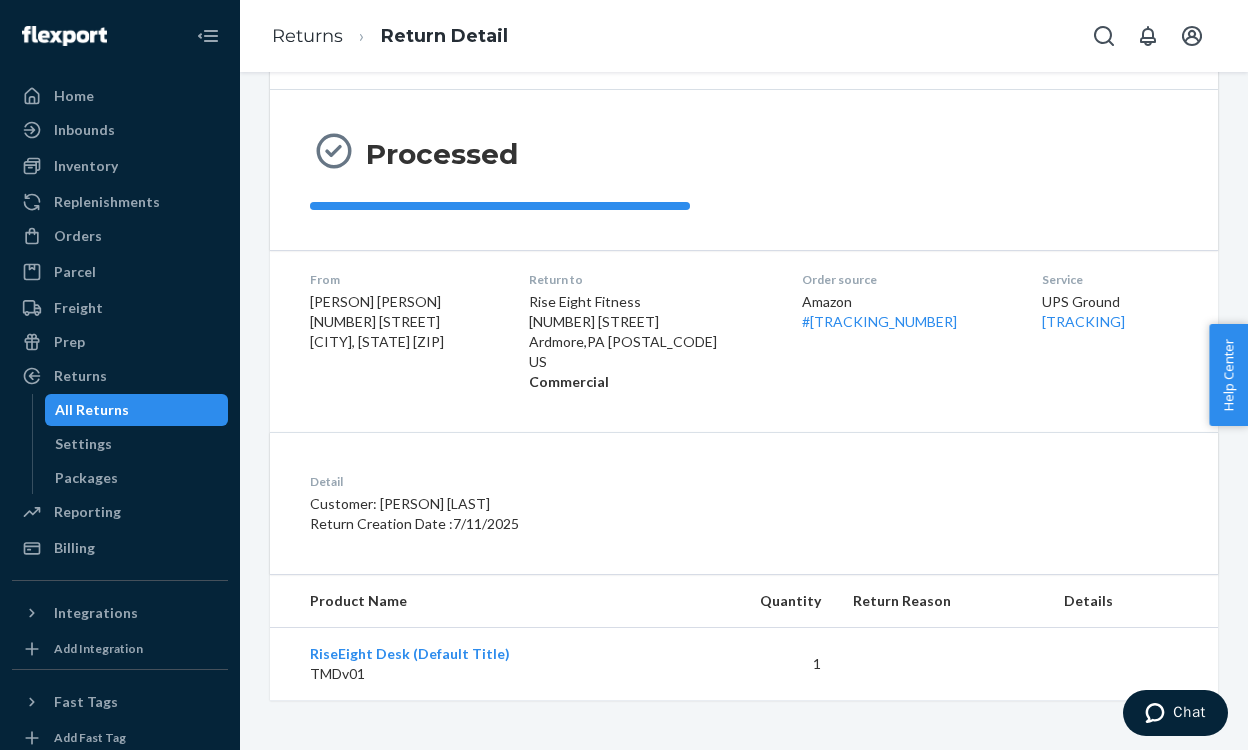 drag, startPoint x: 1134, startPoint y: 325, endPoint x: 969, endPoint y: 329, distance: 165.04848 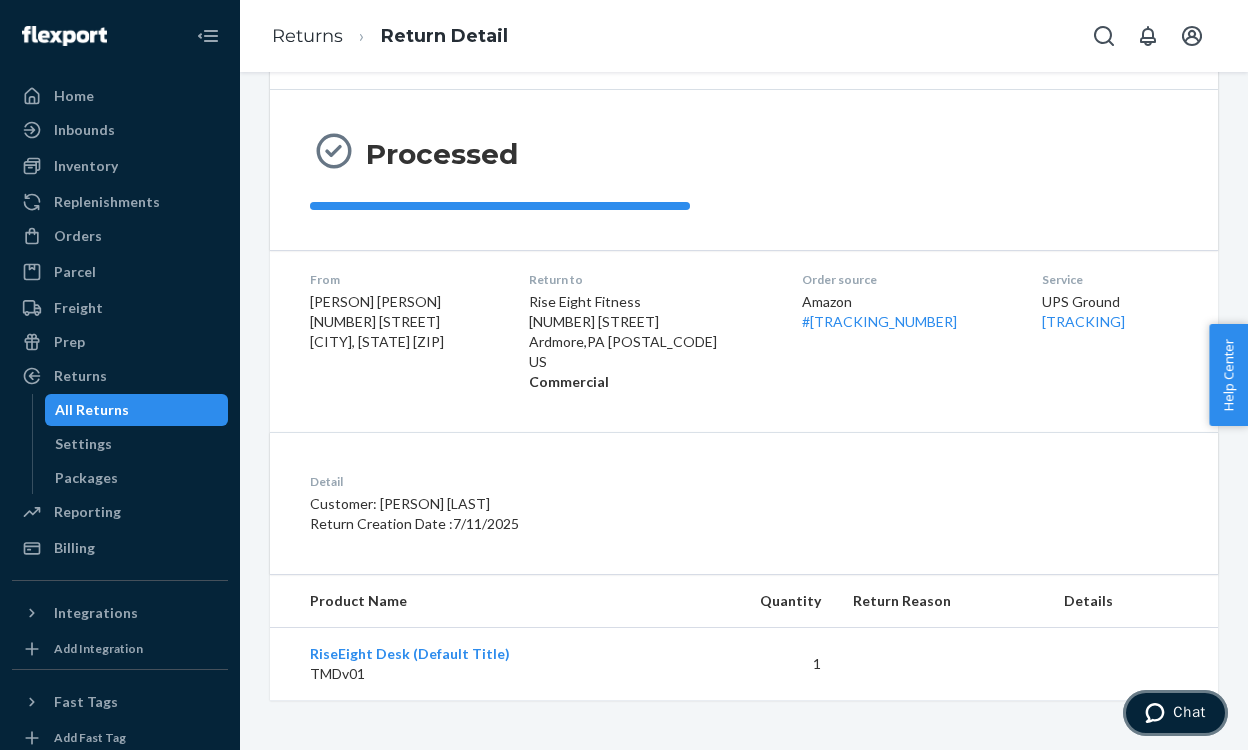 click on "Chat" at bounding box center (1189, 712) 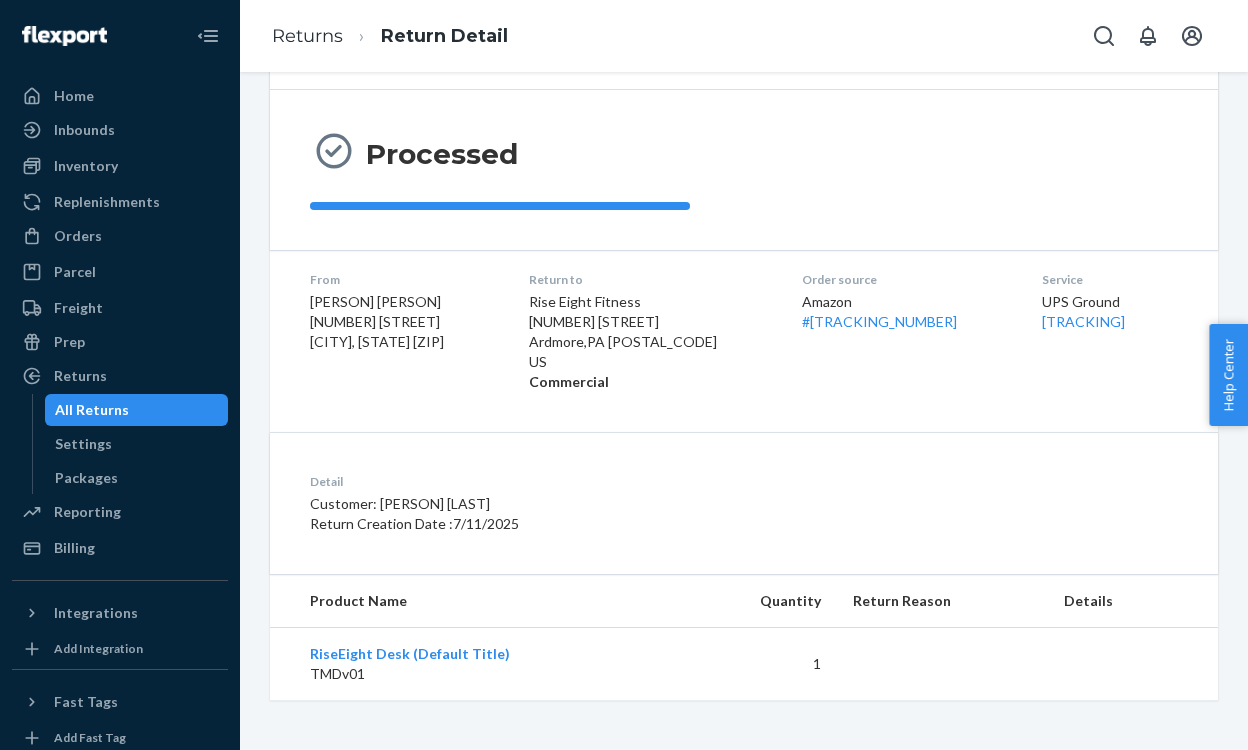 scroll, scrollTop: 0, scrollLeft: 0, axis: both 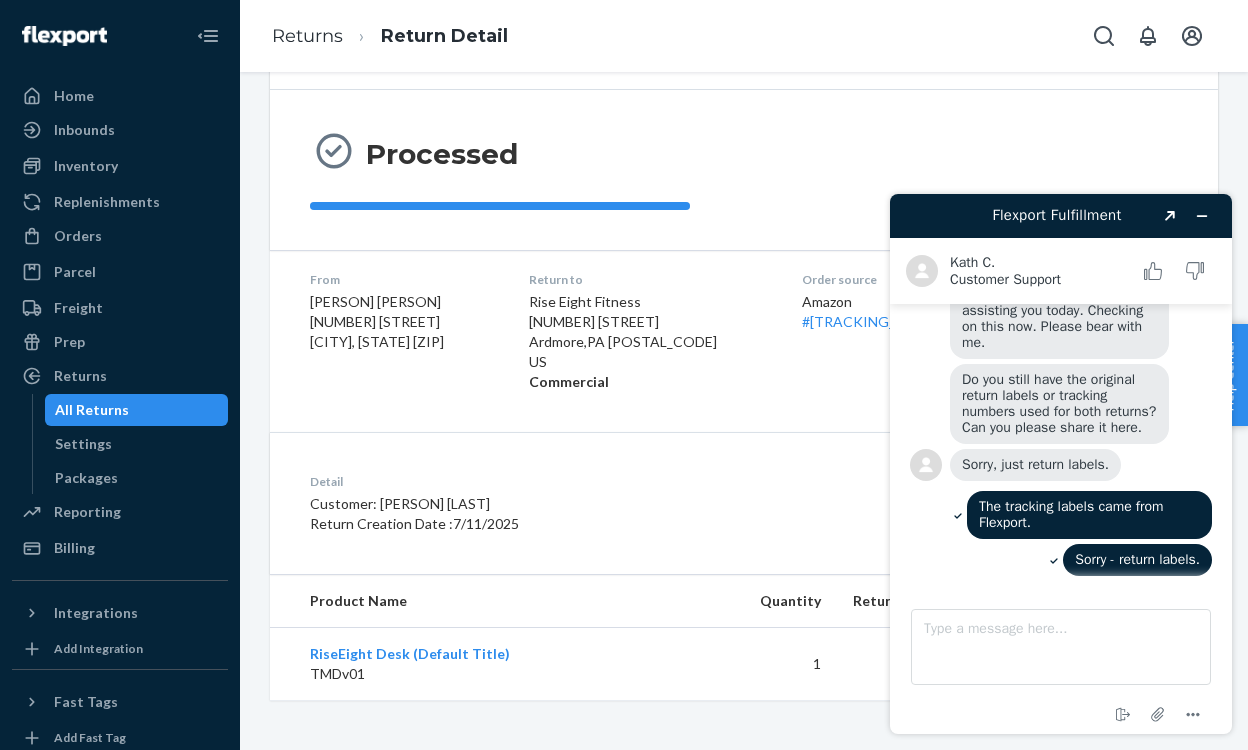 type 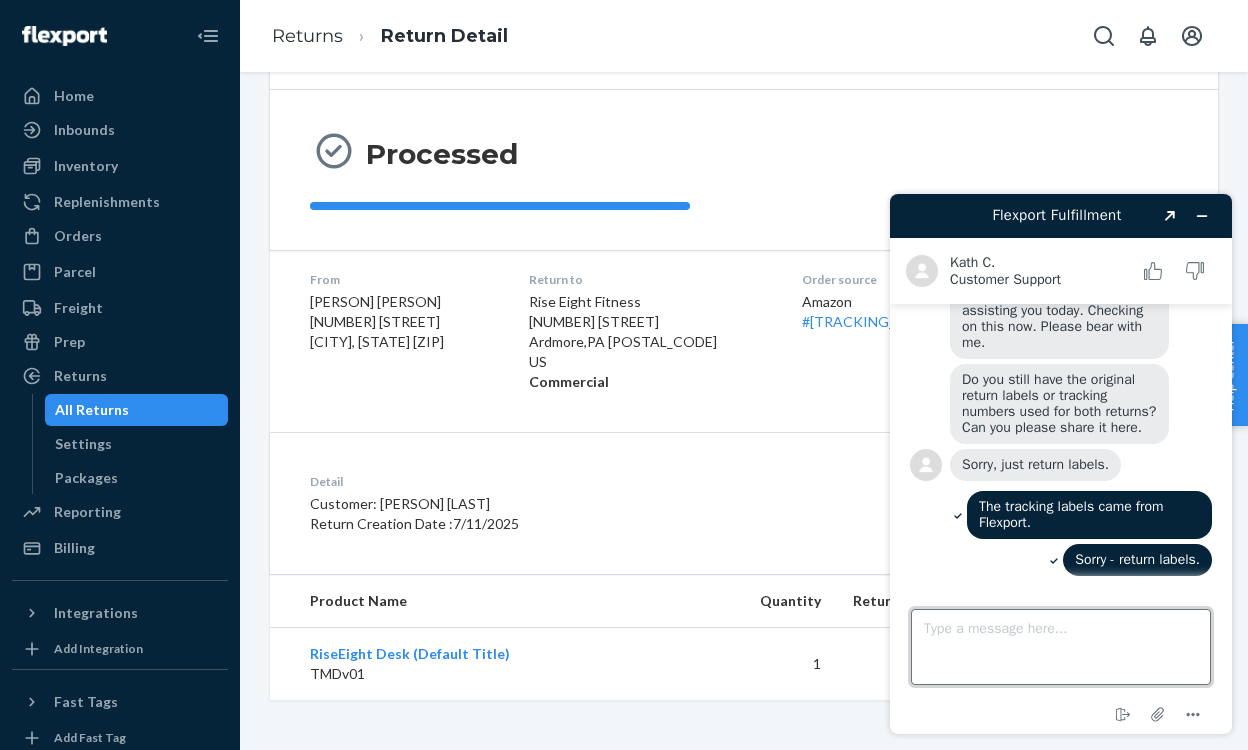 click on "Type a message here..." at bounding box center (1061, 647) 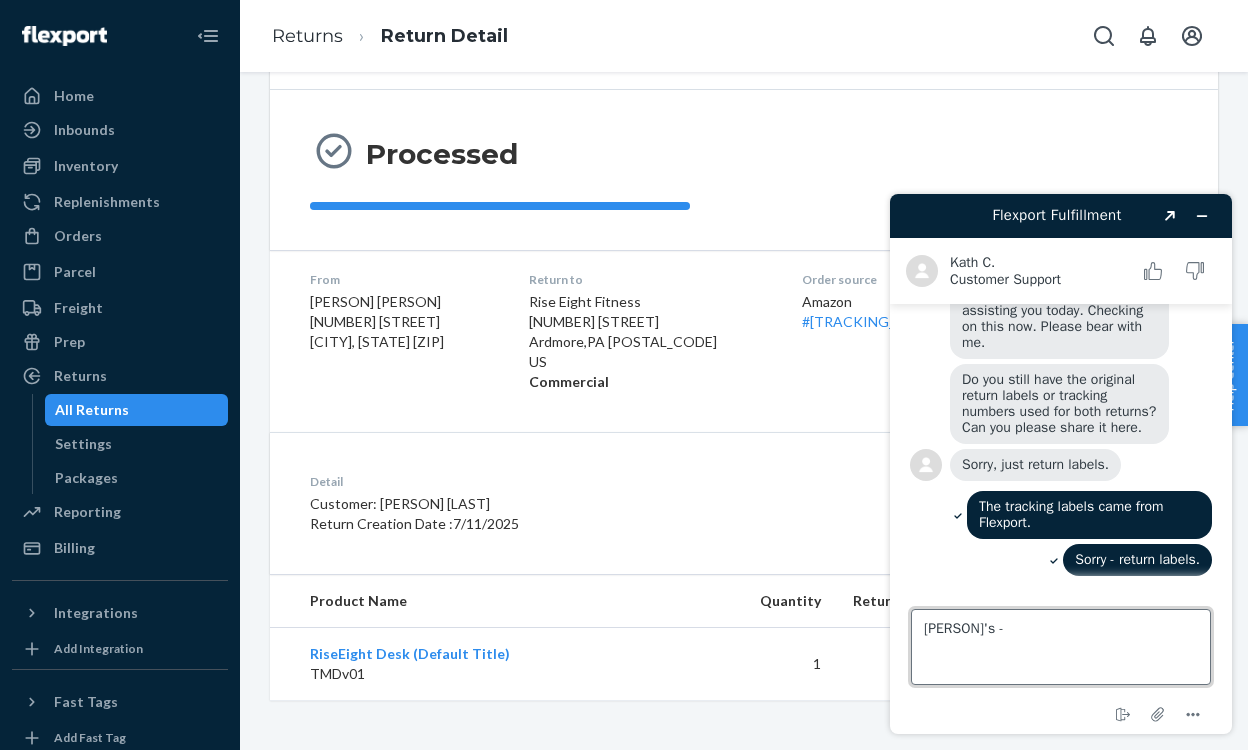 type on "[PERSON]'s - [TRACKING_NUMBER]" 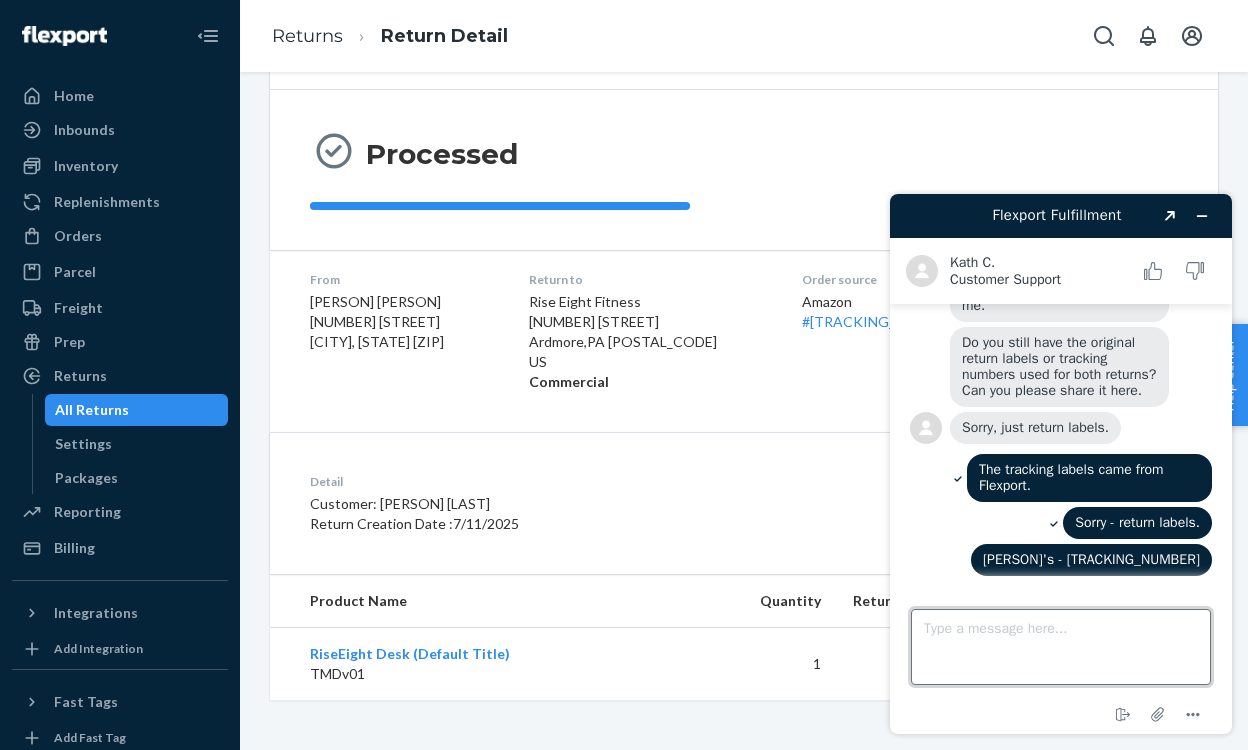 scroll, scrollTop: 612, scrollLeft: 0, axis: vertical 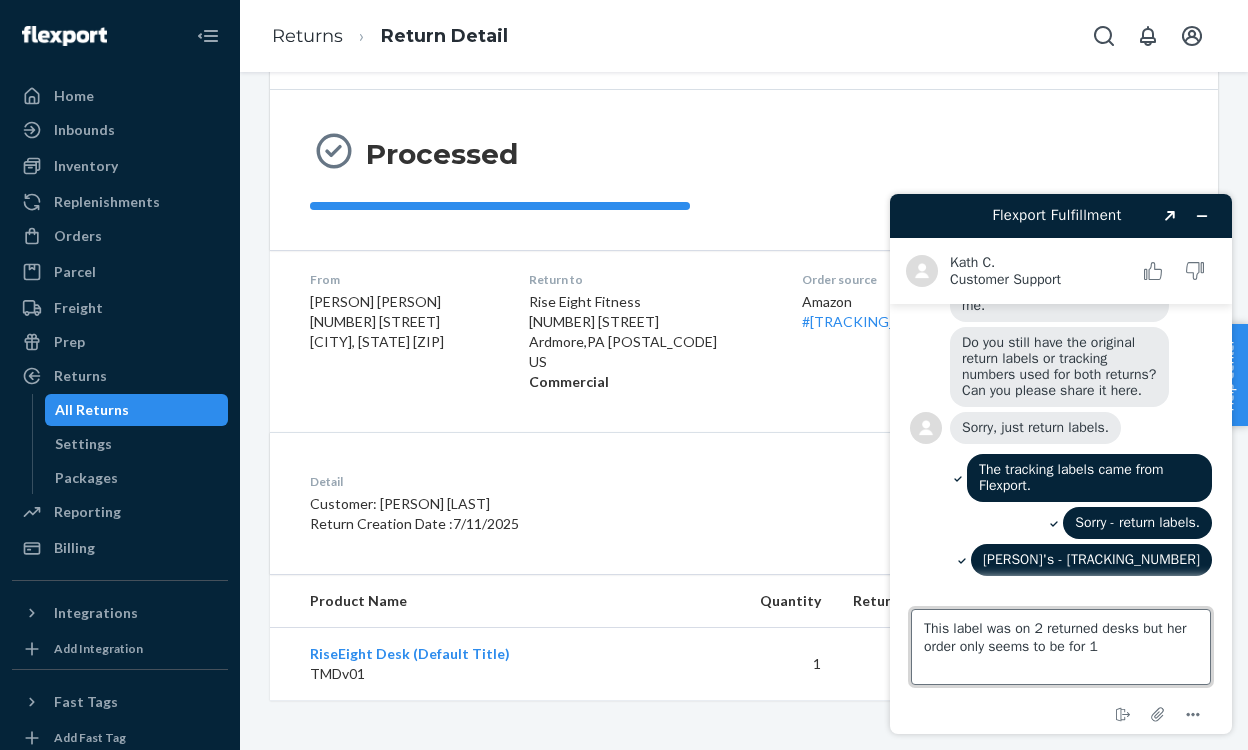 type on "This label was on 2 returned desks but her order only seems to be for 1." 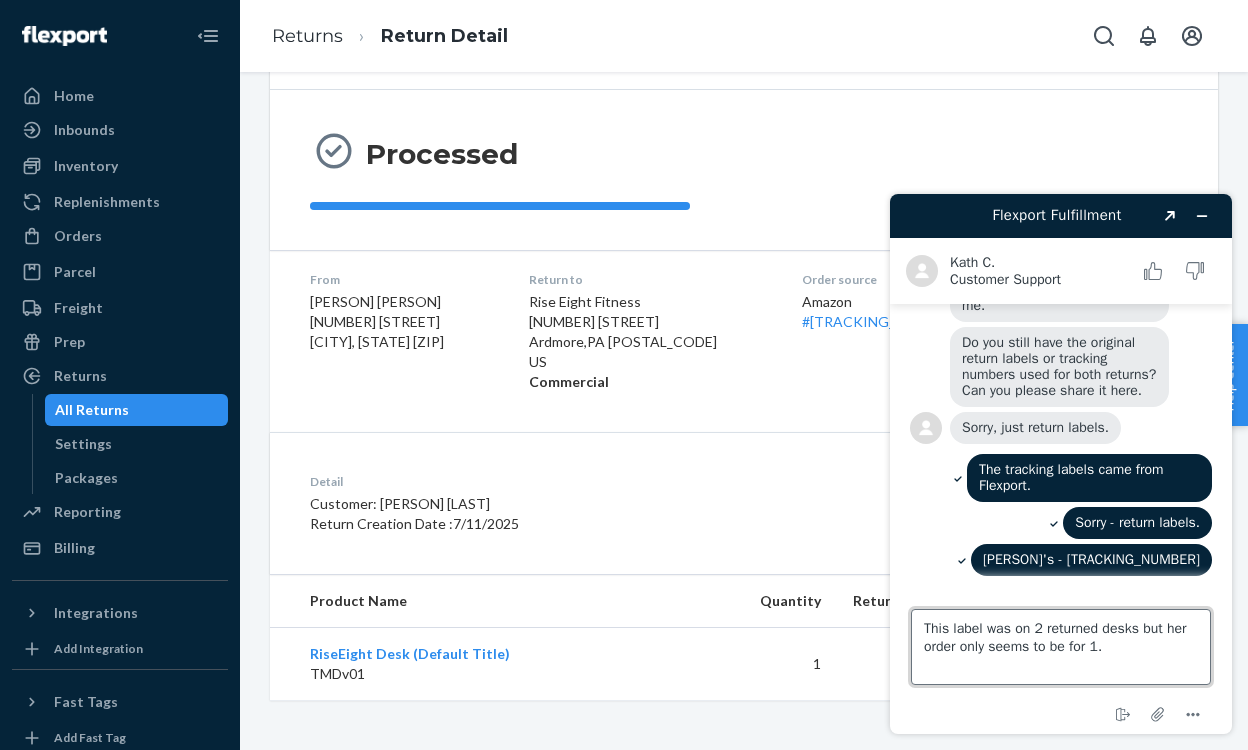 type 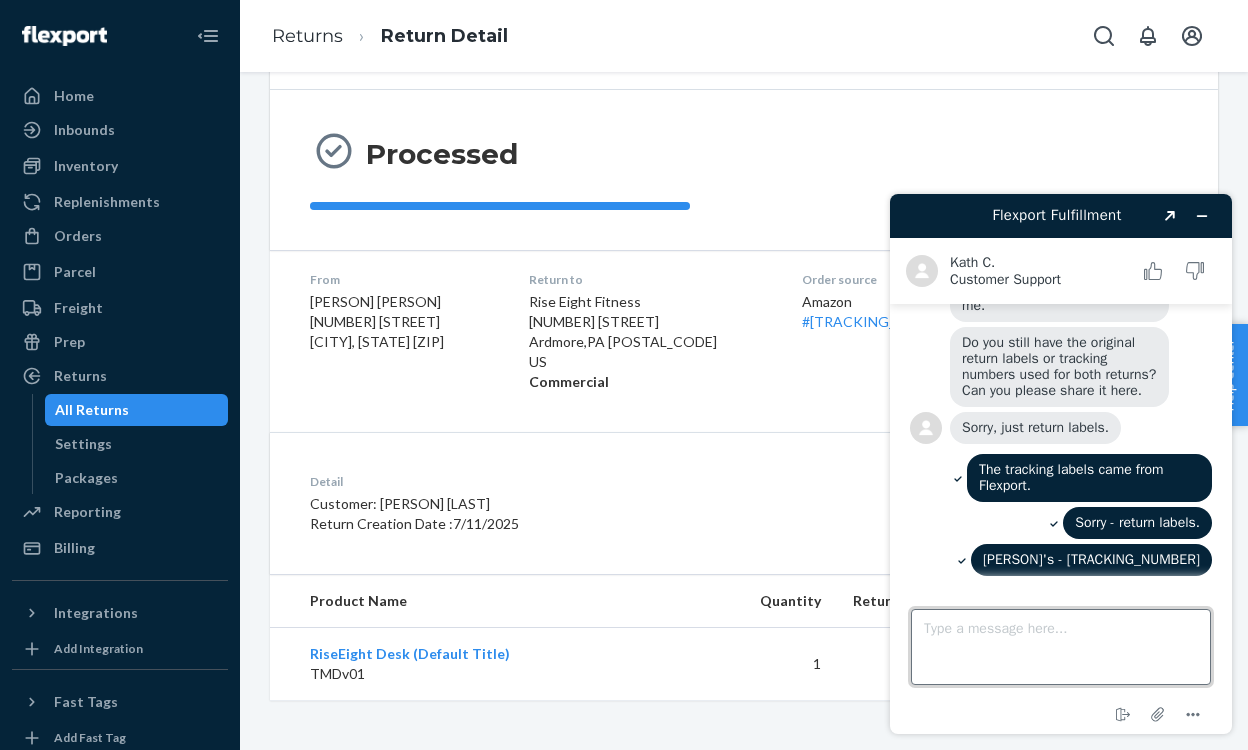 scroll, scrollTop: 681, scrollLeft: 0, axis: vertical 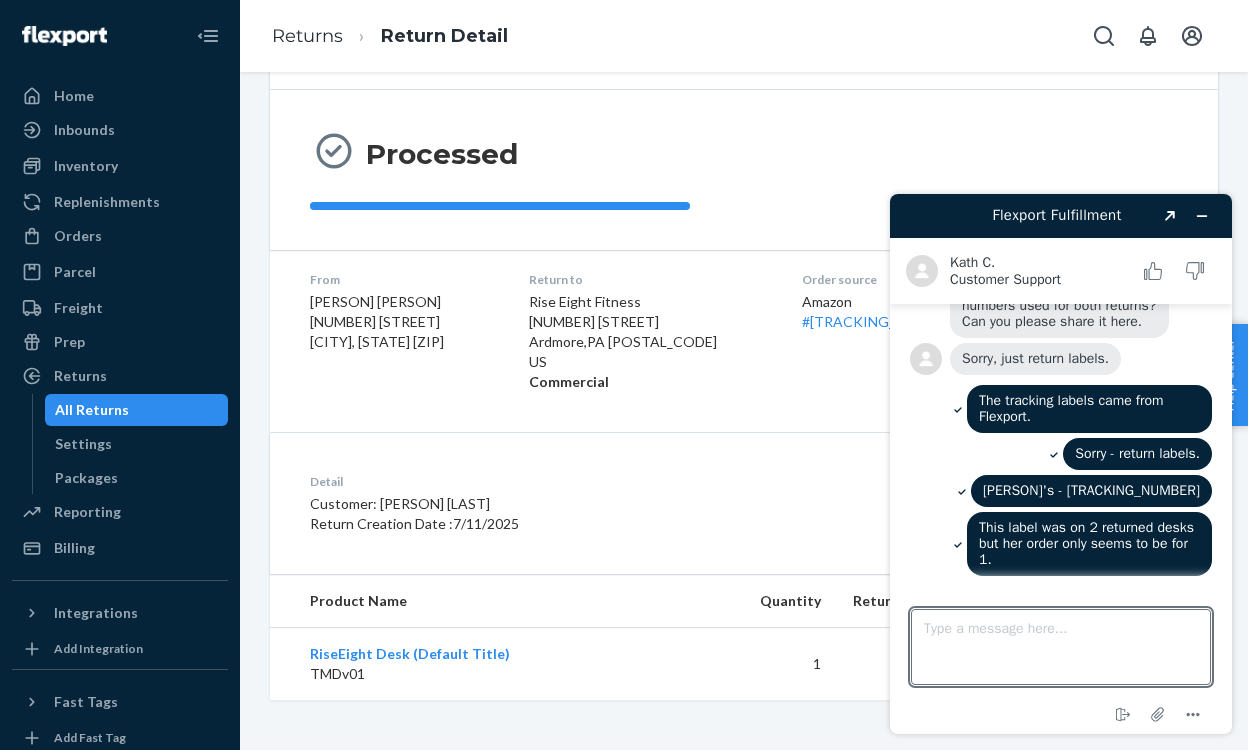 click on "All Returns" at bounding box center [92, 410] 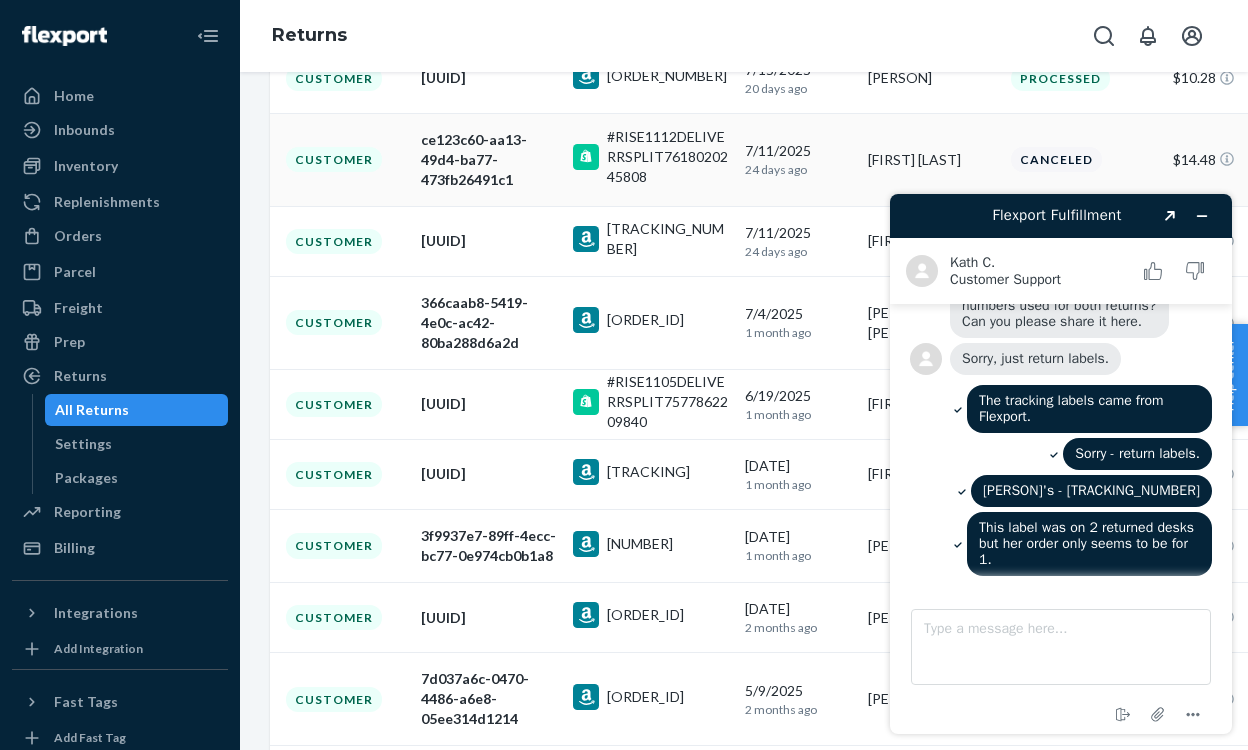 scroll, scrollTop: 350, scrollLeft: 0, axis: vertical 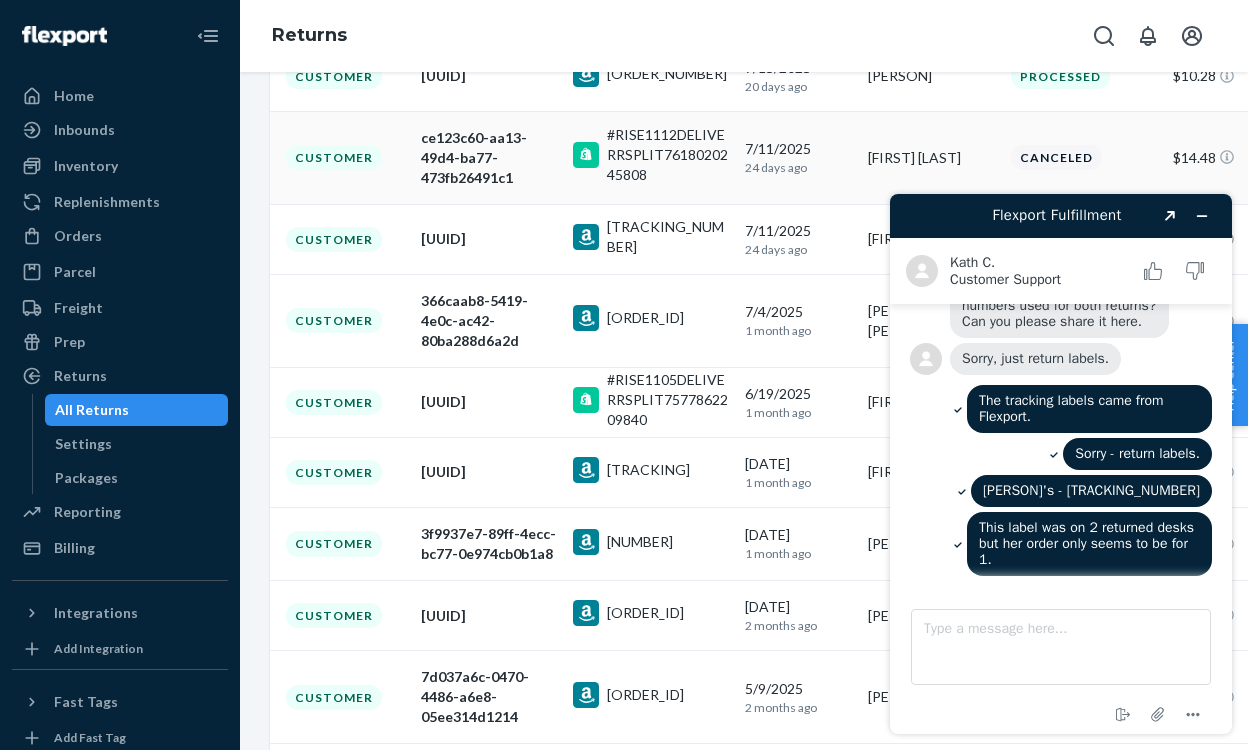 click on "ce123c60-aa13-49d4-ba77-473fb26491c1" at bounding box center (489, 158) 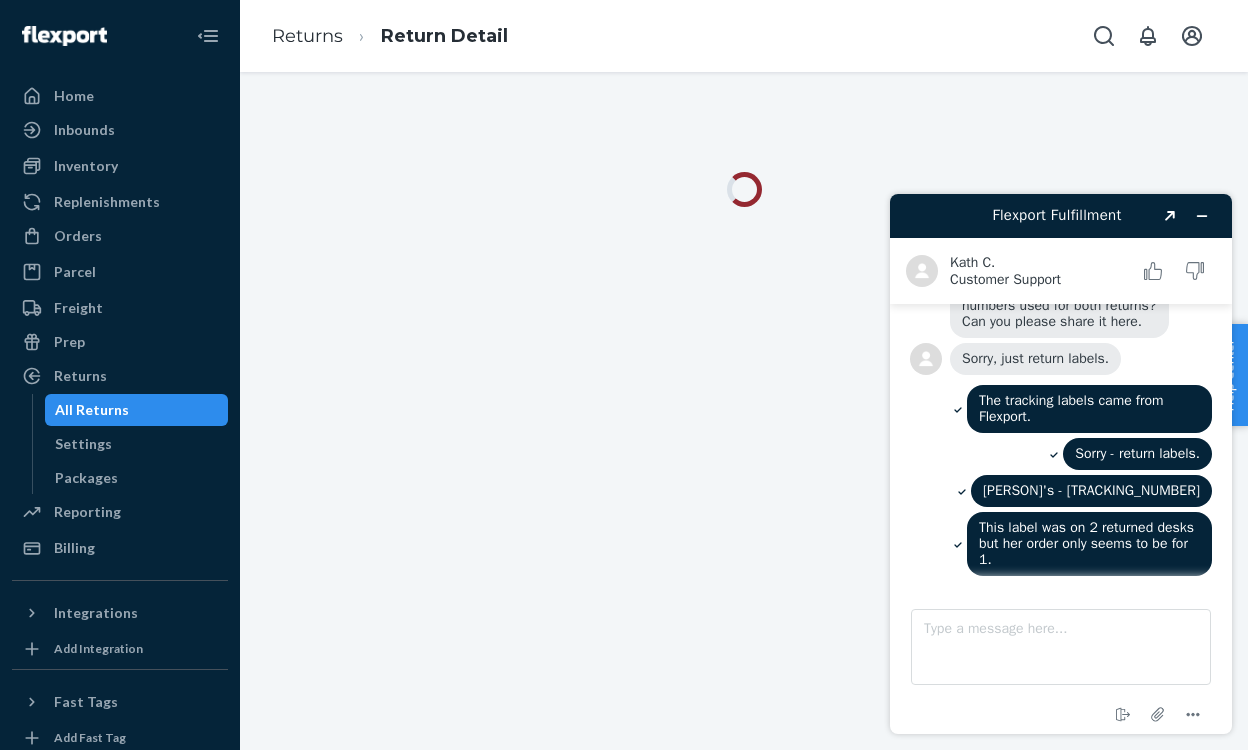 scroll, scrollTop: 0, scrollLeft: 0, axis: both 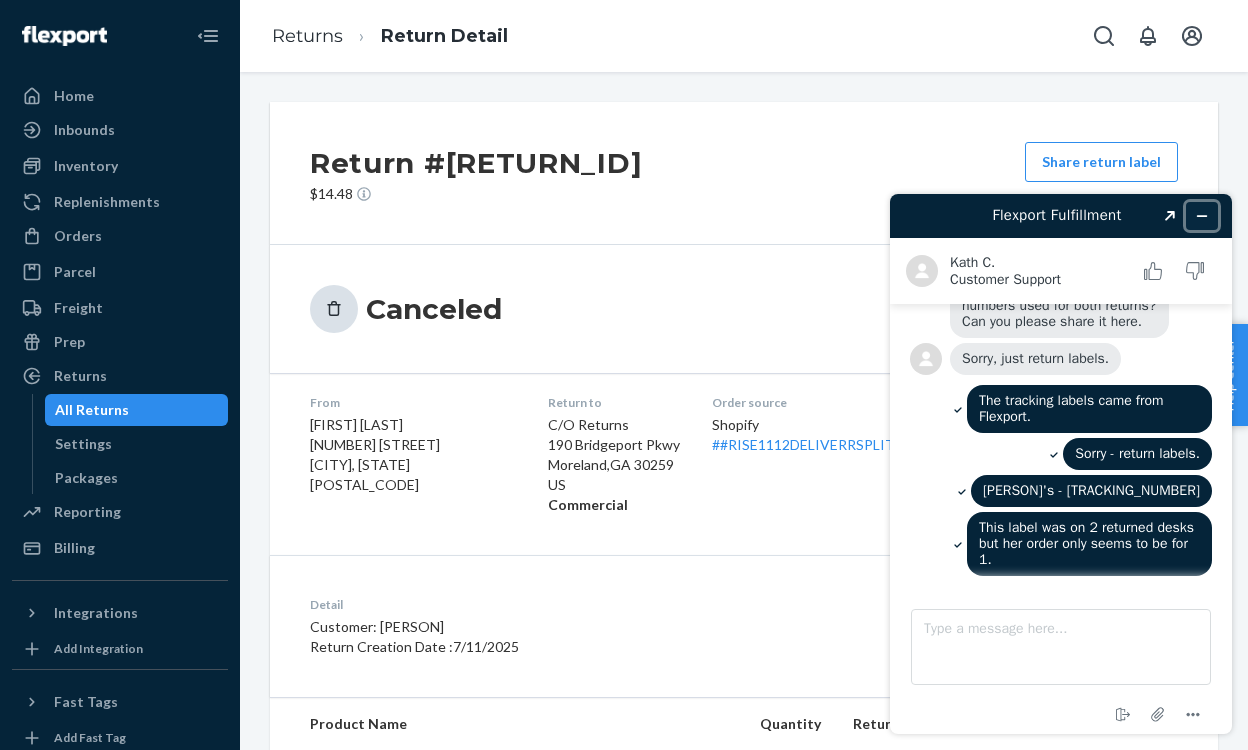 click 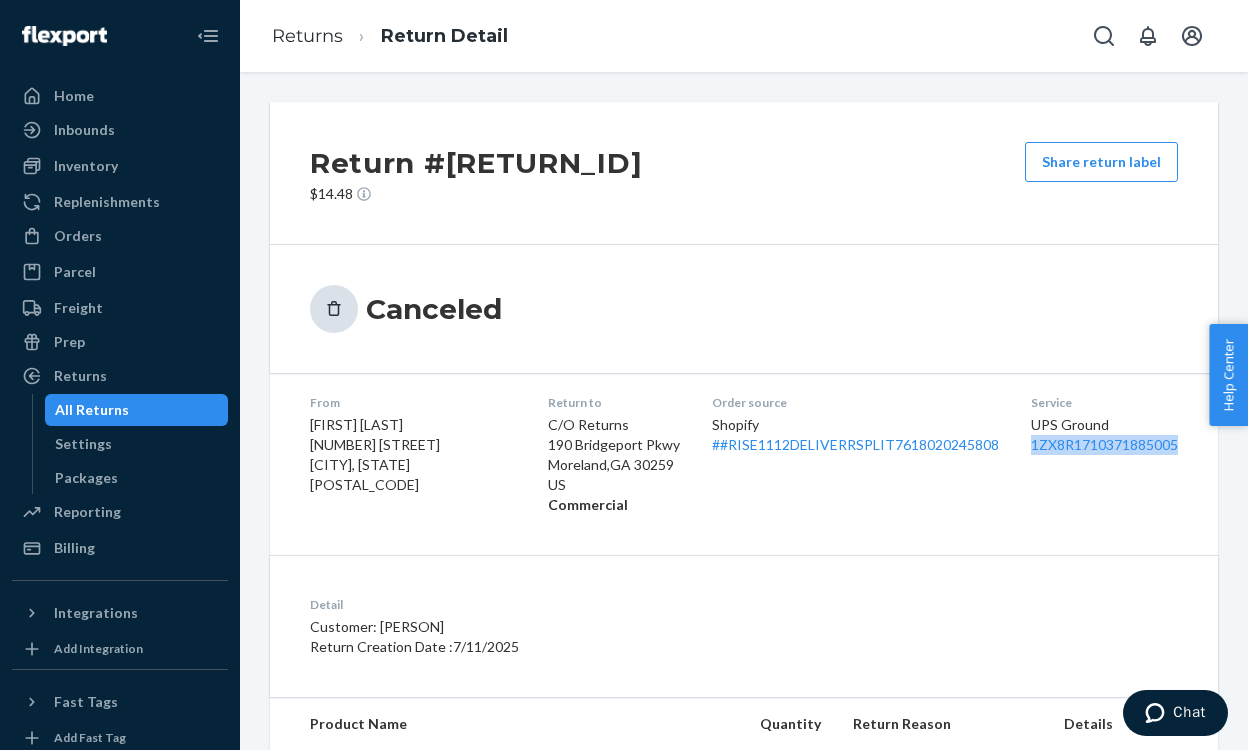 drag, startPoint x: 1173, startPoint y: 482, endPoint x: 1017, endPoint y: 495, distance: 156.54073 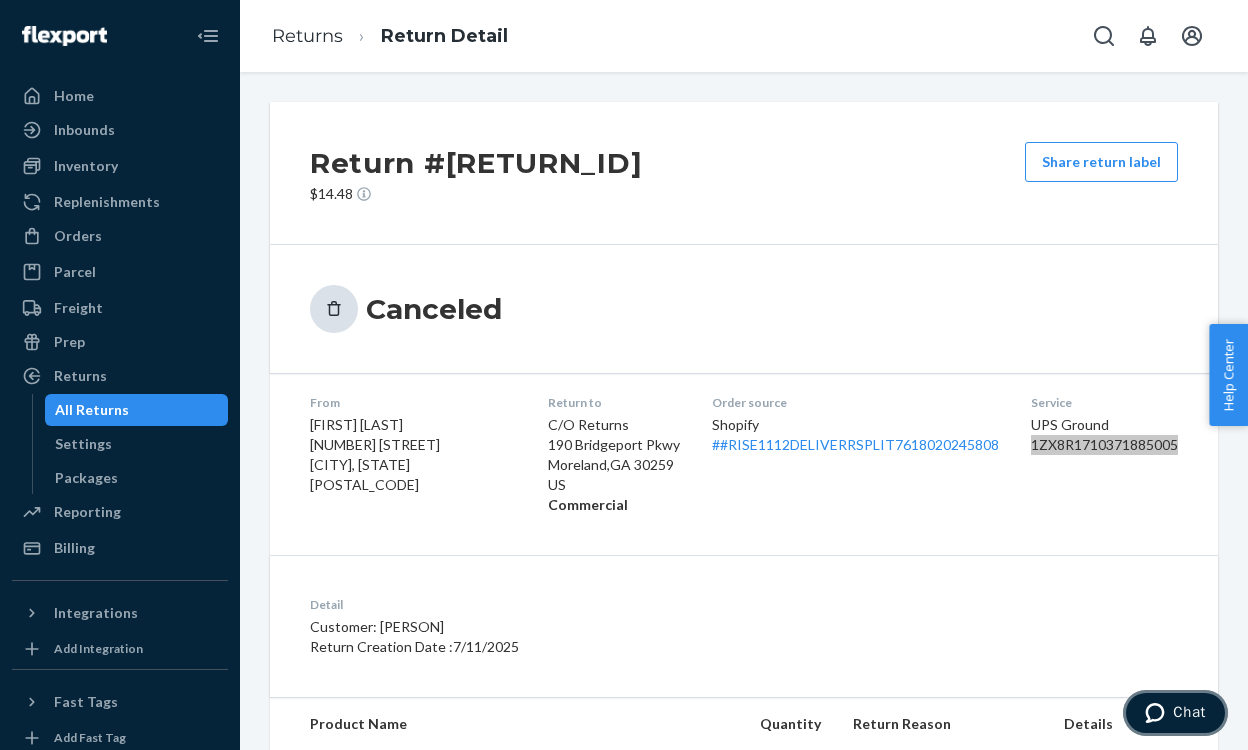 click on "Chat" at bounding box center [1189, 712] 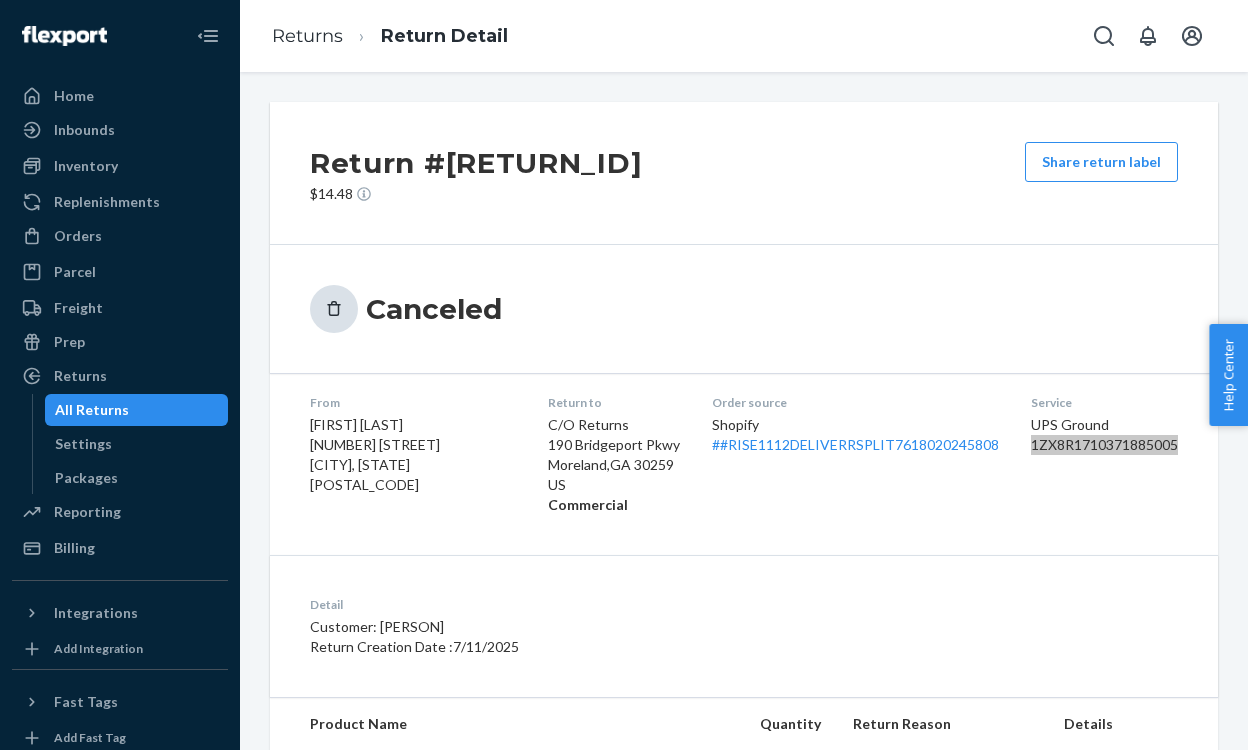 scroll, scrollTop: 0, scrollLeft: 0, axis: both 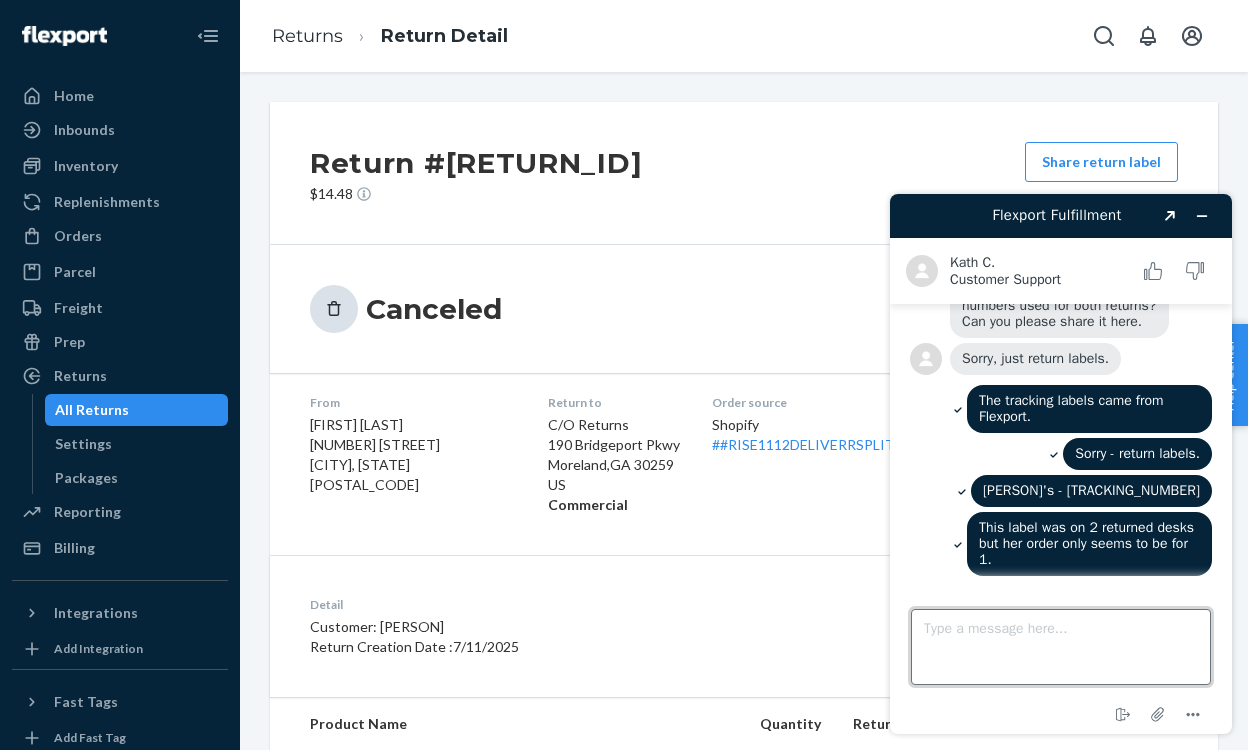 click on "Type a message here..." at bounding box center (1061, 647) 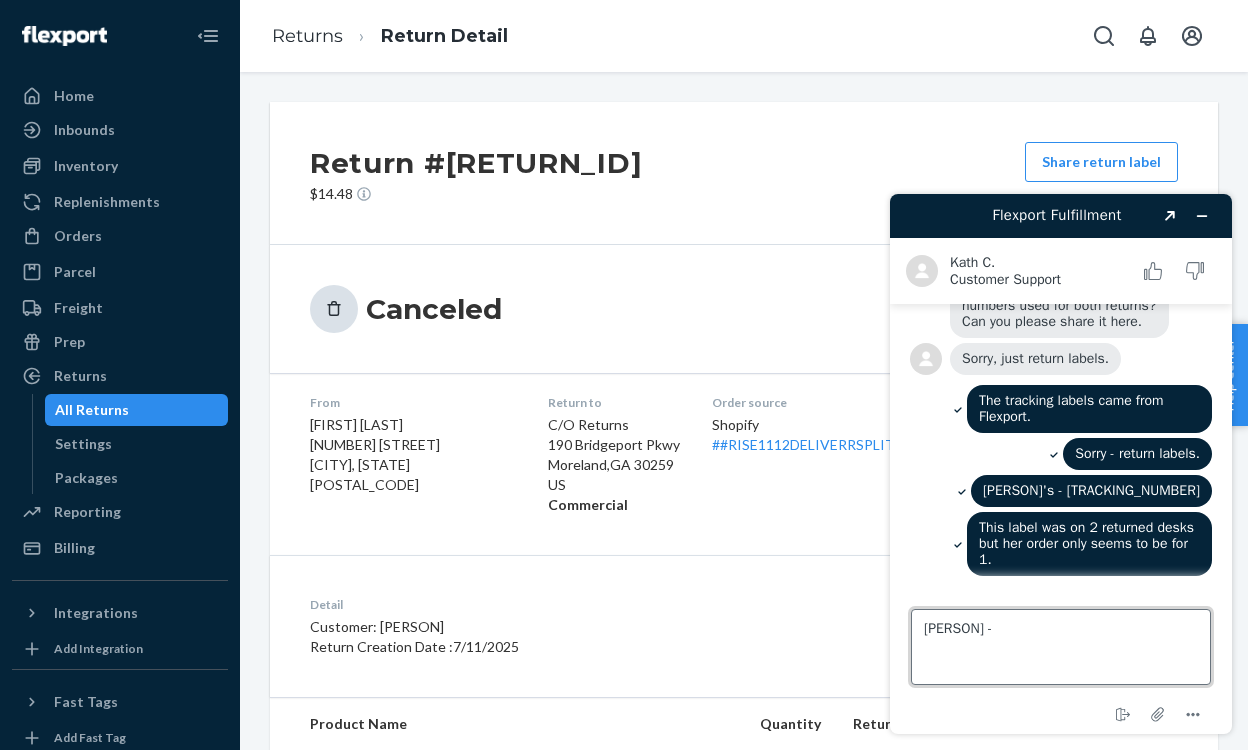 paste on "1ZX8R1710371885005" 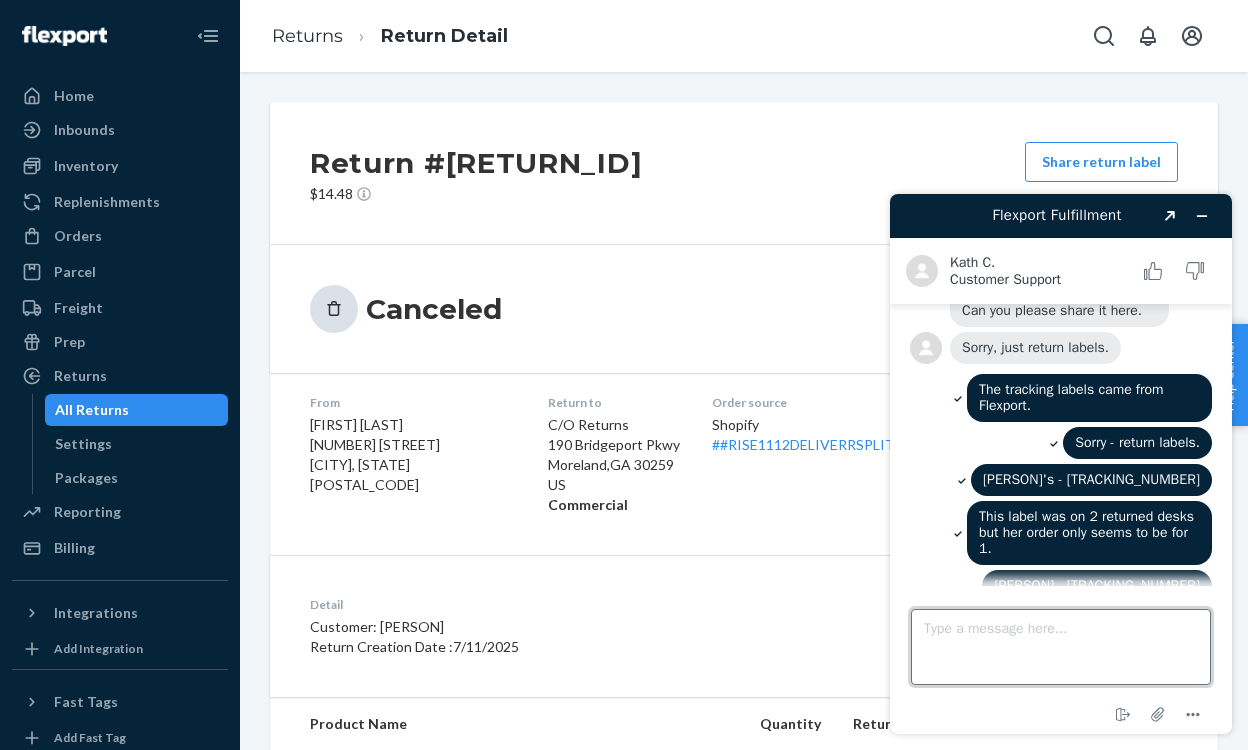 scroll, scrollTop: 718, scrollLeft: 0, axis: vertical 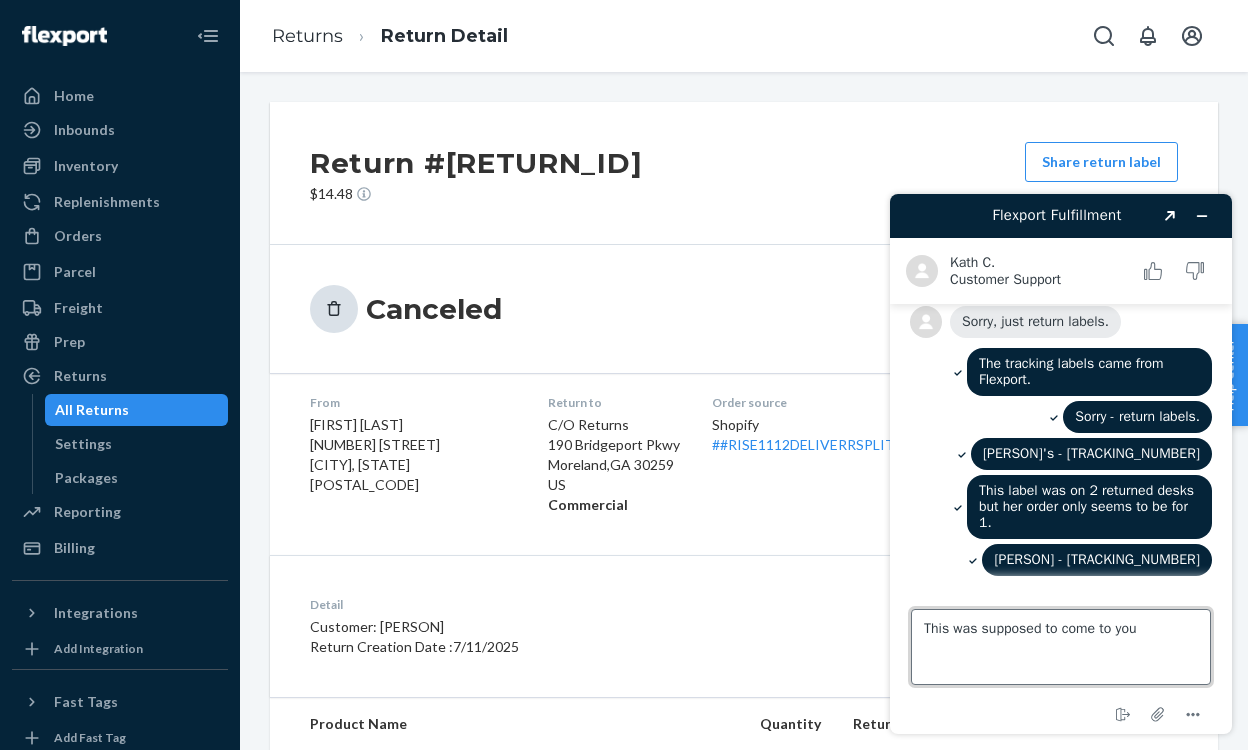 type on "This was supposed to come to you." 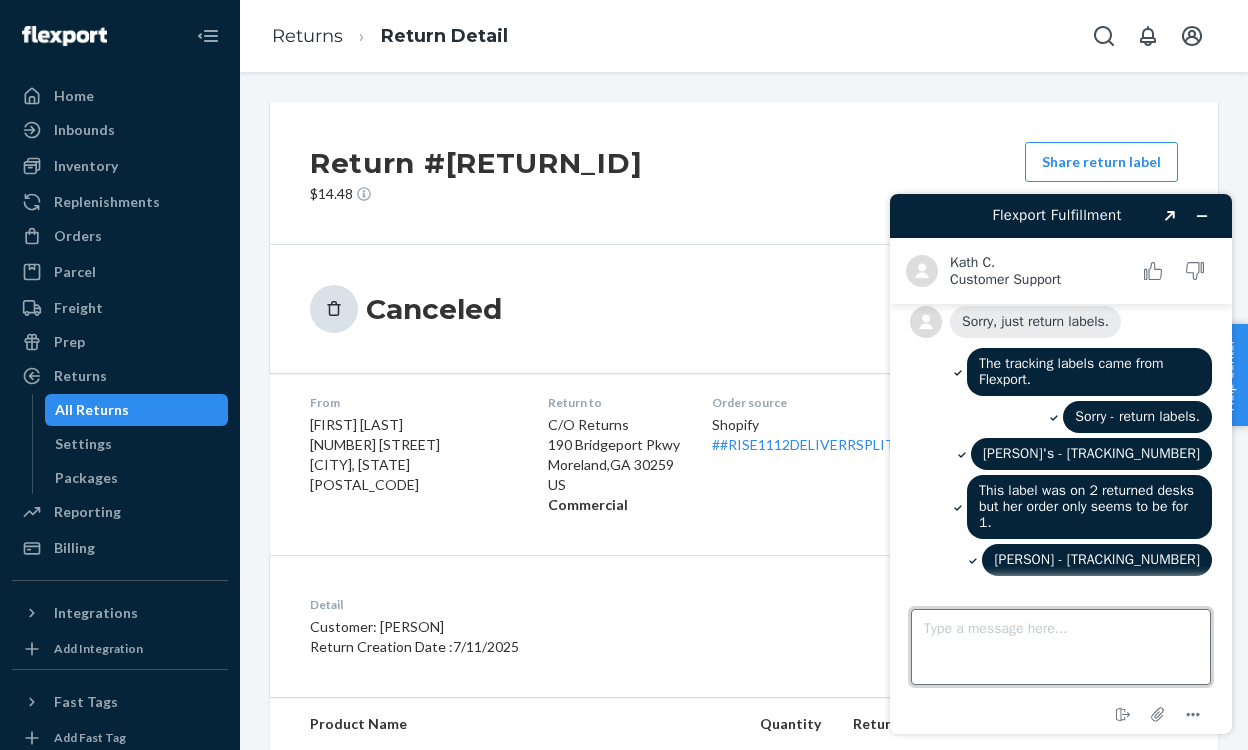 scroll, scrollTop: 771, scrollLeft: 0, axis: vertical 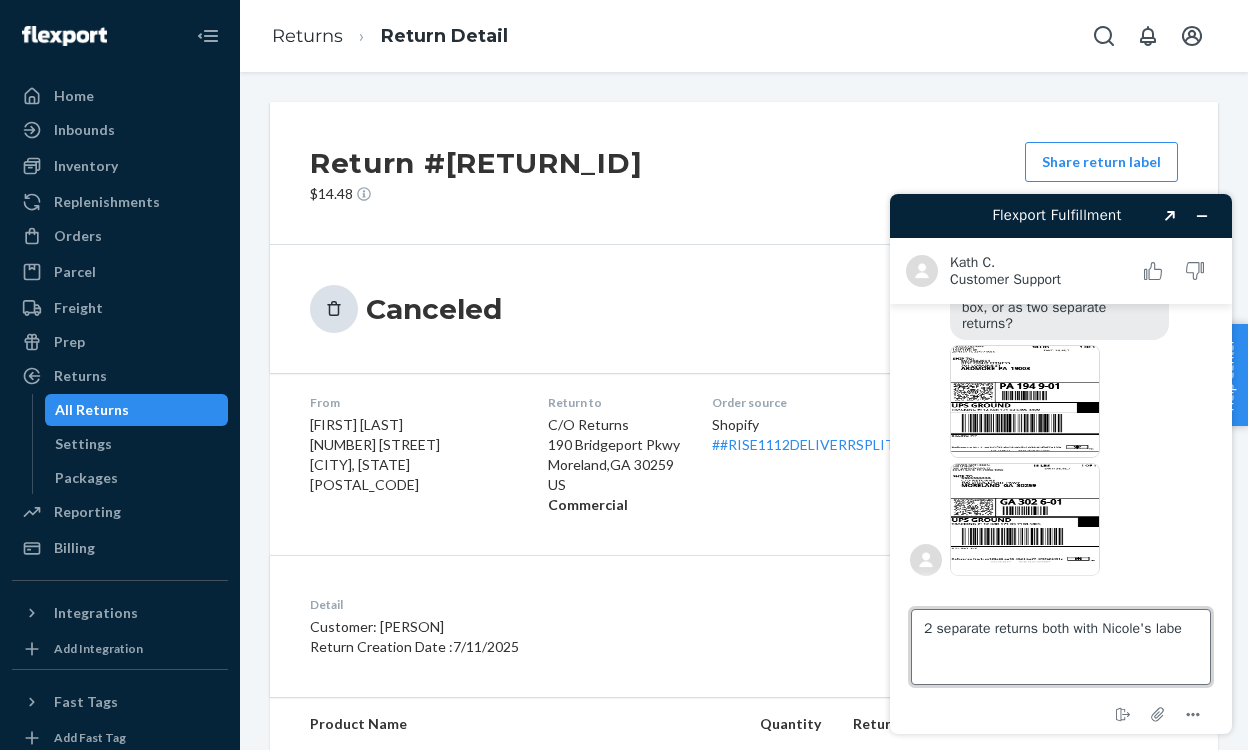 type on "2 separate returns both with Nicole's label" 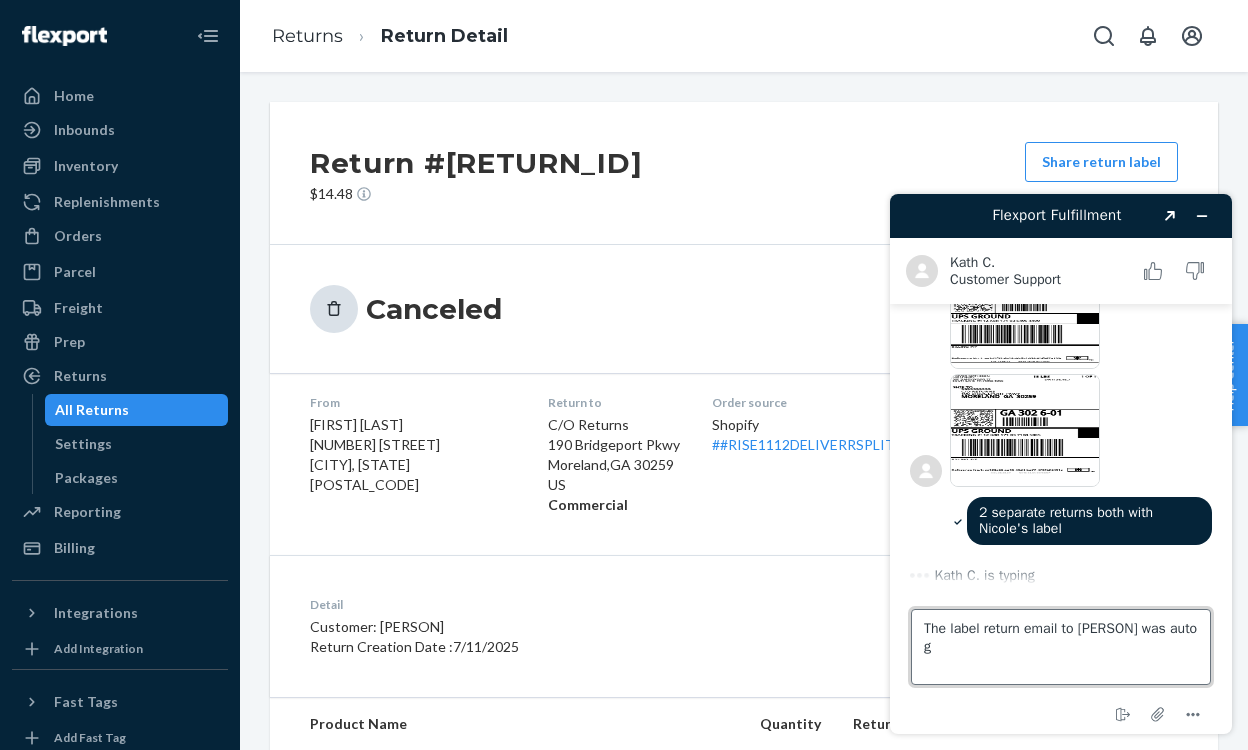 scroll, scrollTop: 1231, scrollLeft: 0, axis: vertical 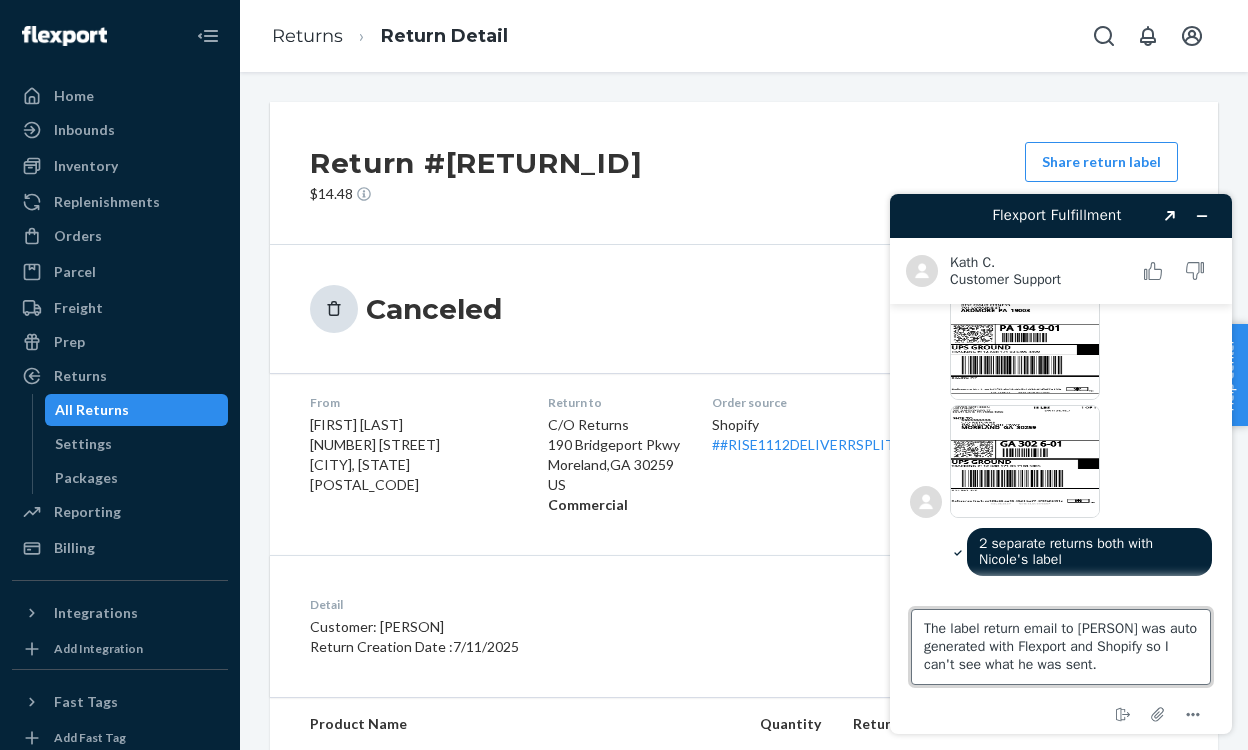 type on "The label return email to [PERSON] was auto generated with Flexport and Shopify so I can't see what he was sent." 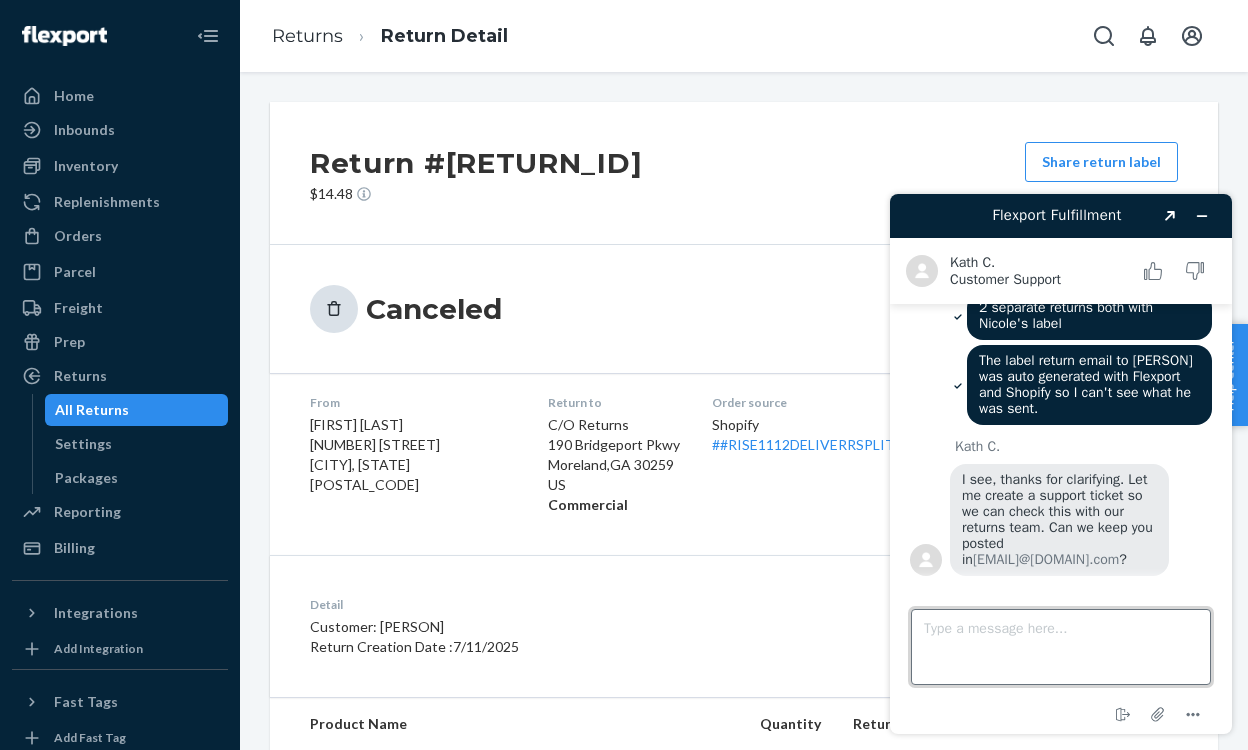 scroll, scrollTop: 1465, scrollLeft: 0, axis: vertical 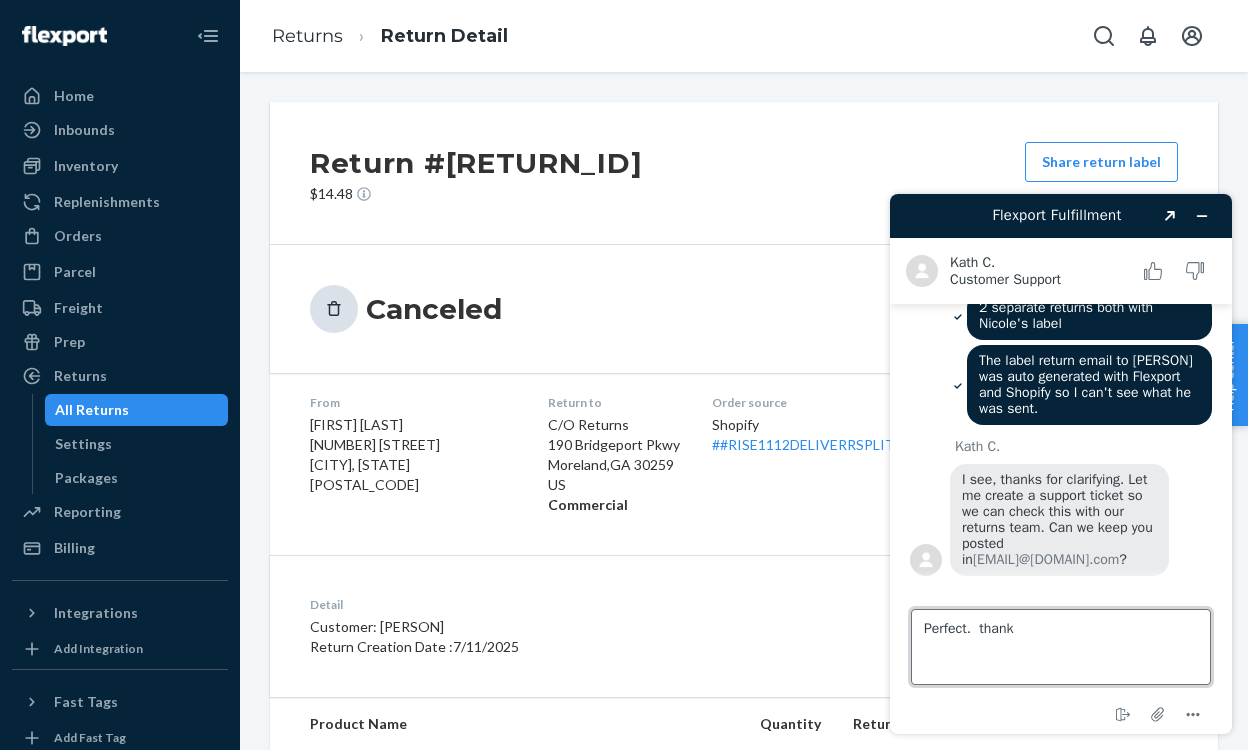 type on "Perfect.  thanks" 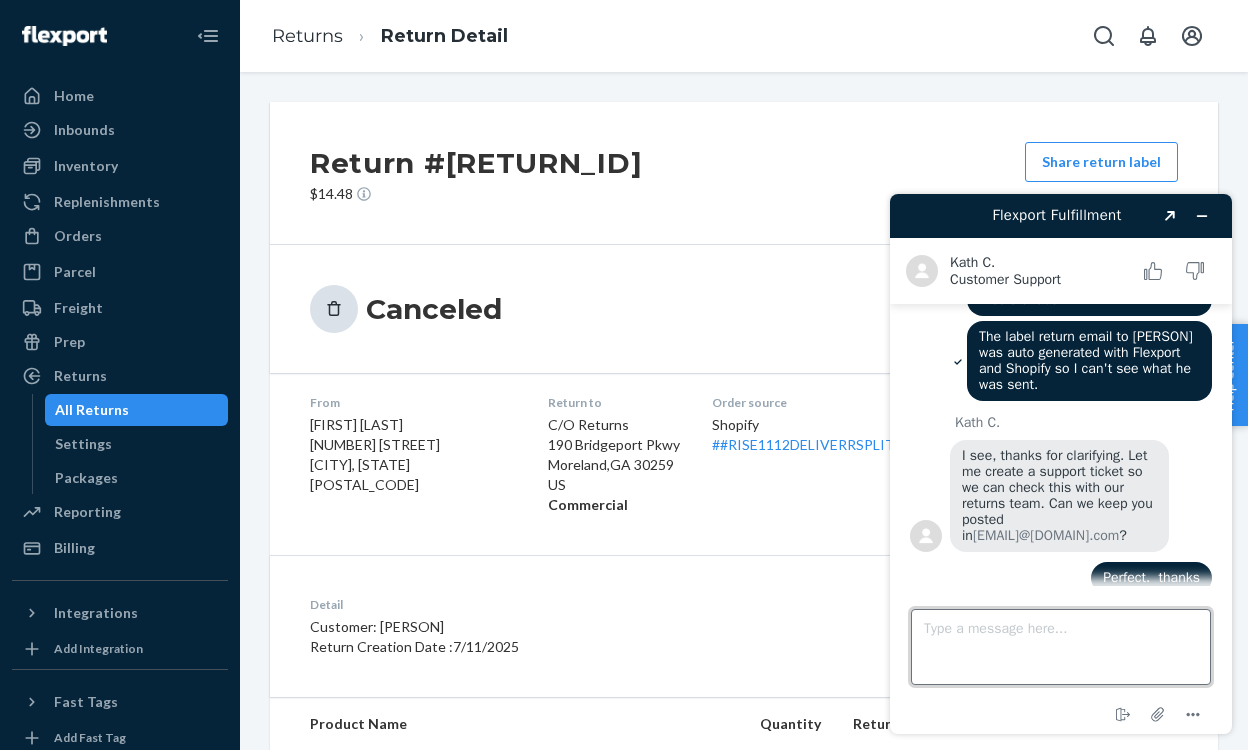 scroll, scrollTop: 1507, scrollLeft: 0, axis: vertical 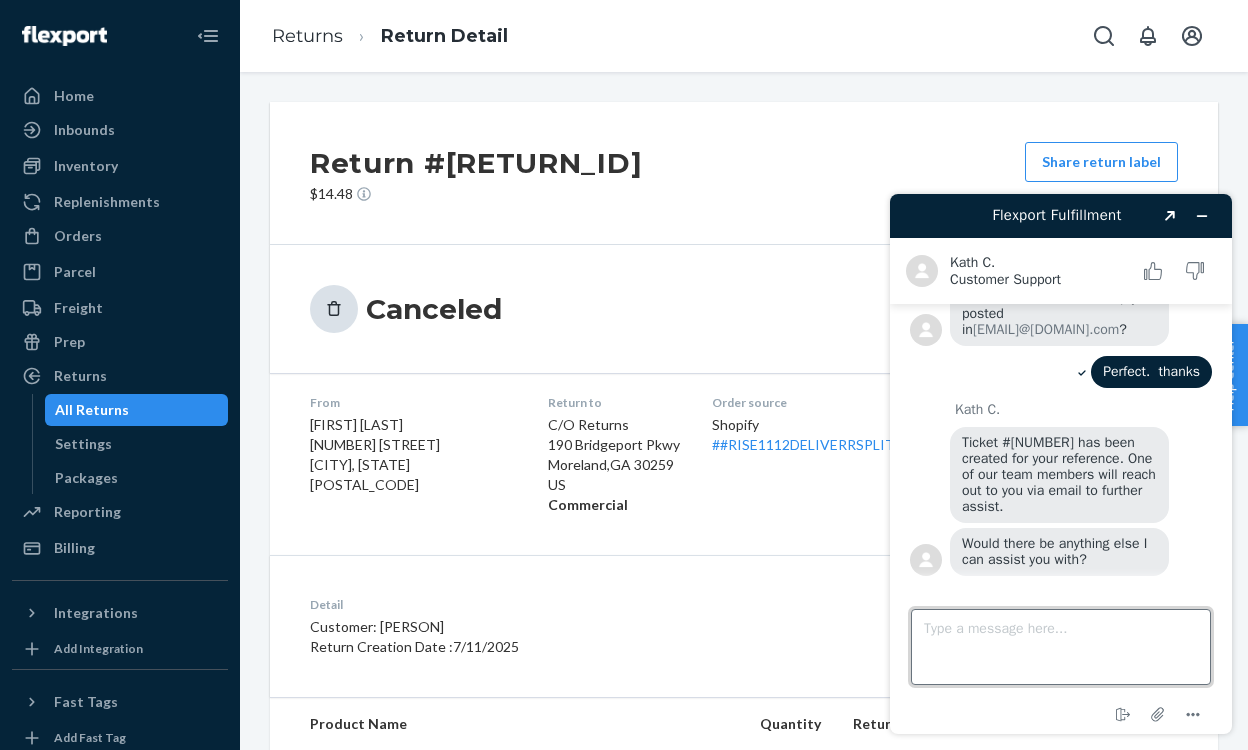 click on "Type a message here..." at bounding box center (1061, 647) 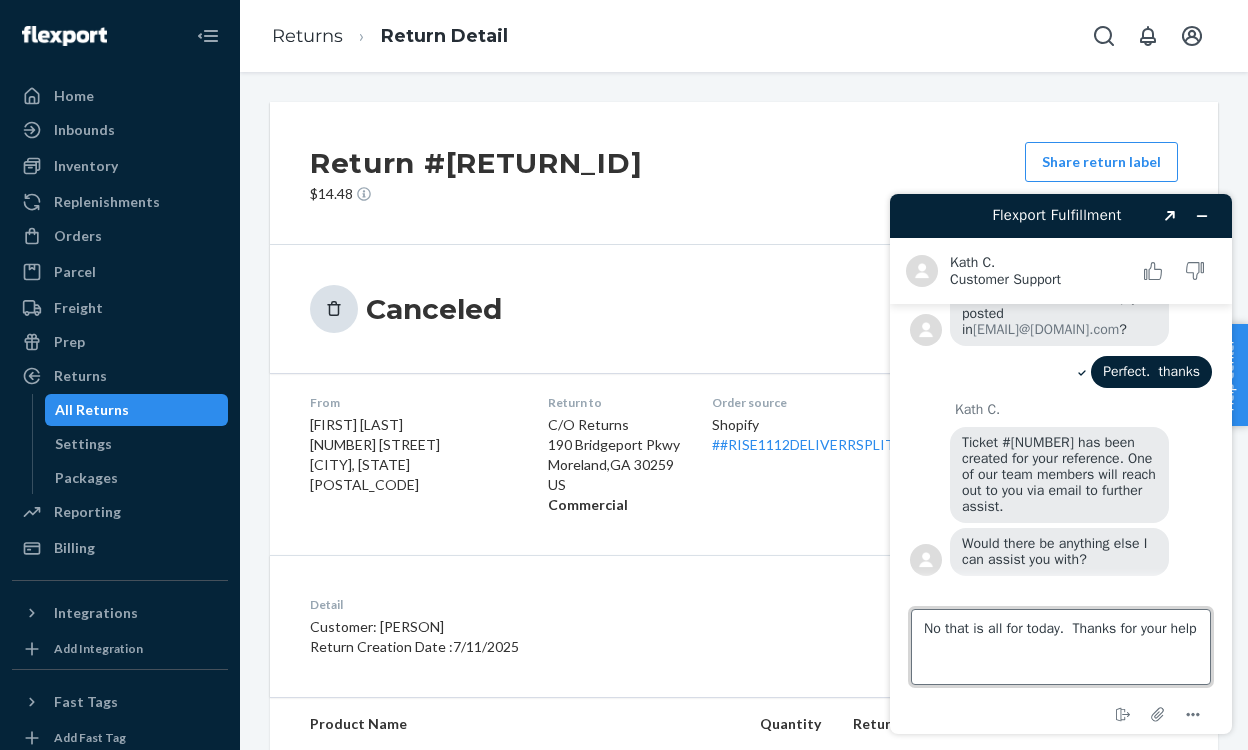 type on "No that is all for today. Thanks for your help!" 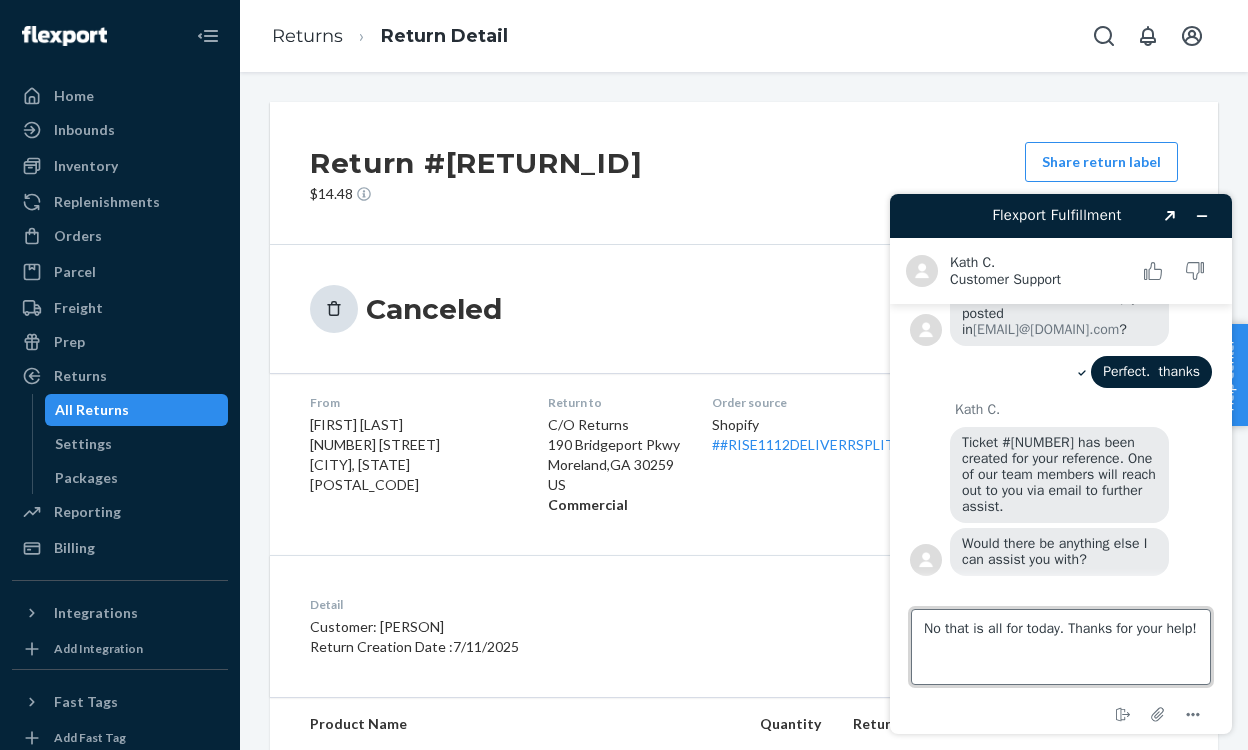 type 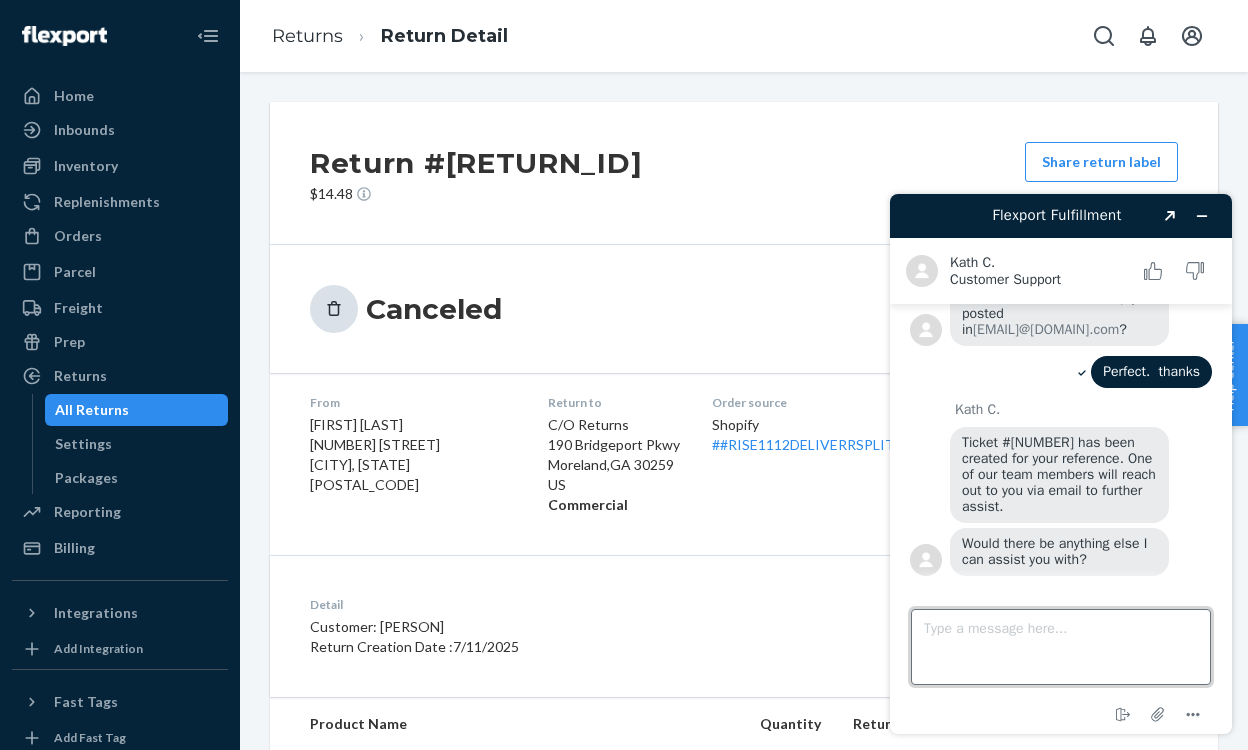 scroll, scrollTop: 1752, scrollLeft: 0, axis: vertical 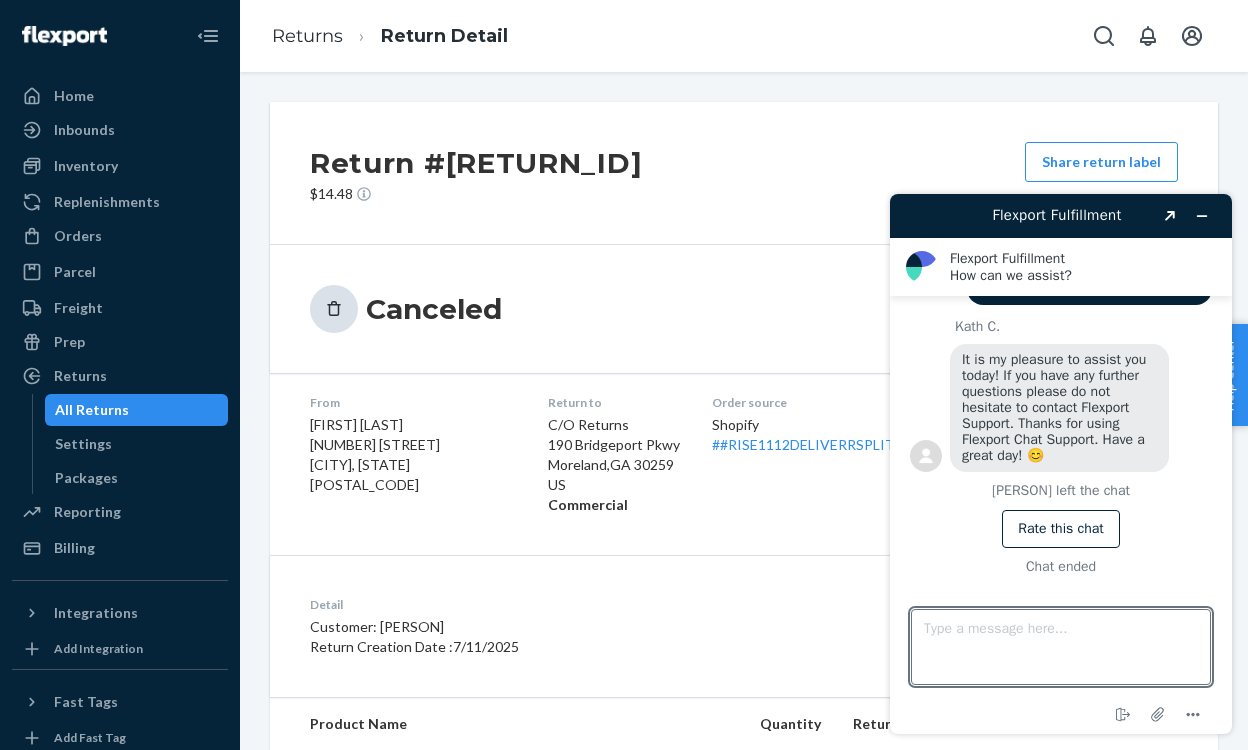 click on "All Returns" at bounding box center [92, 410] 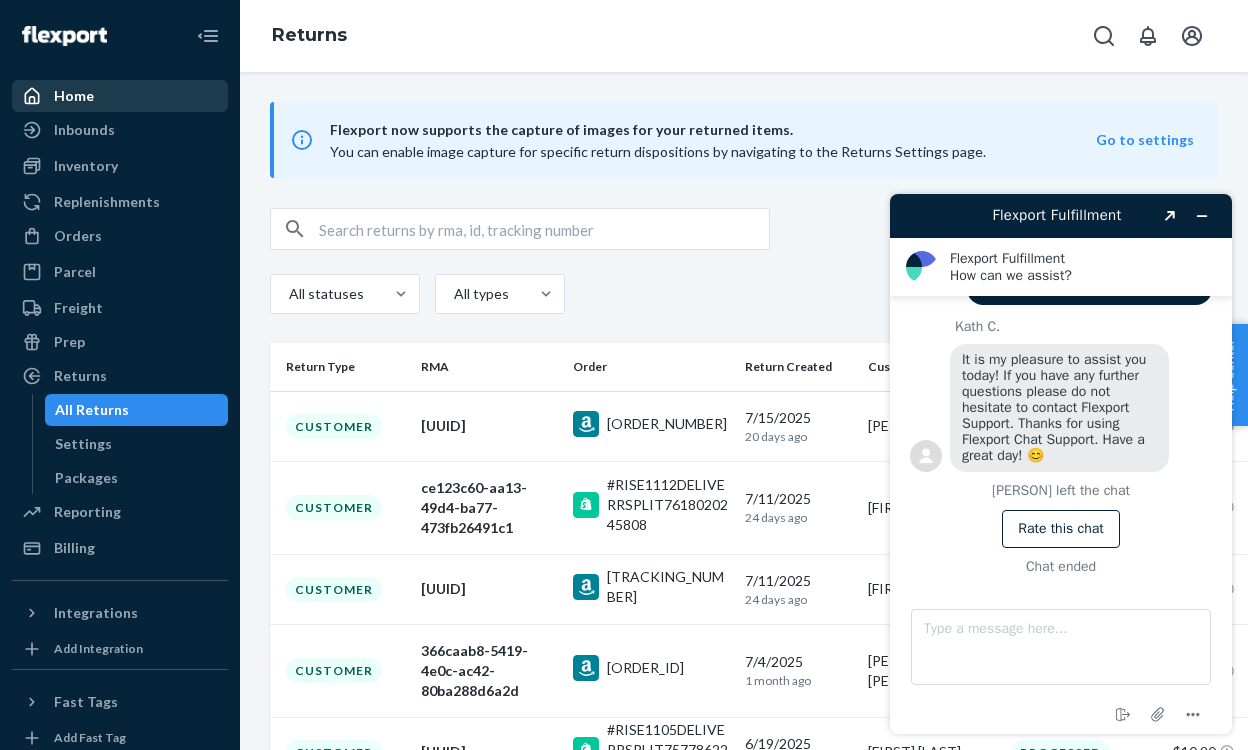 click on "Home" at bounding box center (74, 96) 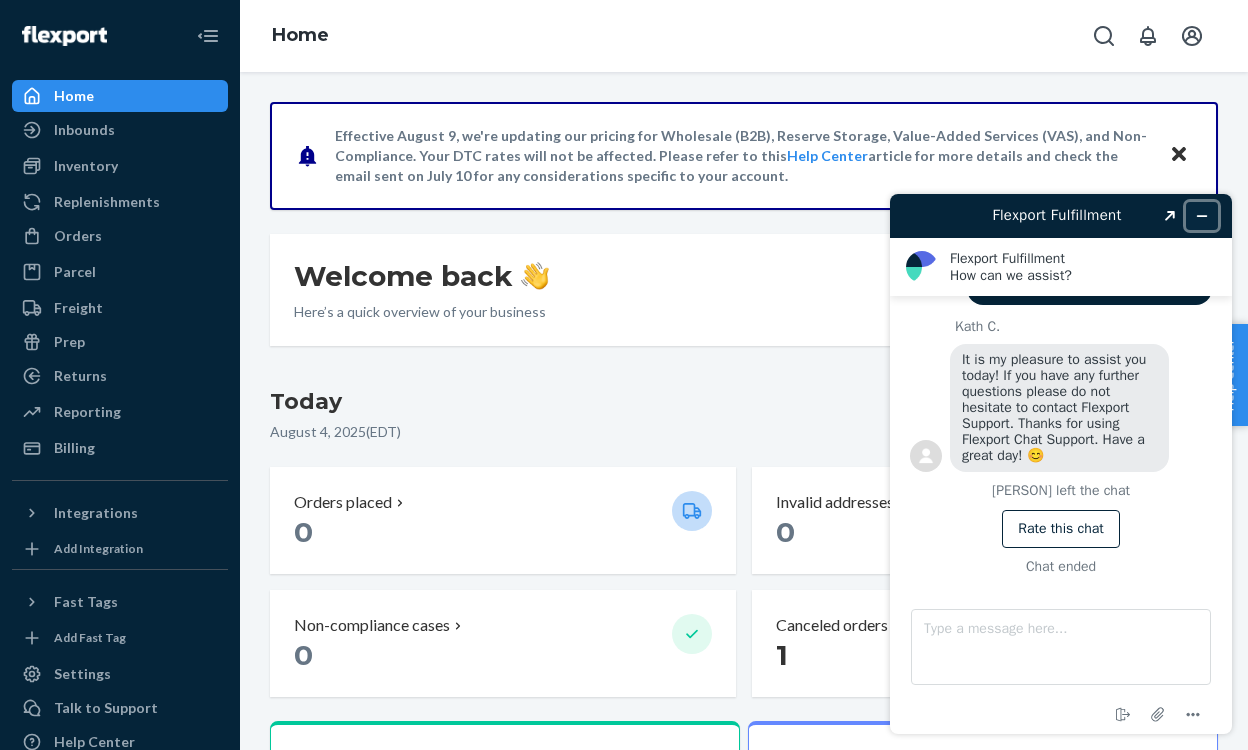 click 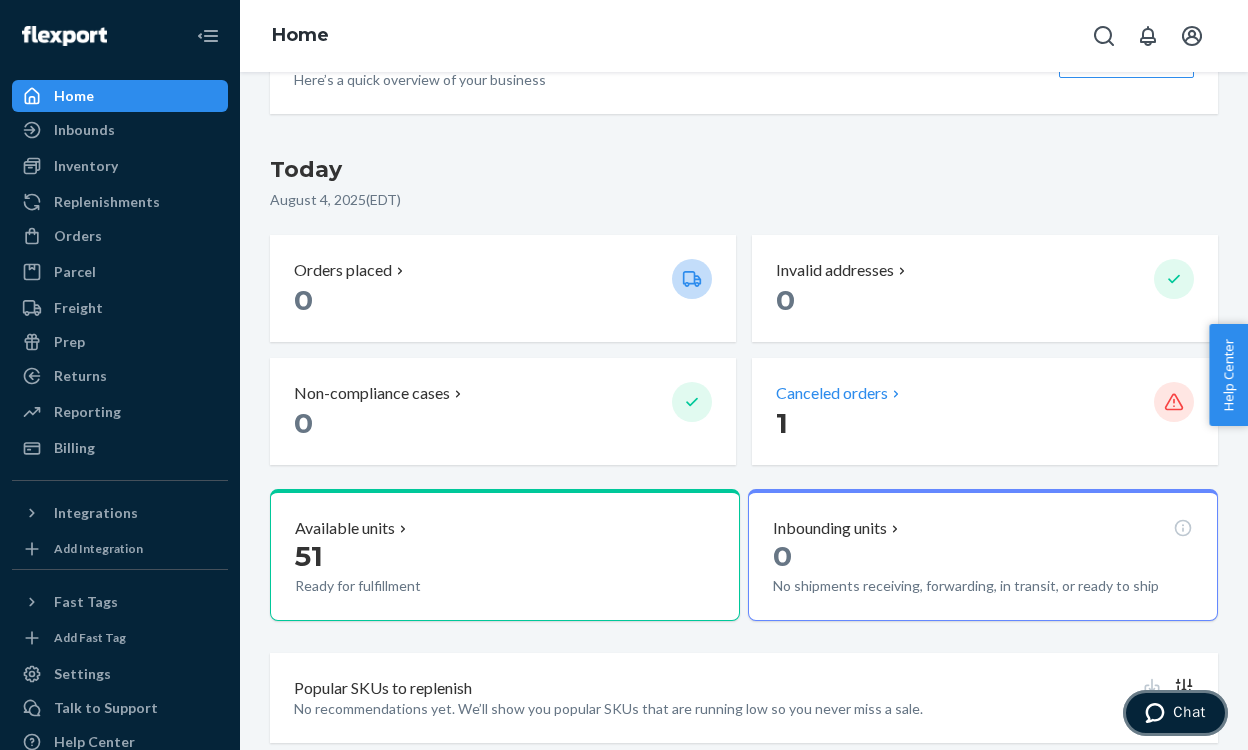 scroll, scrollTop: 234, scrollLeft: 0, axis: vertical 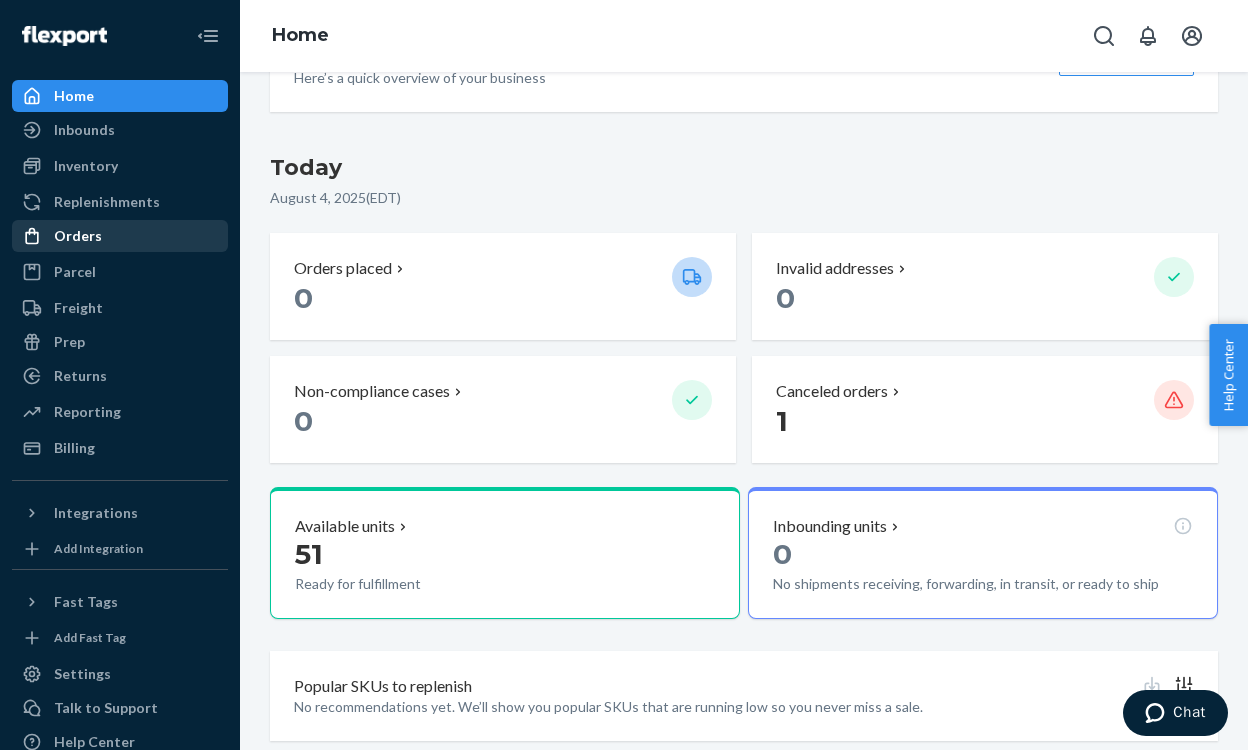 click on "Orders" at bounding box center (78, 236) 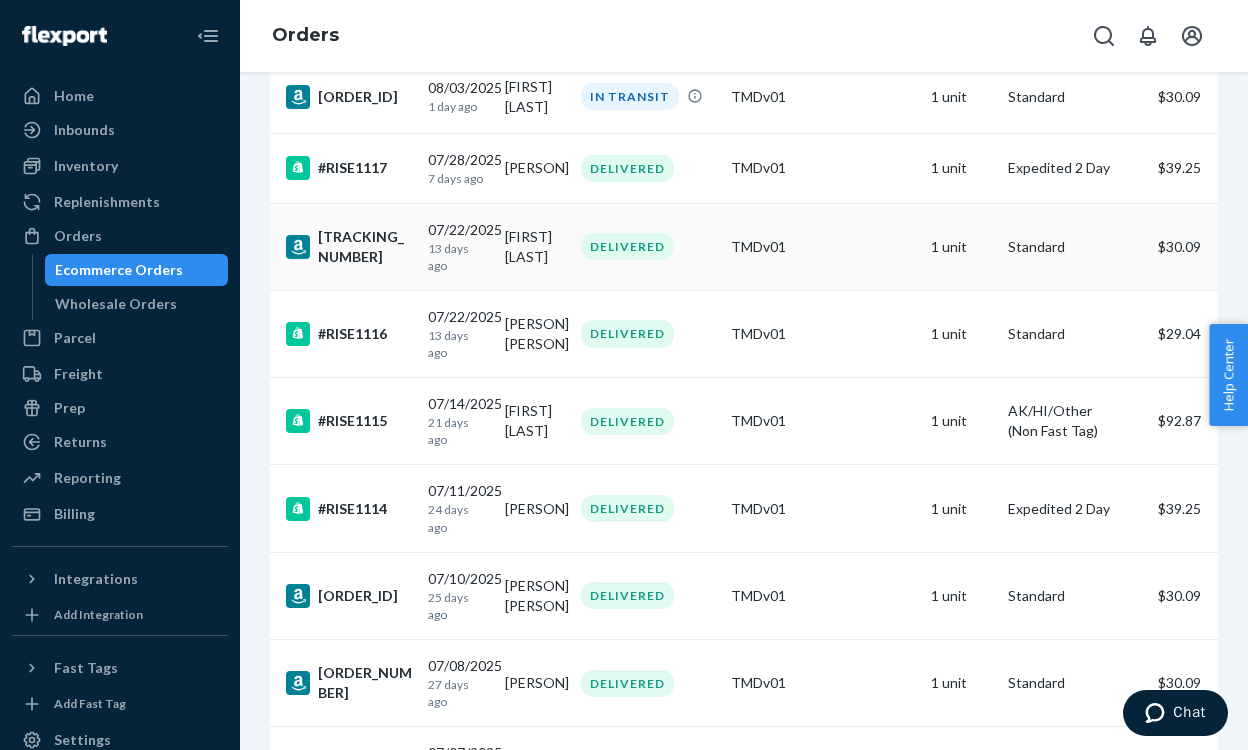 scroll, scrollTop: 0, scrollLeft: 0, axis: both 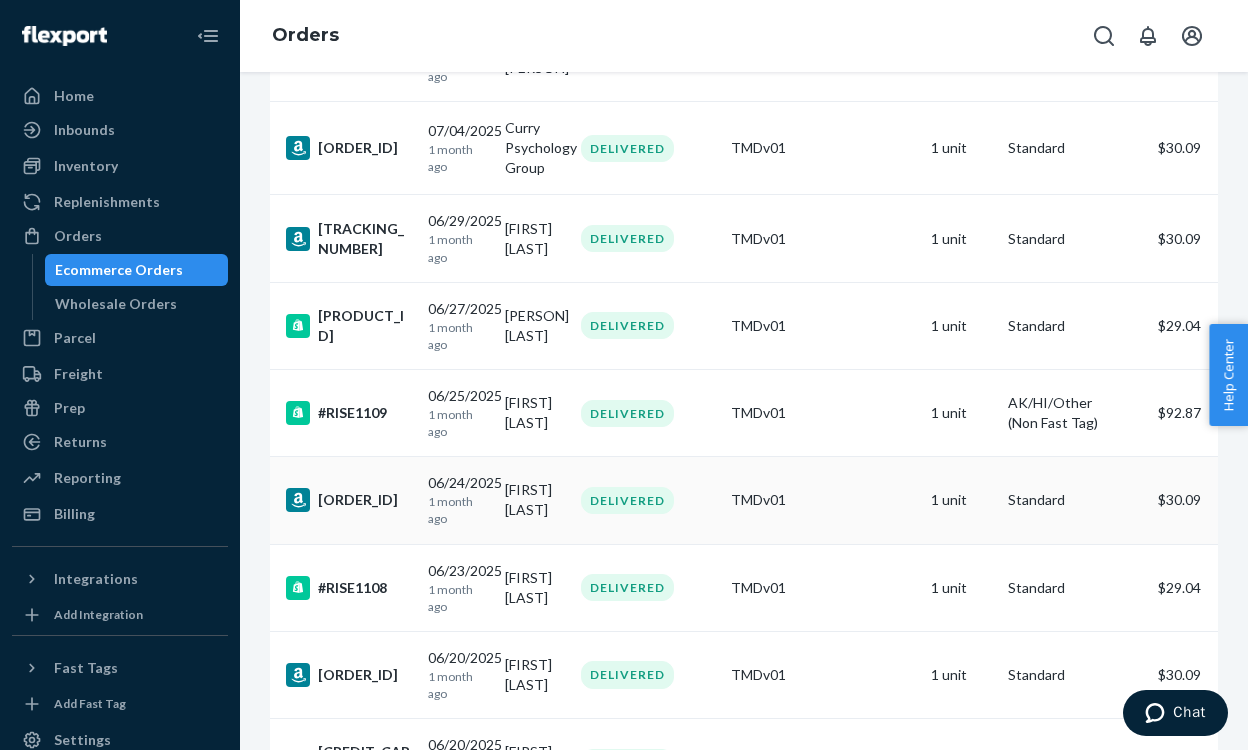 click on "[FIRST] [LAST]" at bounding box center (535, 500) 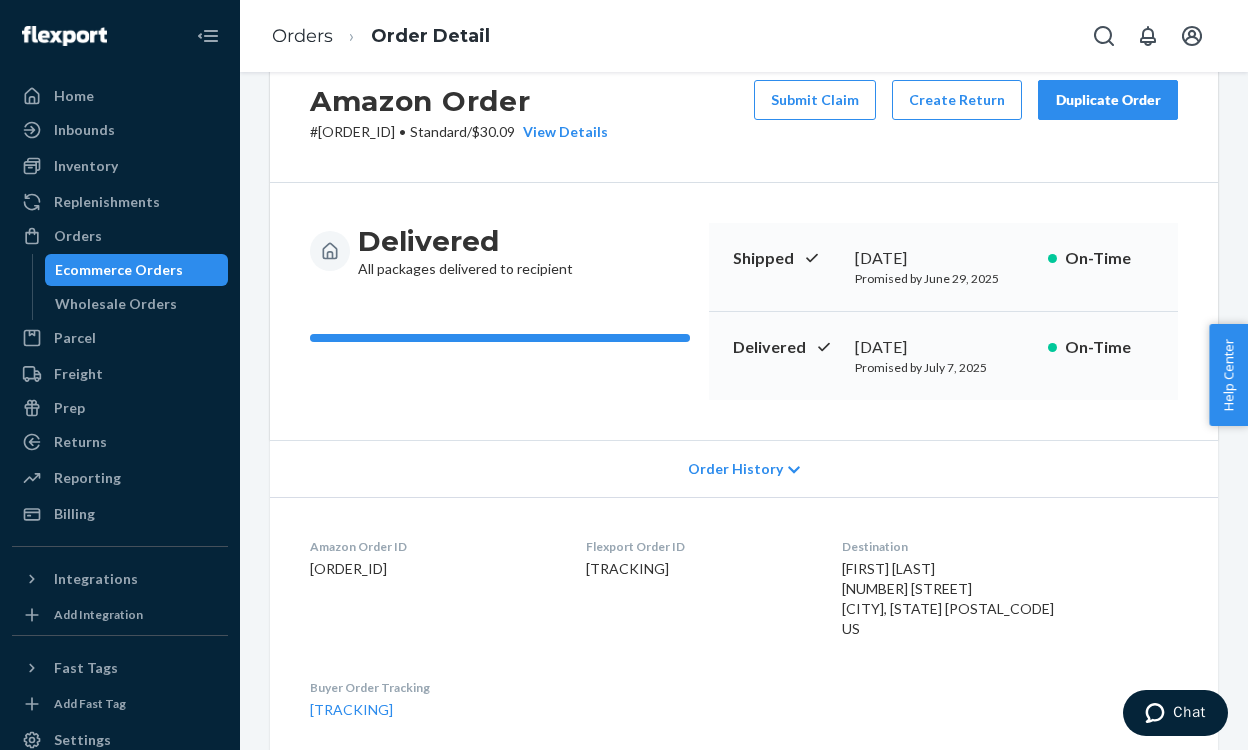 scroll, scrollTop: 0, scrollLeft: 0, axis: both 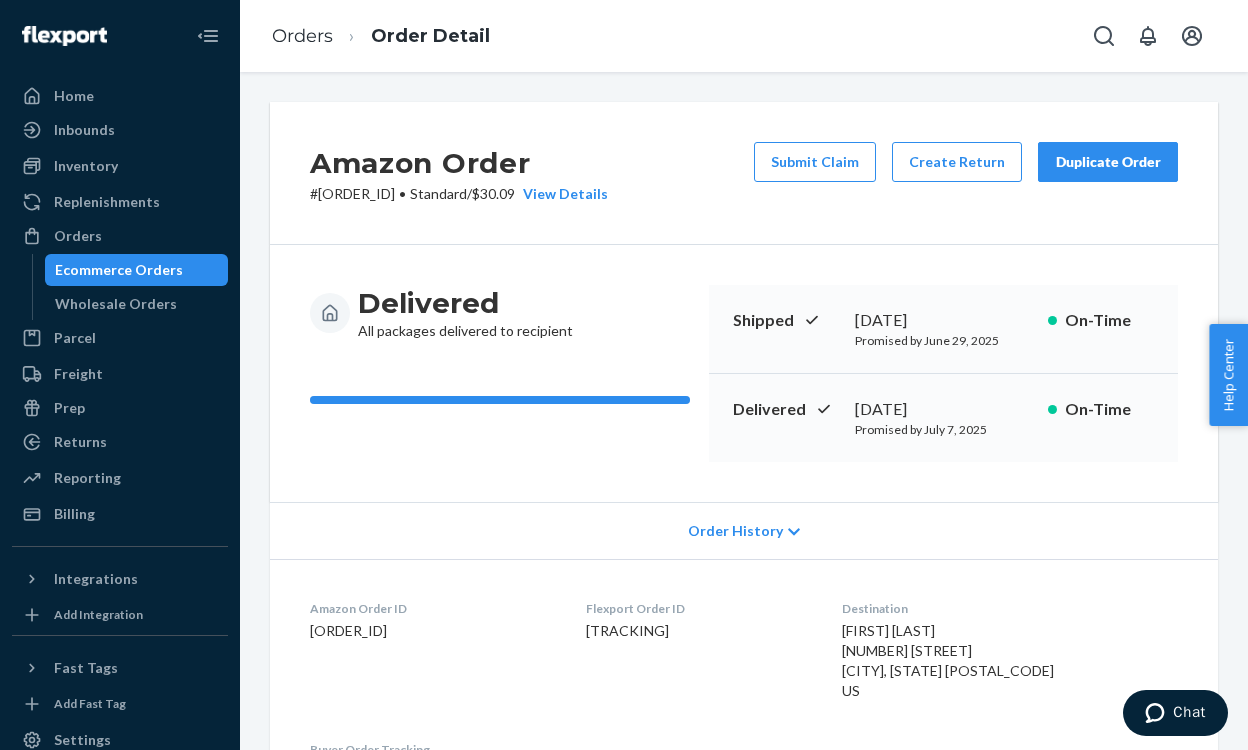 click on "Ecommerce Orders" at bounding box center (119, 270) 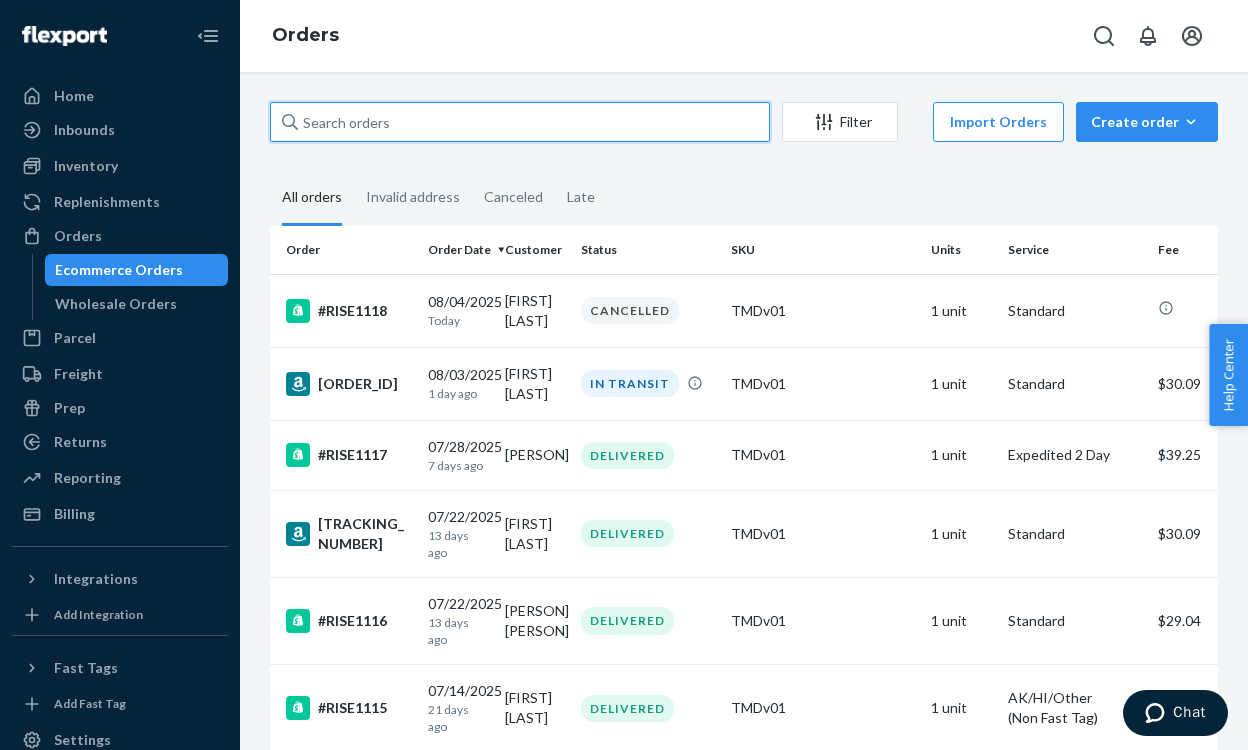 click at bounding box center [520, 122] 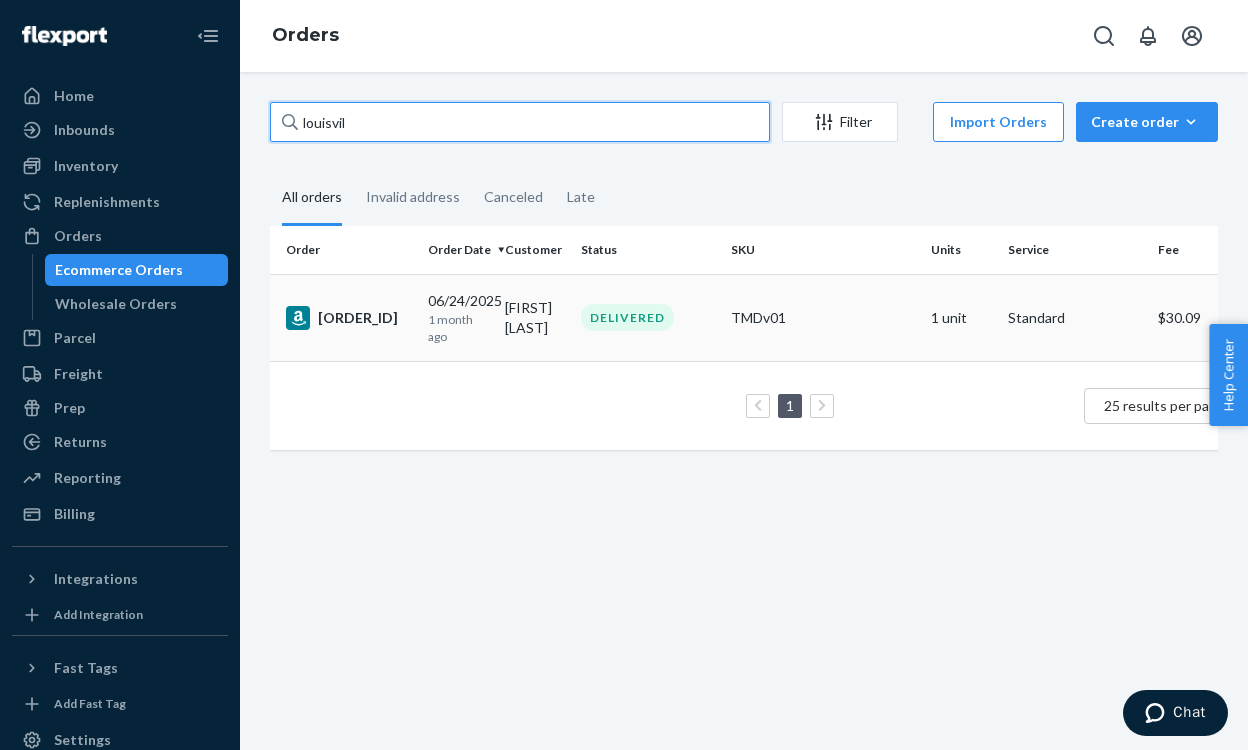 type on "louisvil" 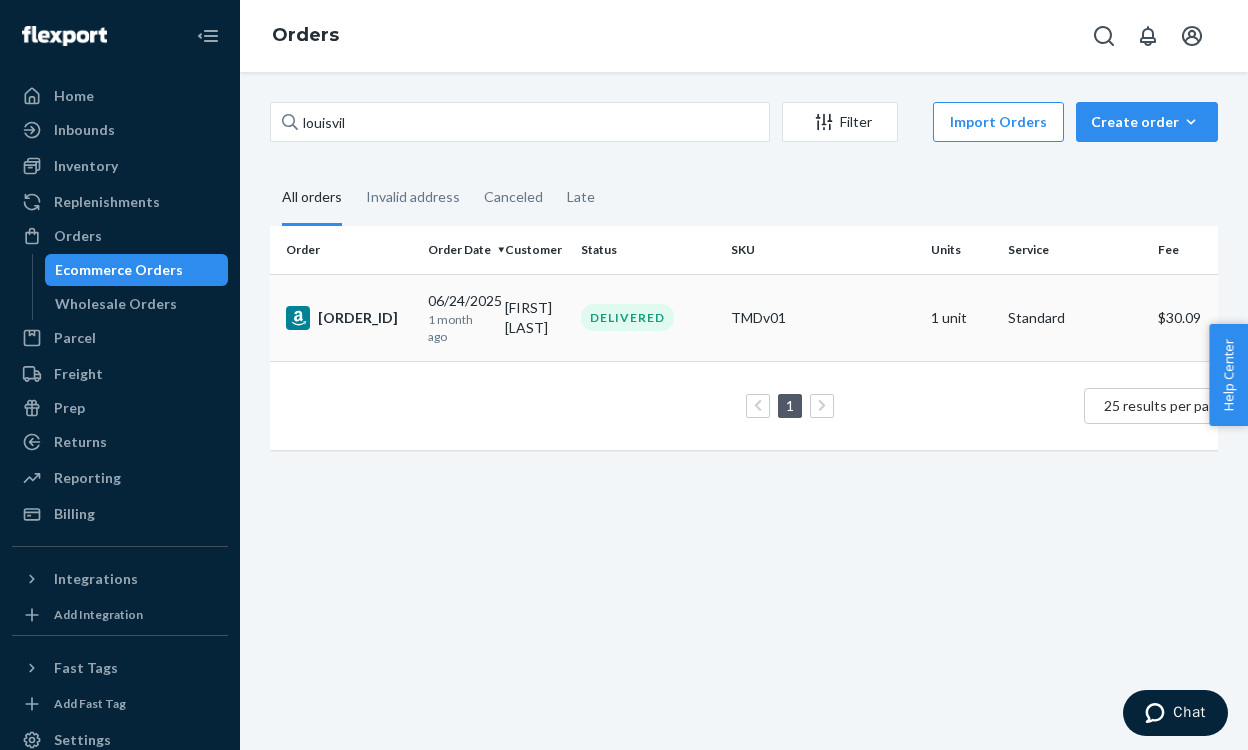 click on "[FIRST] [LAST]" at bounding box center (535, 317) 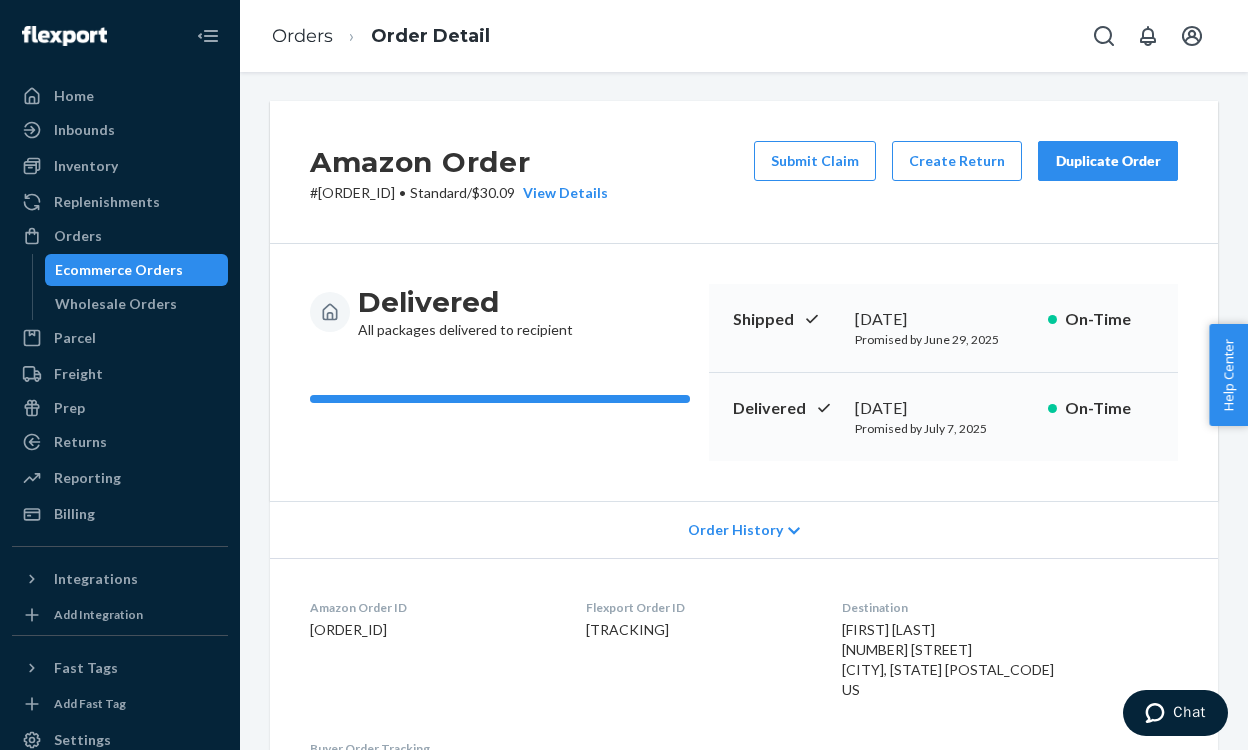 scroll, scrollTop: 0, scrollLeft: 0, axis: both 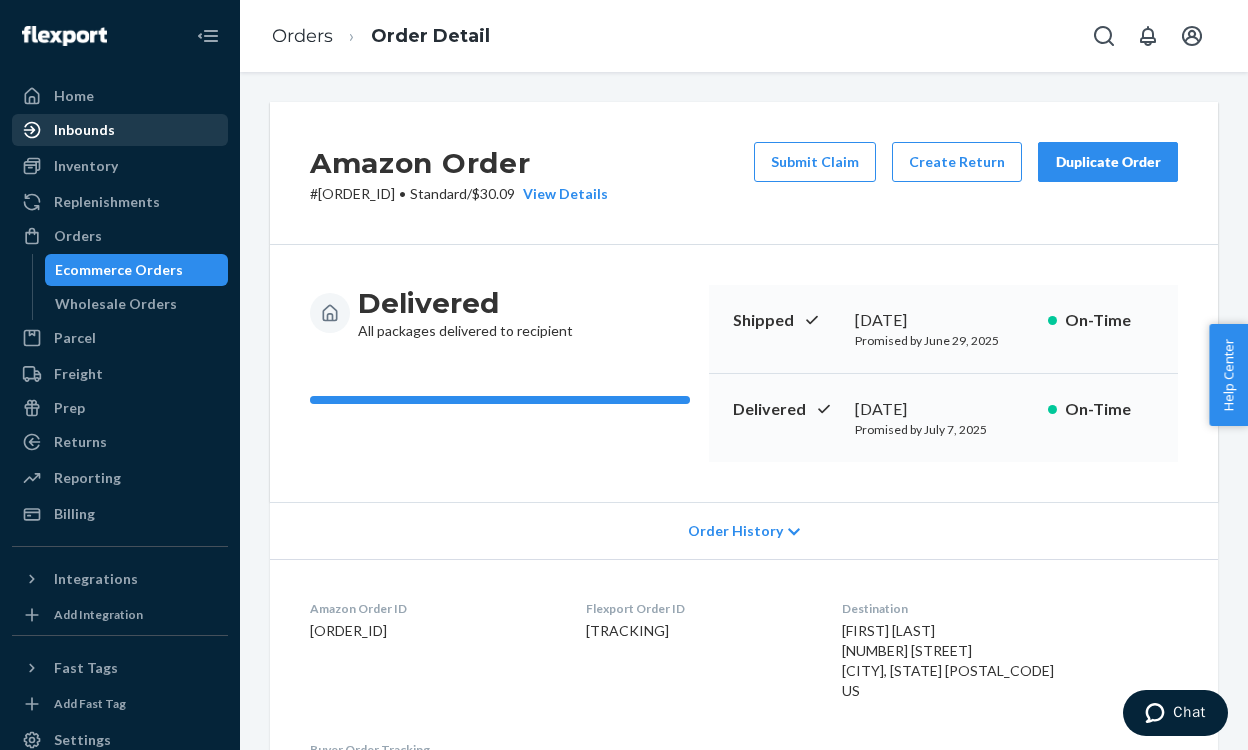 click on "Inbounds" at bounding box center (84, 130) 